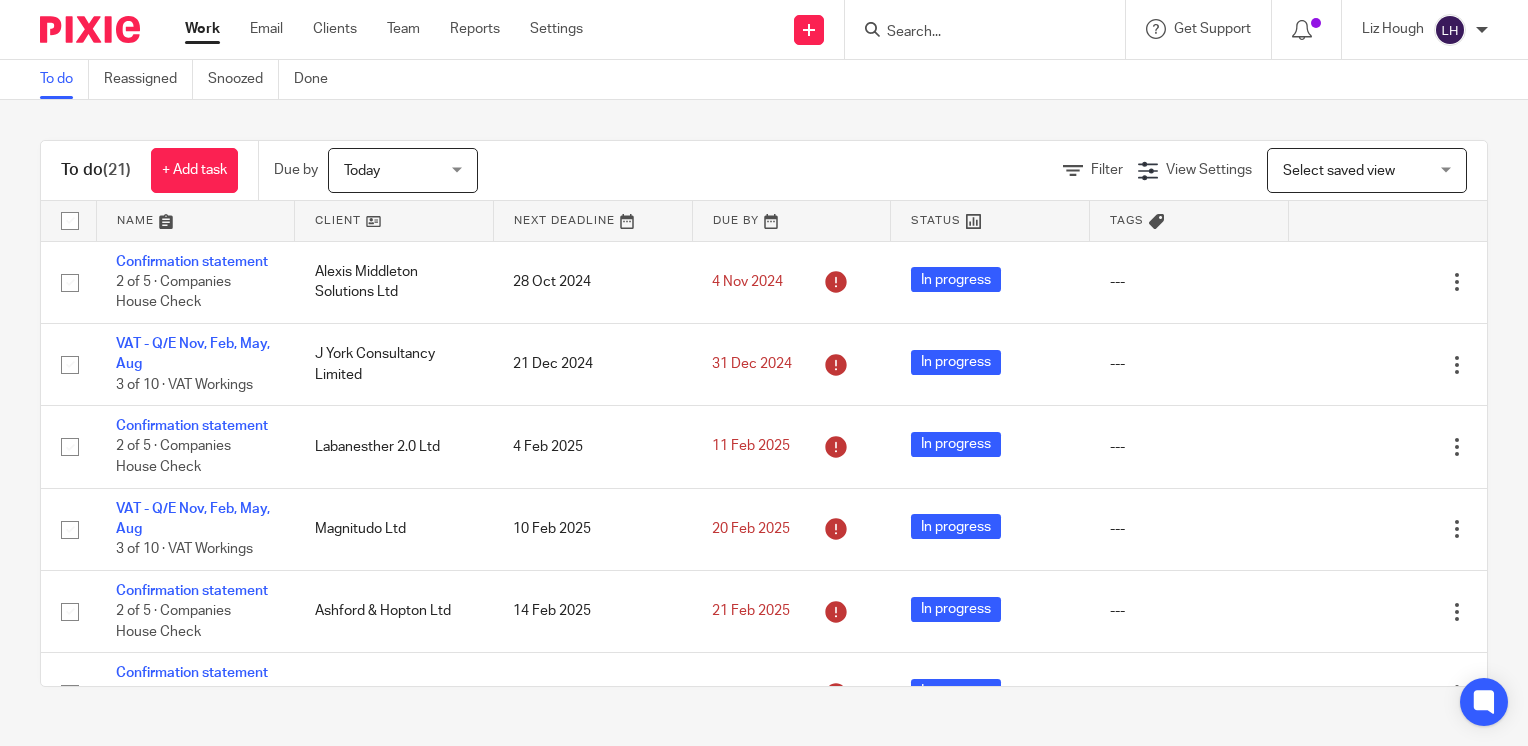 scroll, scrollTop: 0, scrollLeft: 0, axis: both 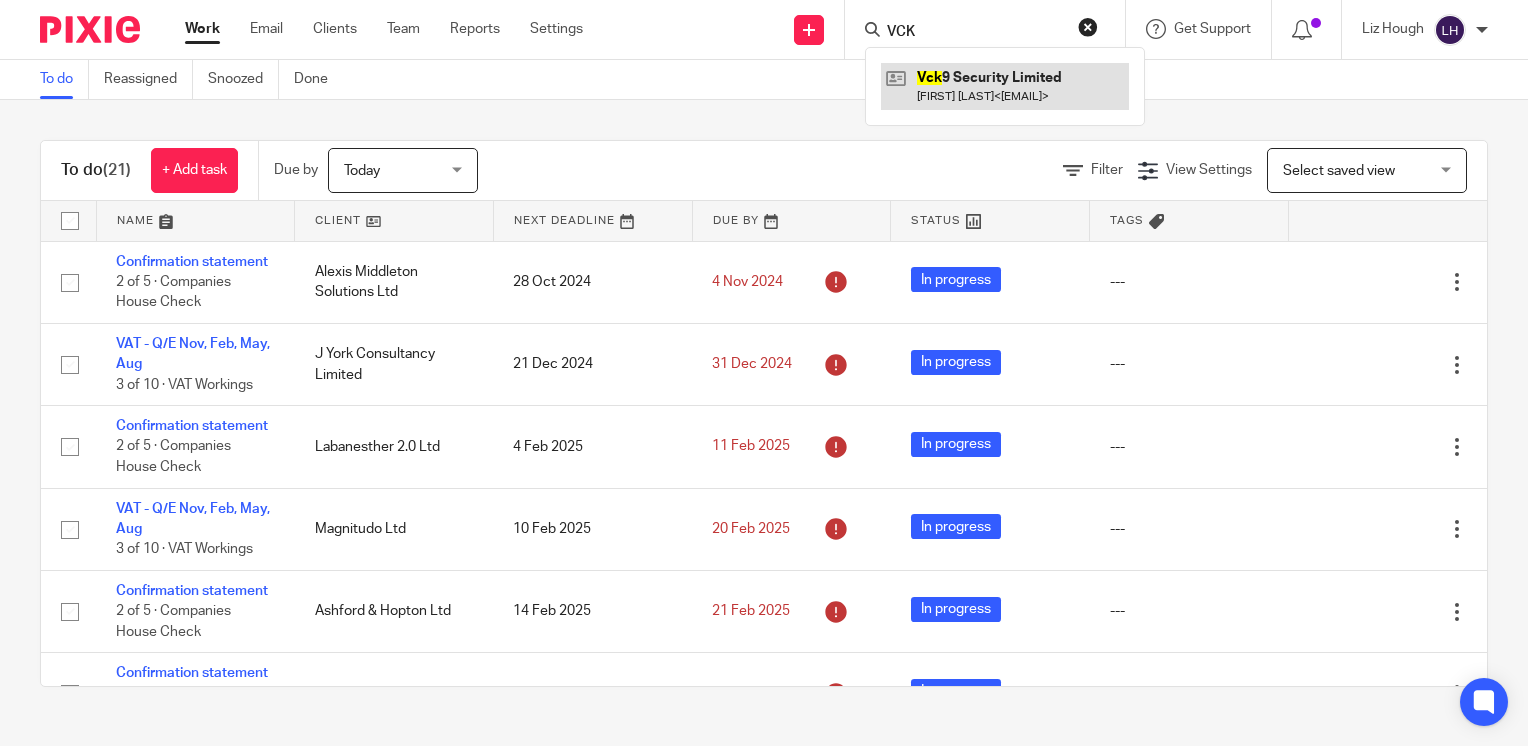 type on "VCK" 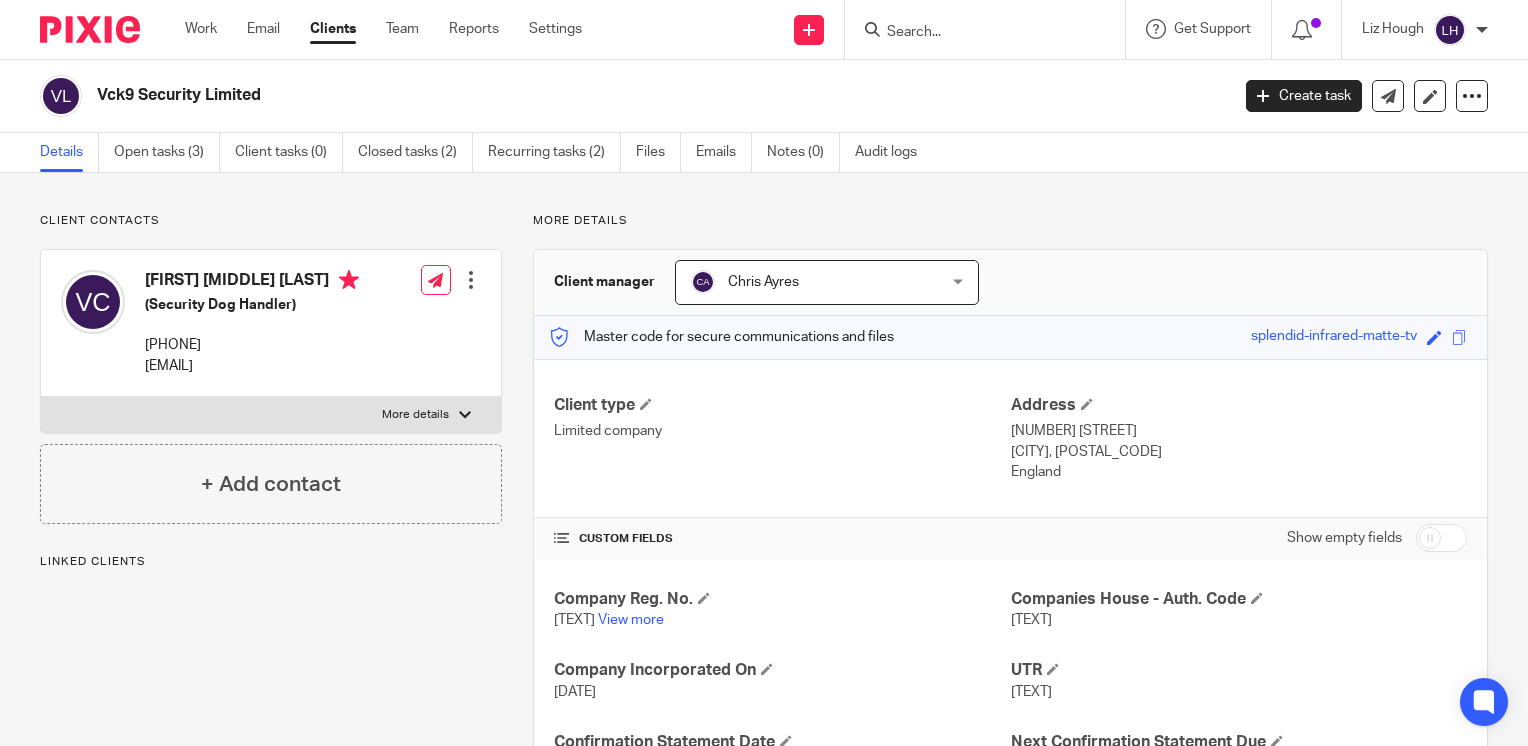 scroll, scrollTop: 0, scrollLeft: 0, axis: both 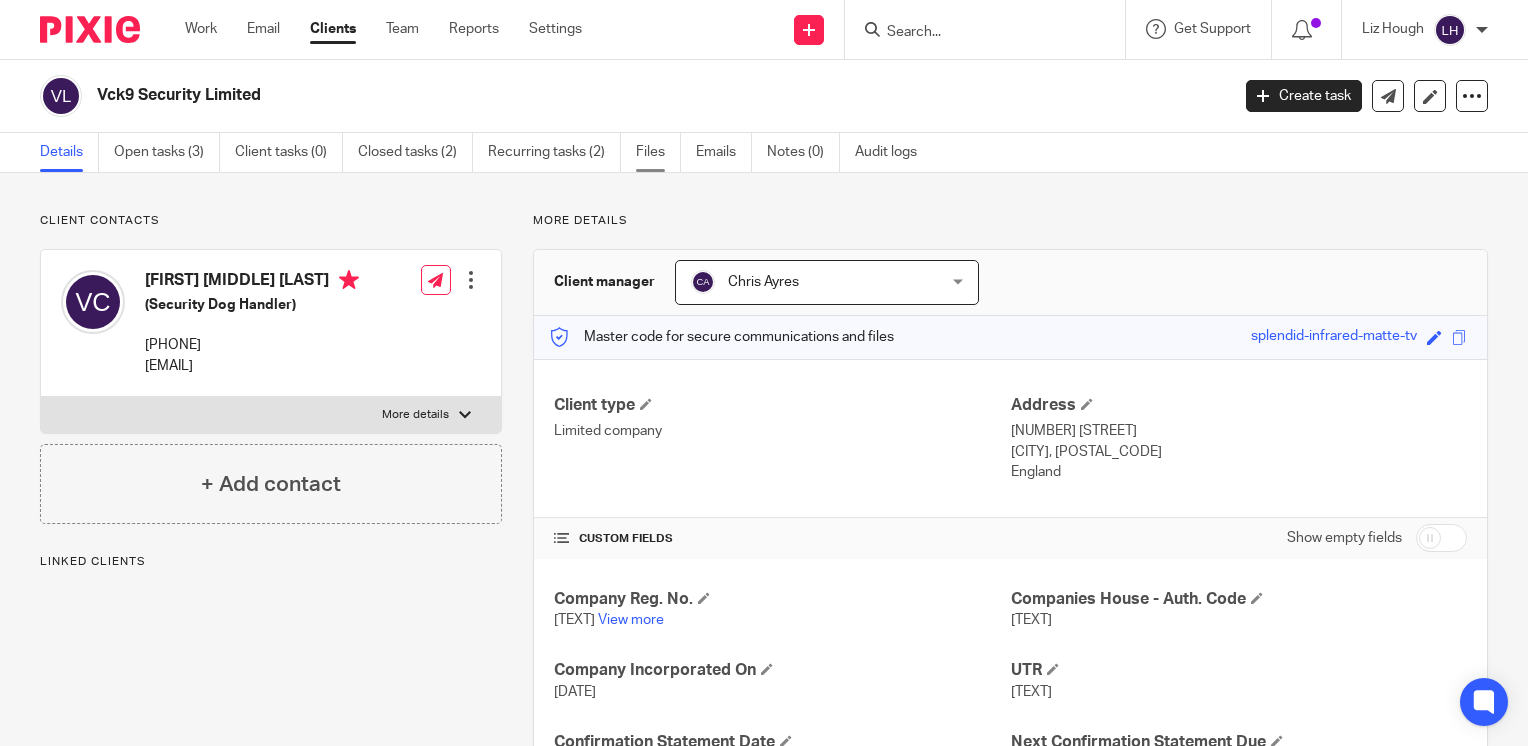 click on "Files" at bounding box center [658, 152] 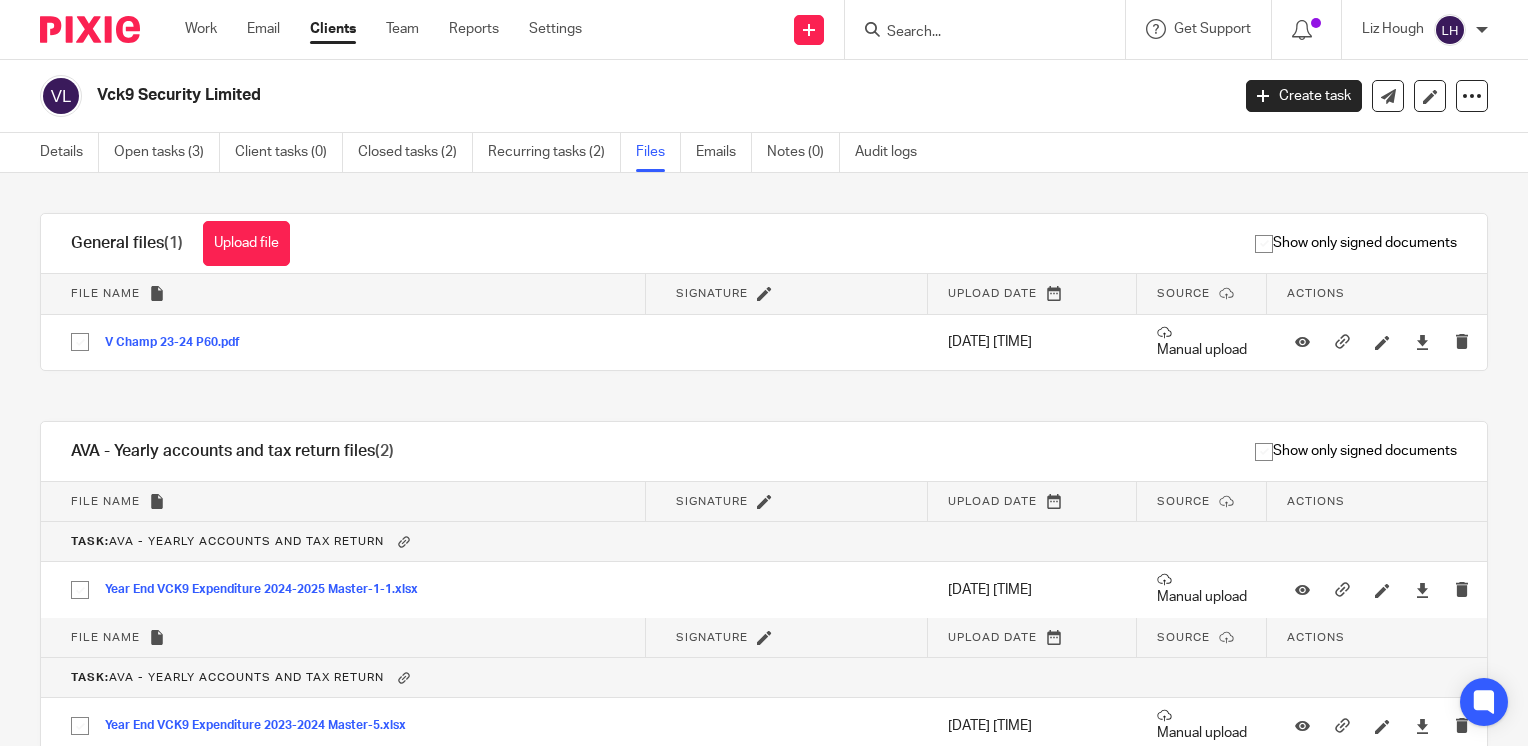scroll, scrollTop: 0, scrollLeft: 0, axis: both 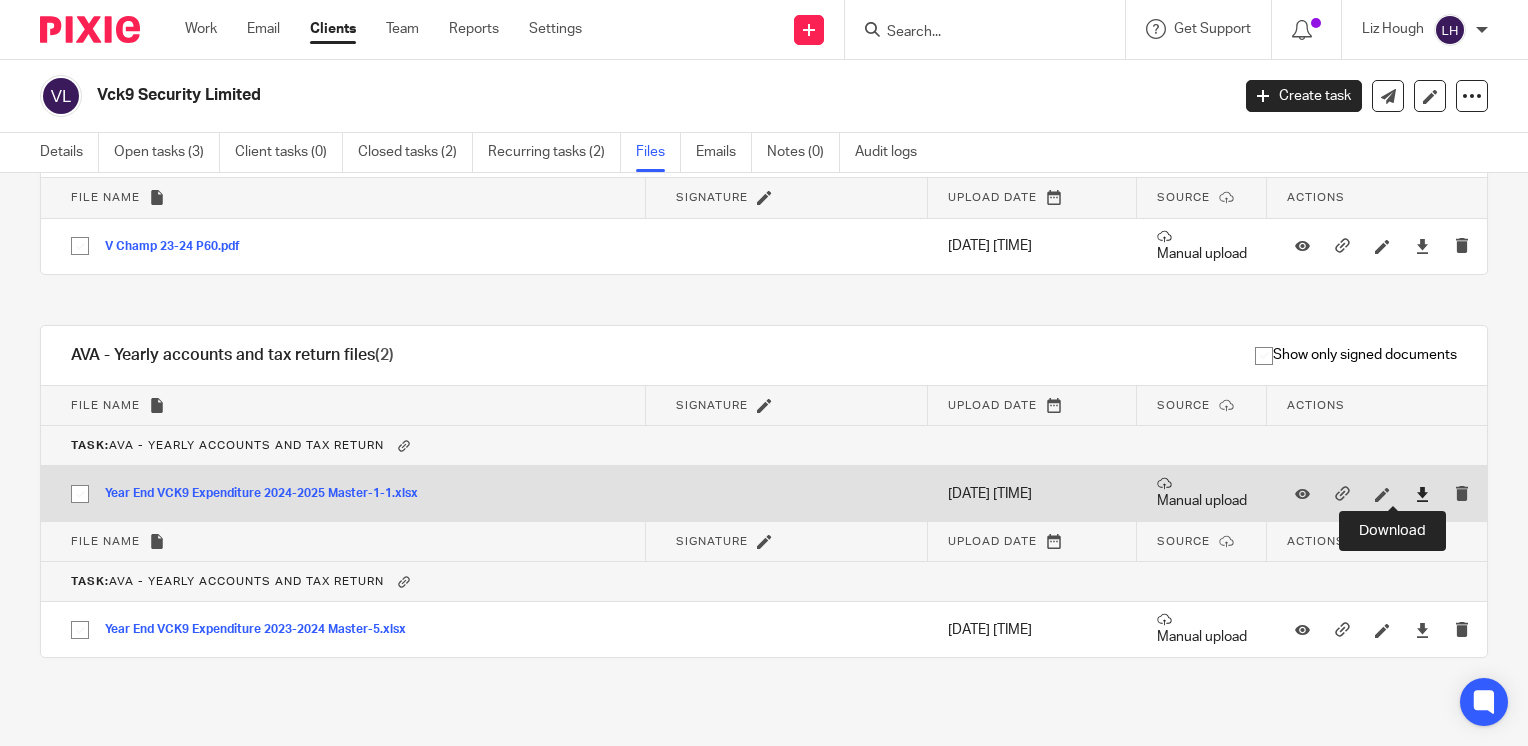 click at bounding box center [1422, 494] 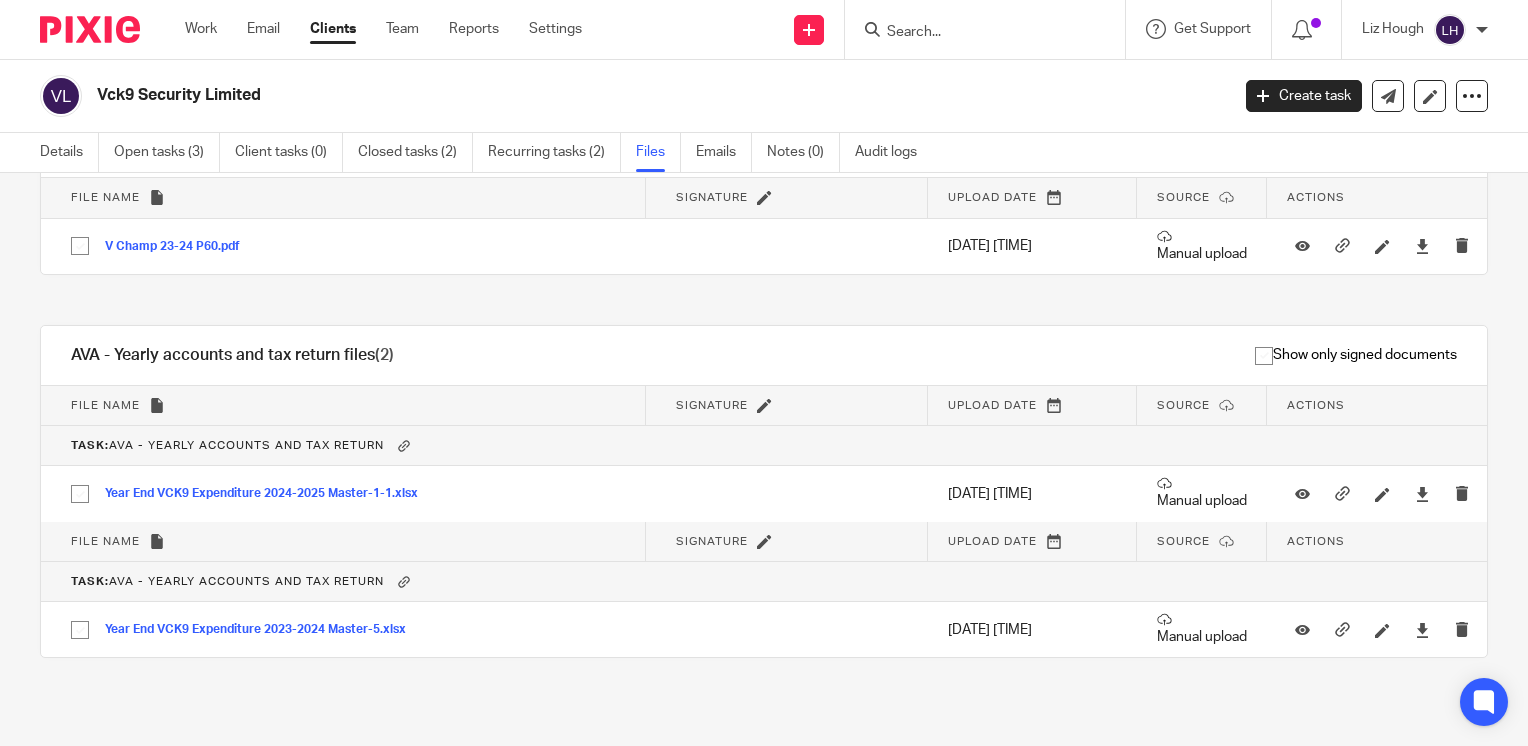 click at bounding box center (975, 33) 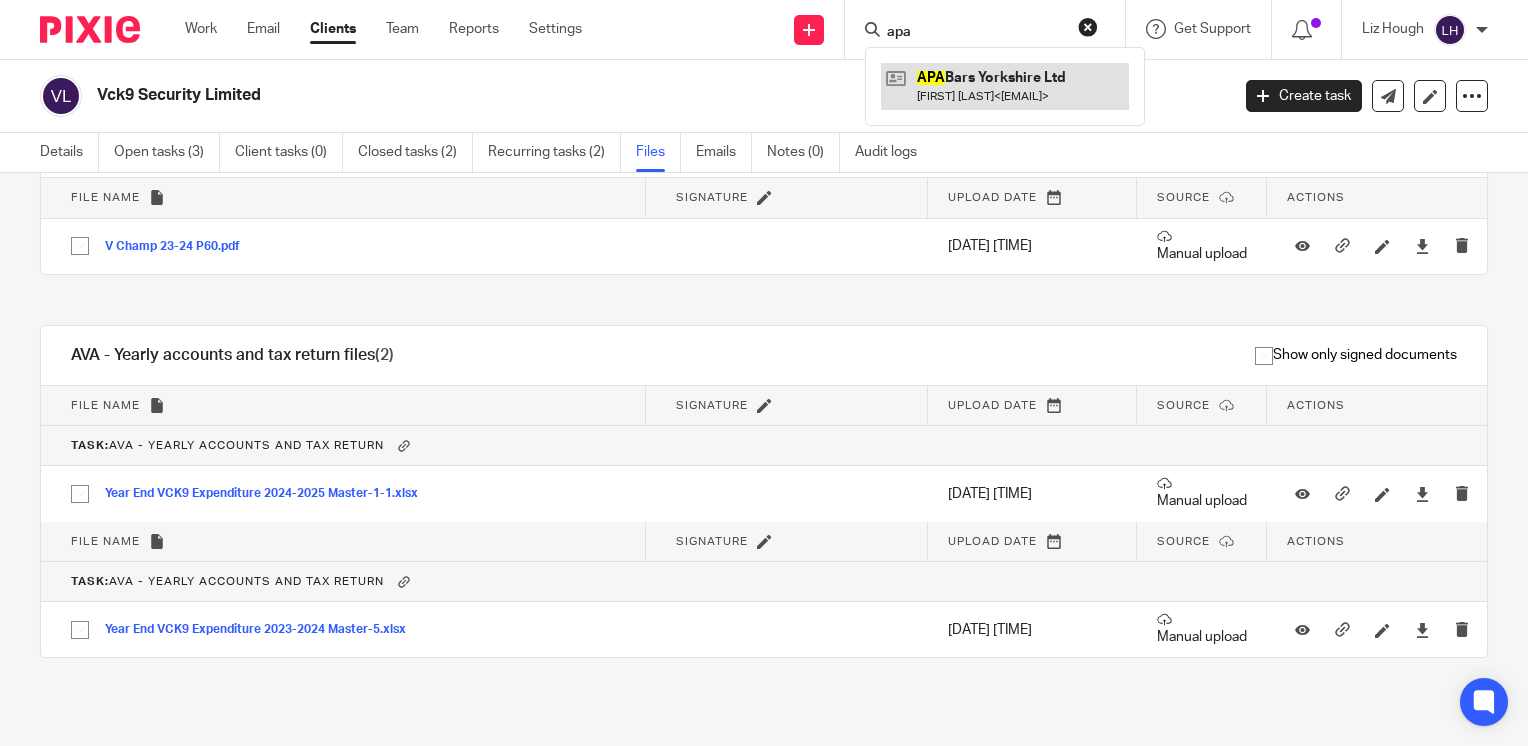 type on "apa" 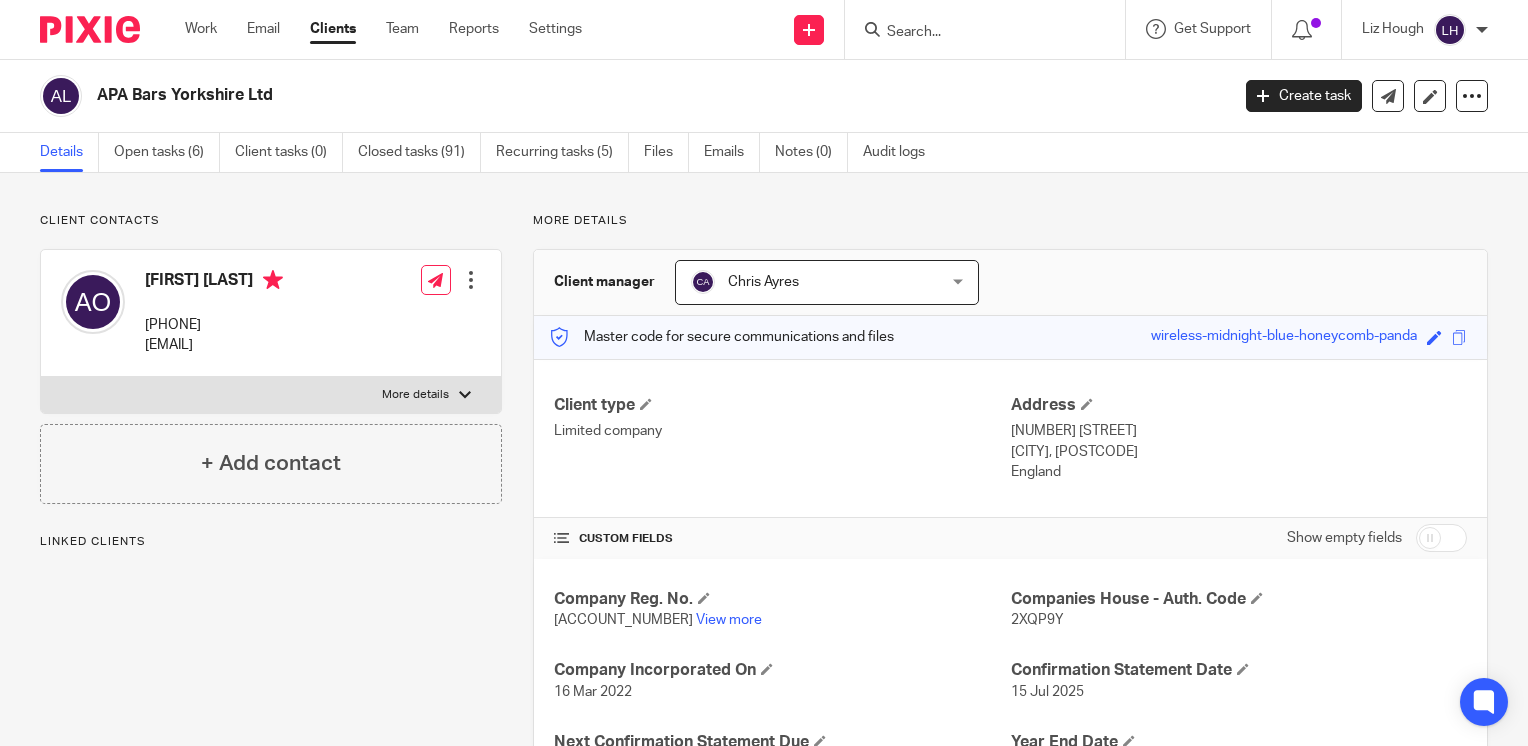 scroll, scrollTop: 0, scrollLeft: 0, axis: both 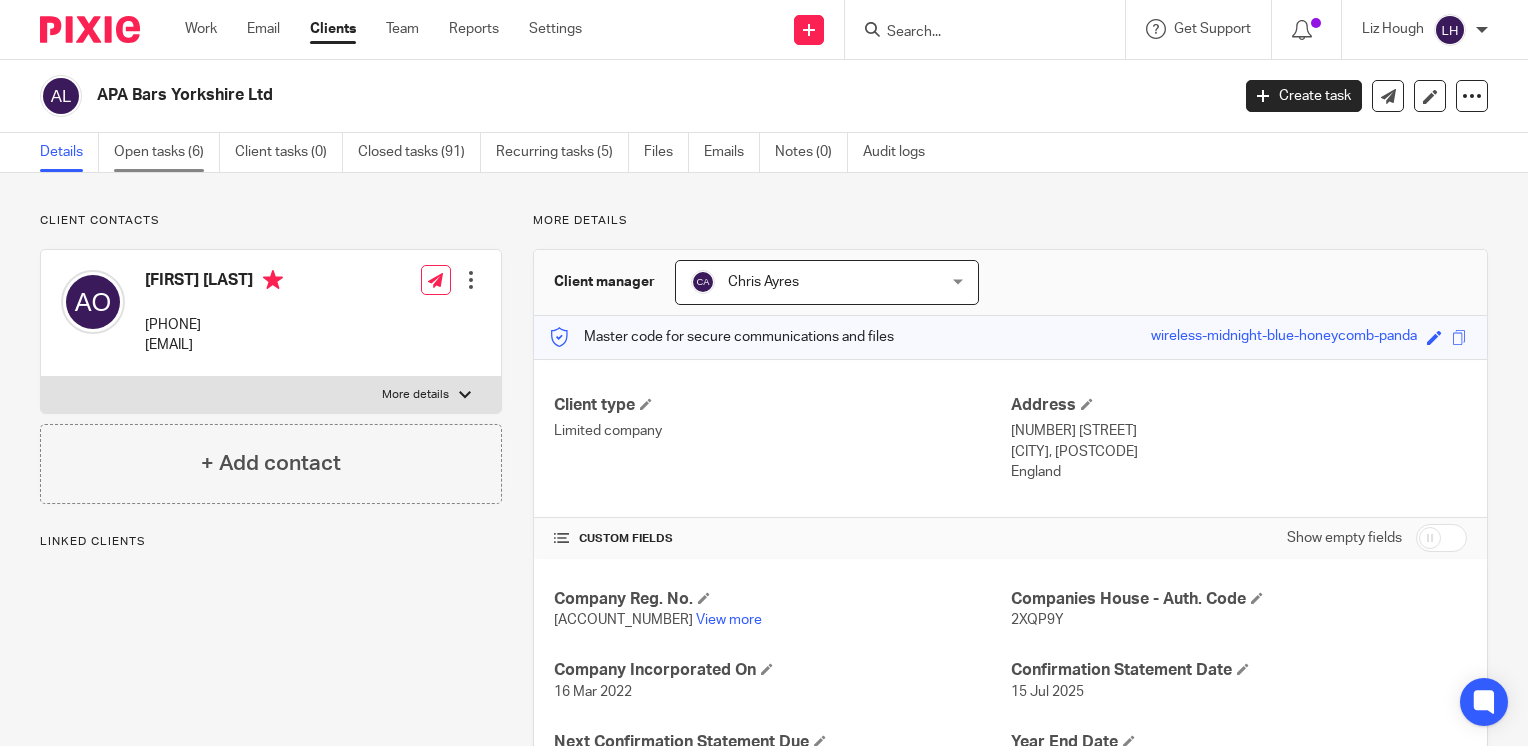 click on "Open tasks (6)" at bounding box center (167, 152) 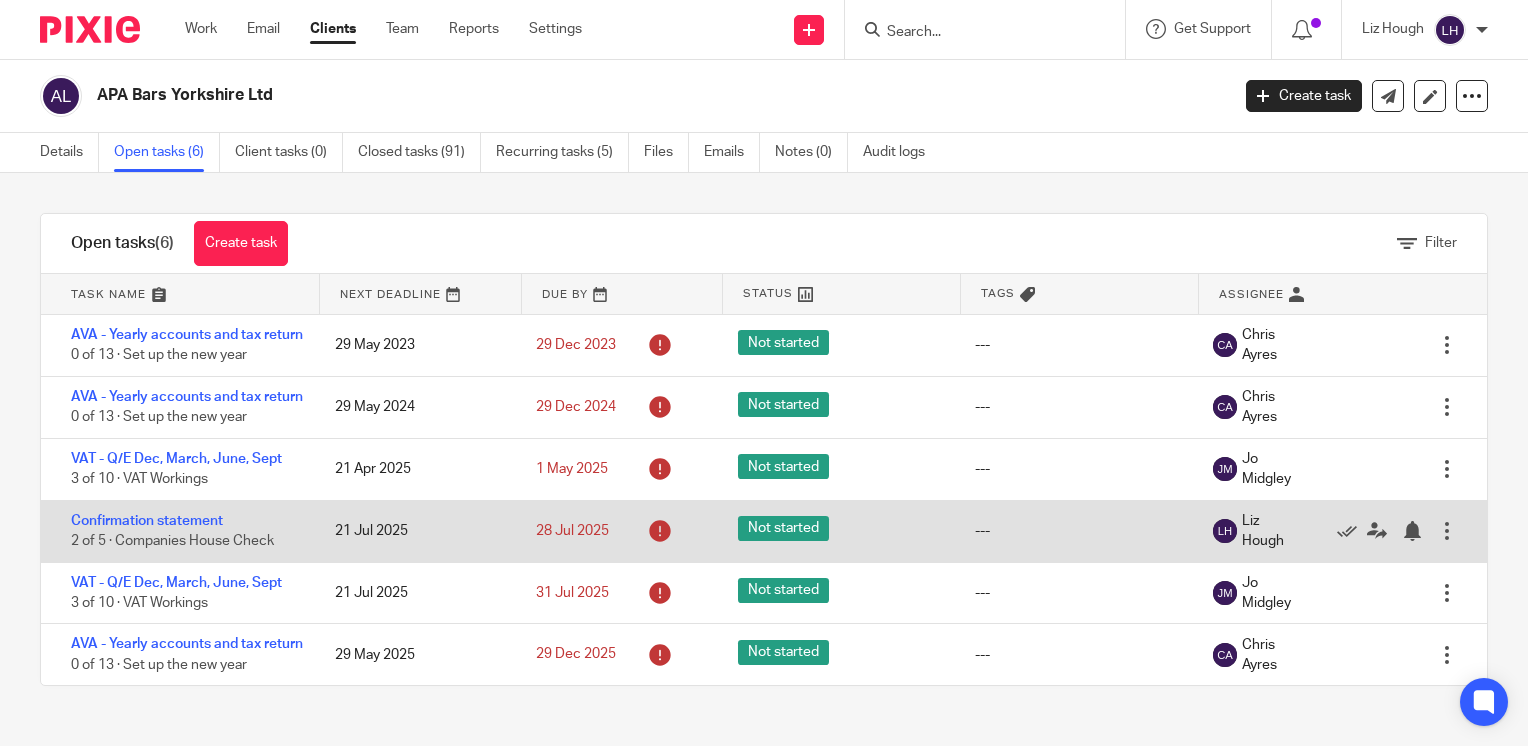 scroll, scrollTop: 0, scrollLeft: 0, axis: both 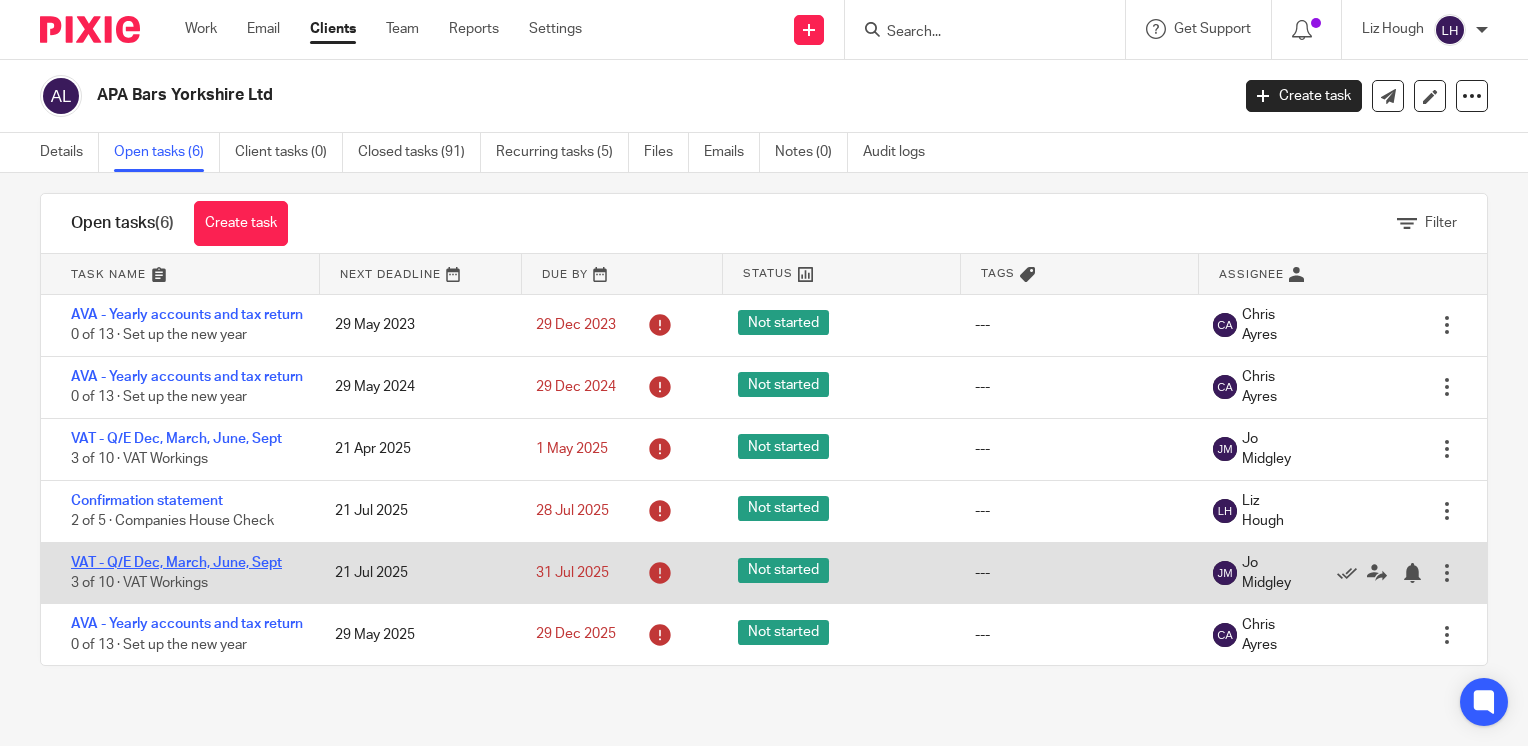 click on "VAT - Q/E Dec, March, June, Sept" at bounding box center [176, 563] 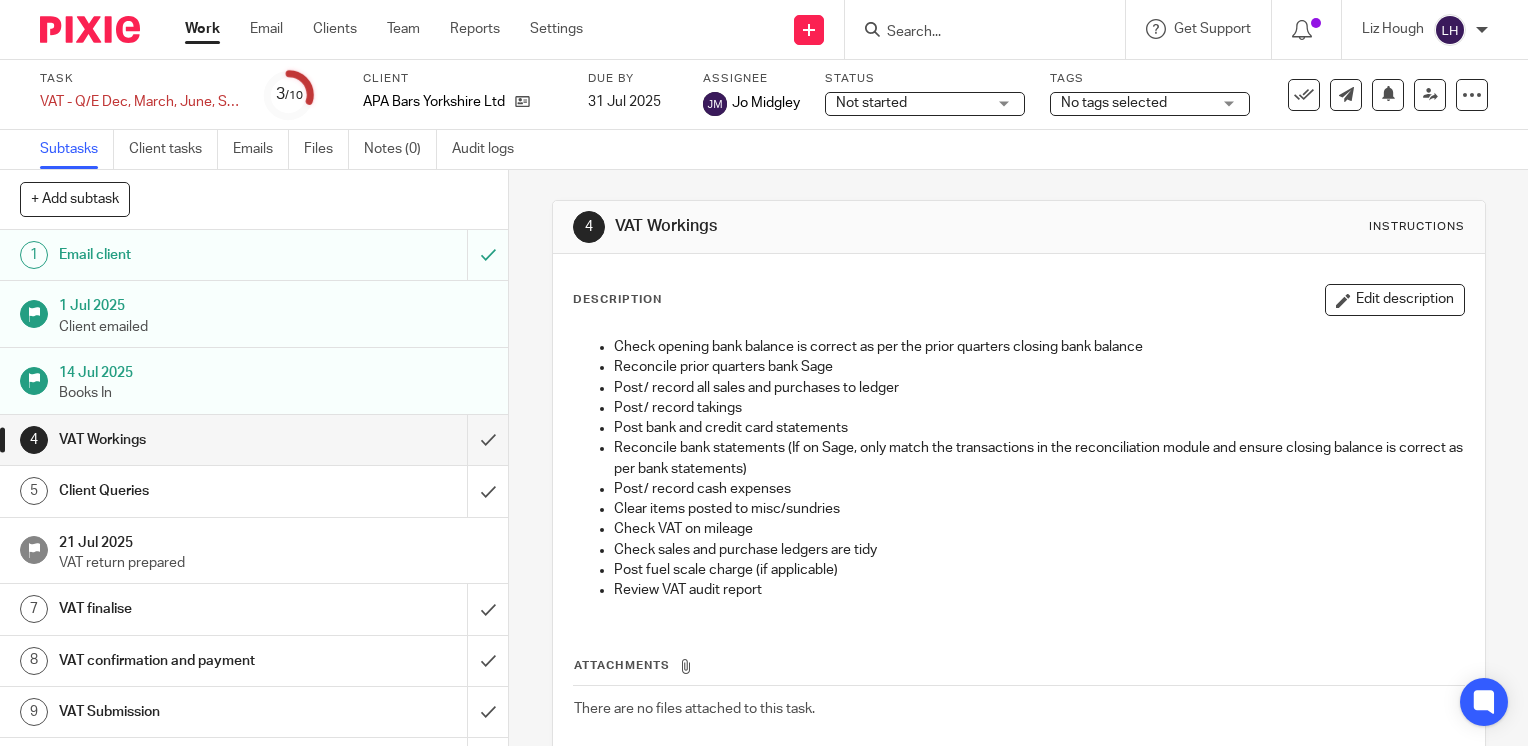 scroll, scrollTop: 0, scrollLeft: 0, axis: both 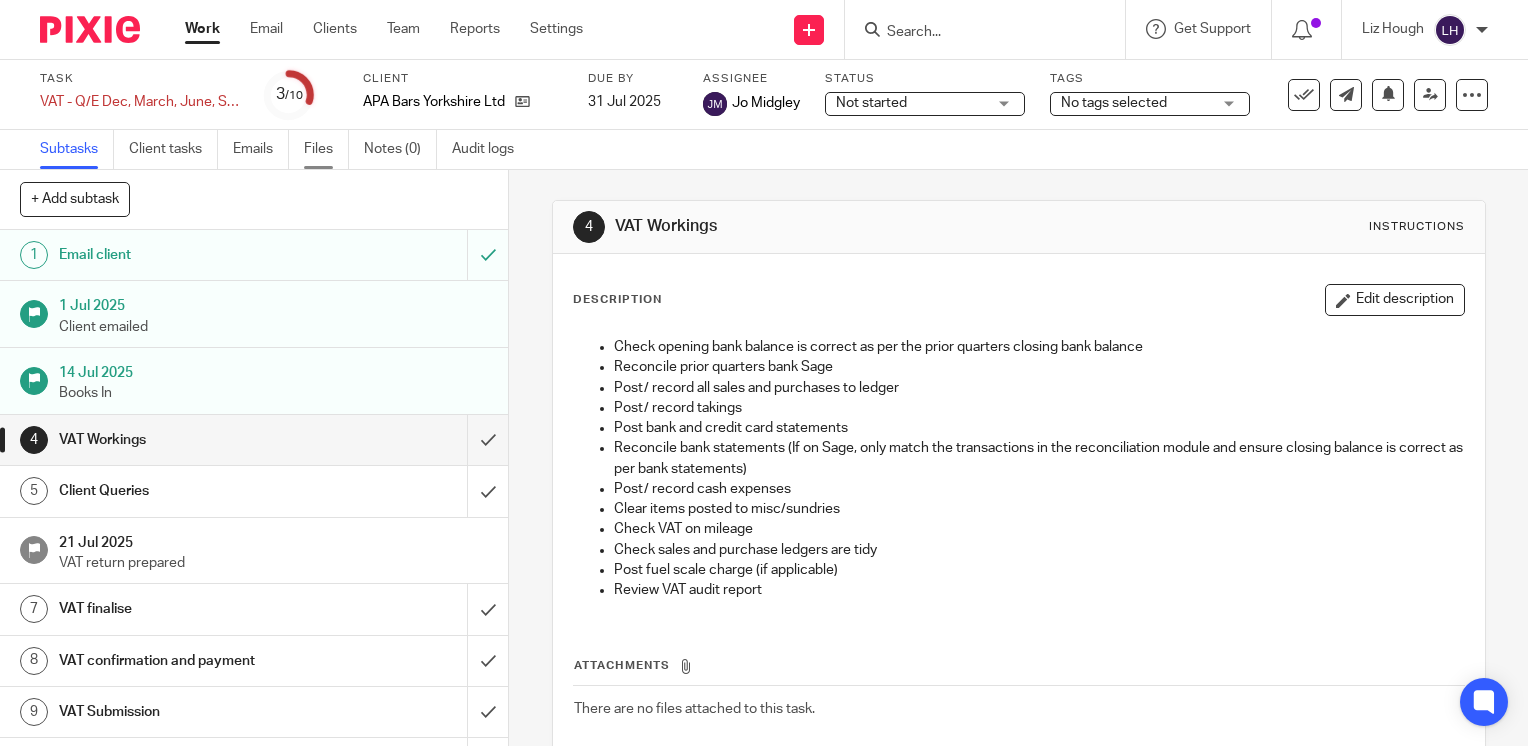 click on "Files" at bounding box center [326, 149] 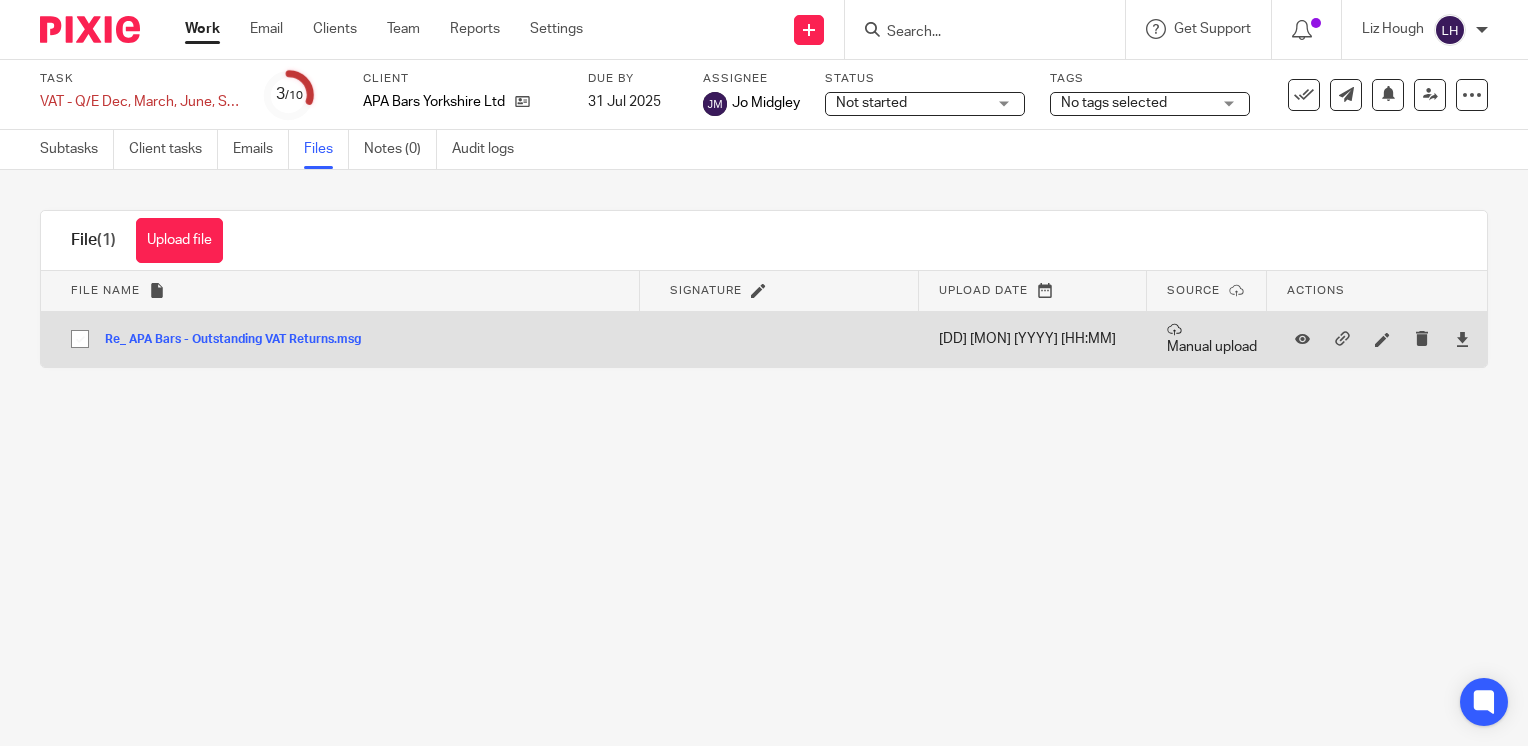 scroll, scrollTop: 0, scrollLeft: 0, axis: both 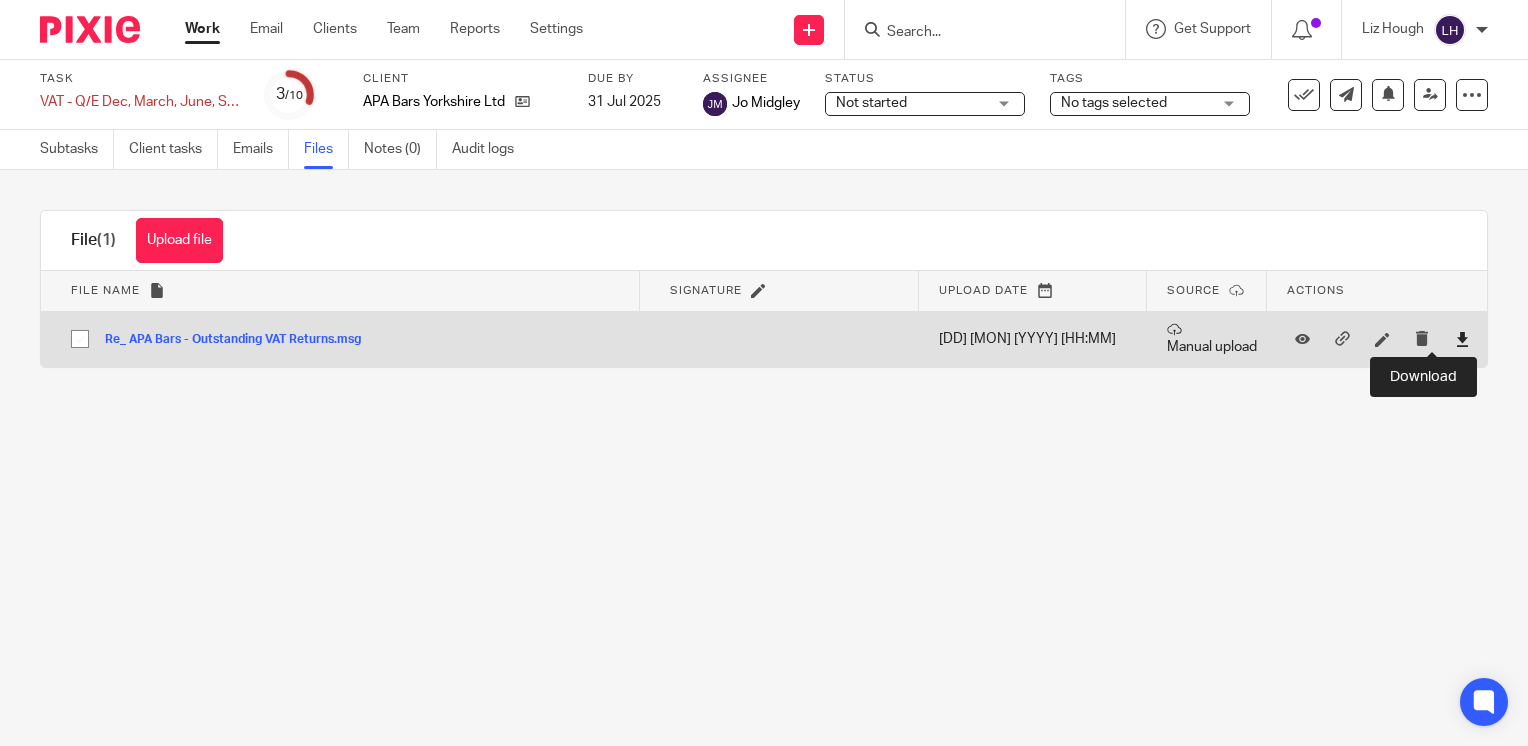 click at bounding box center (1462, 339) 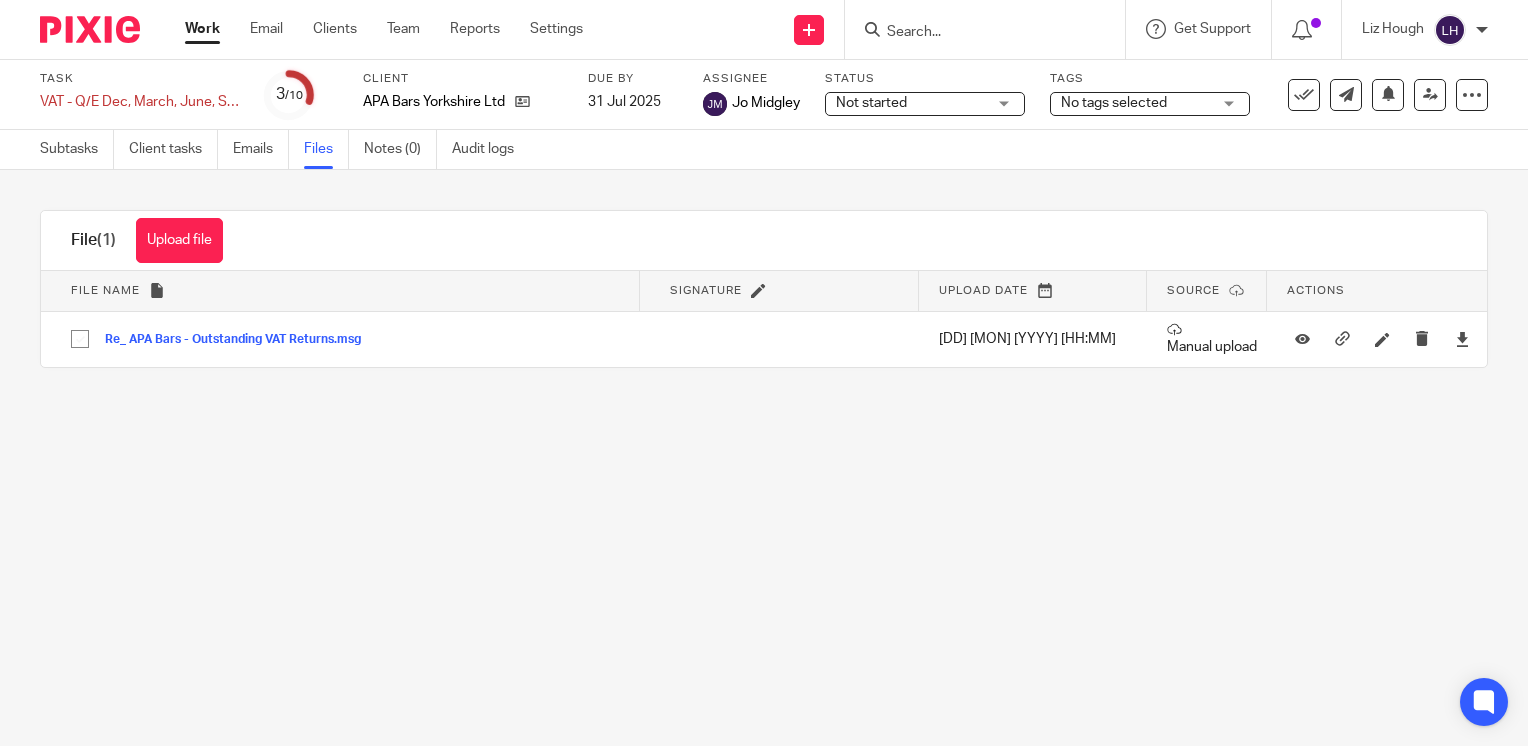 click at bounding box center (975, 33) 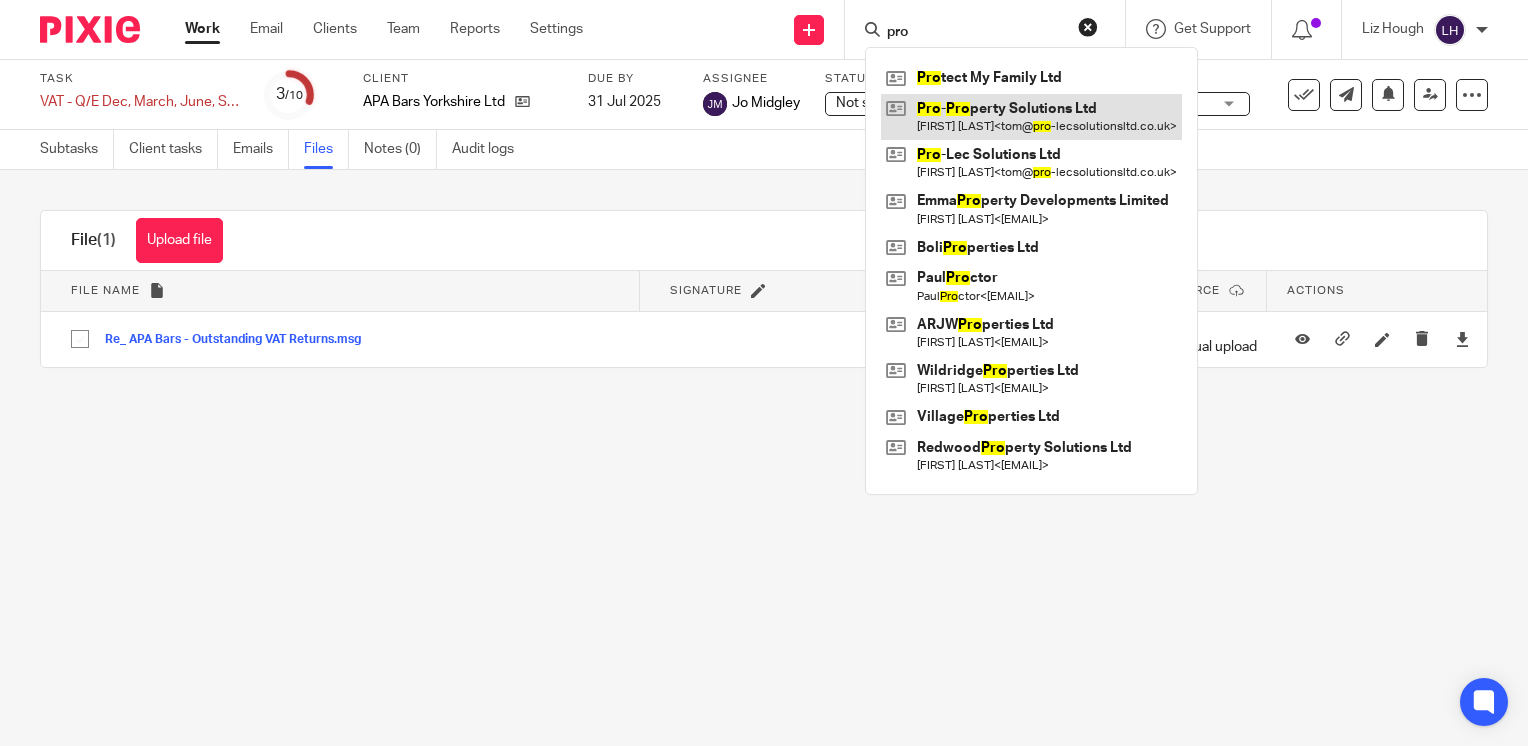 type on "pro" 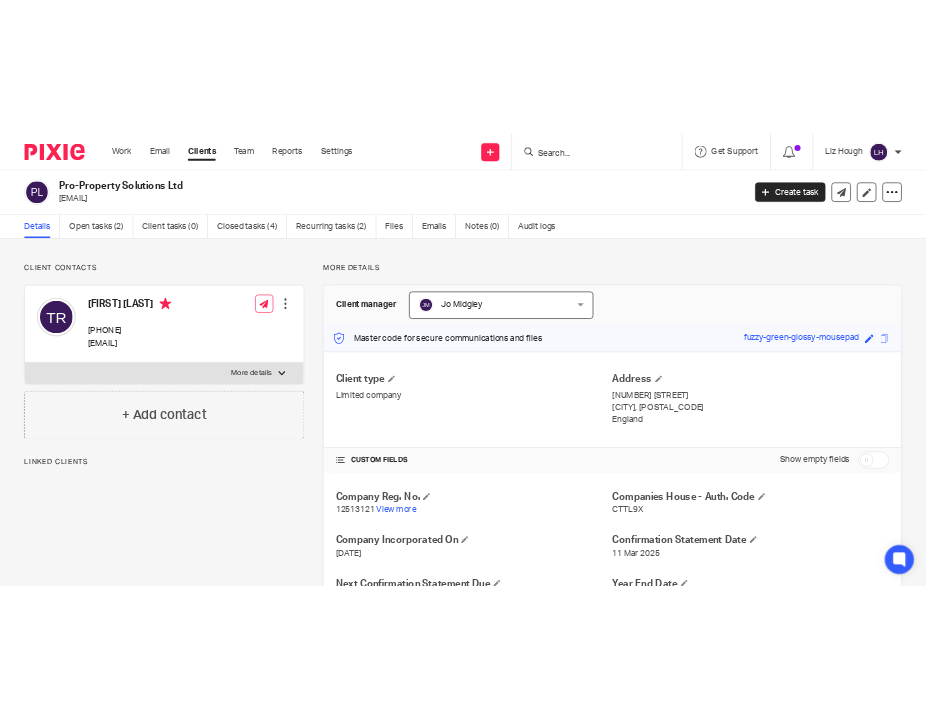 scroll, scrollTop: 0, scrollLeft: 0, axis: both 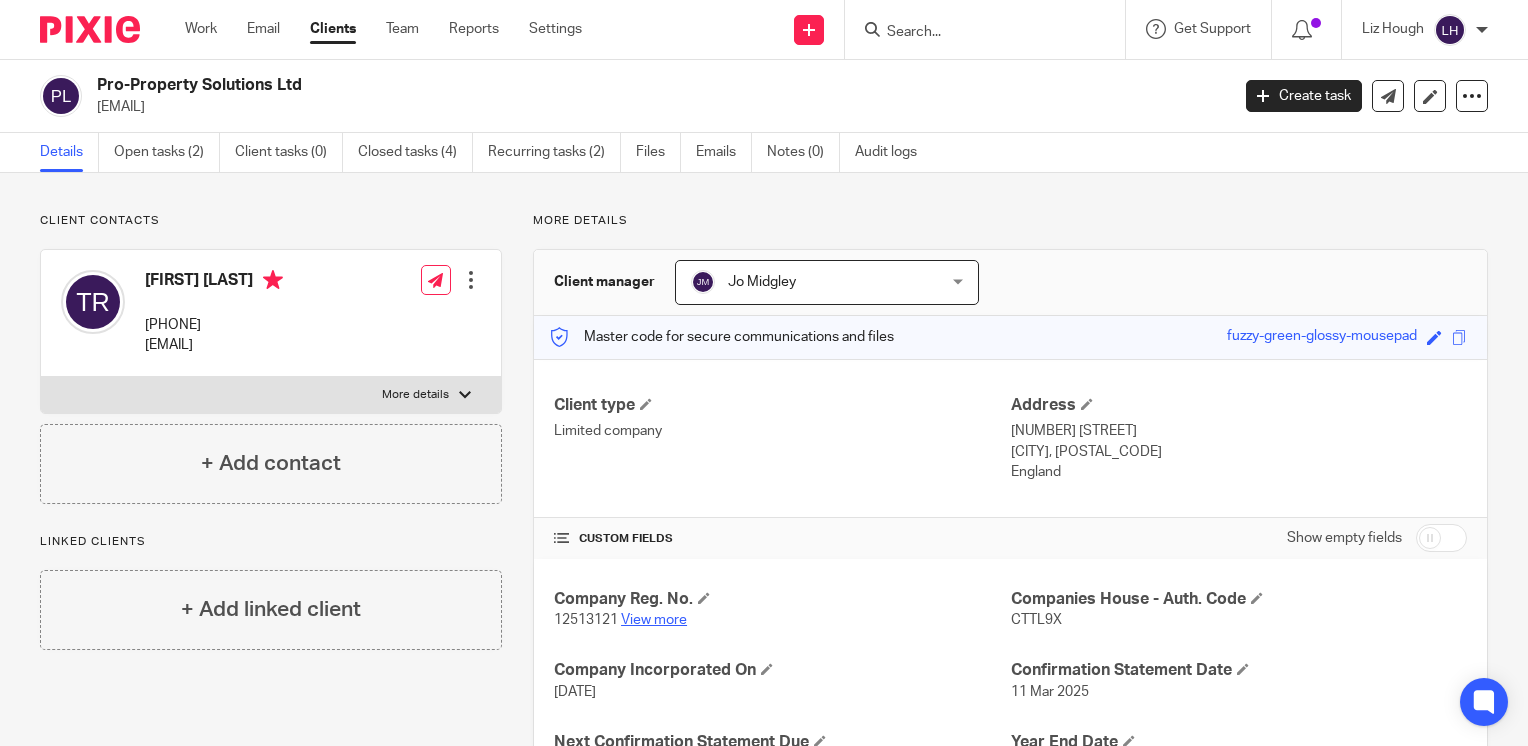 click on "View more" at bounding box center (654, 620) 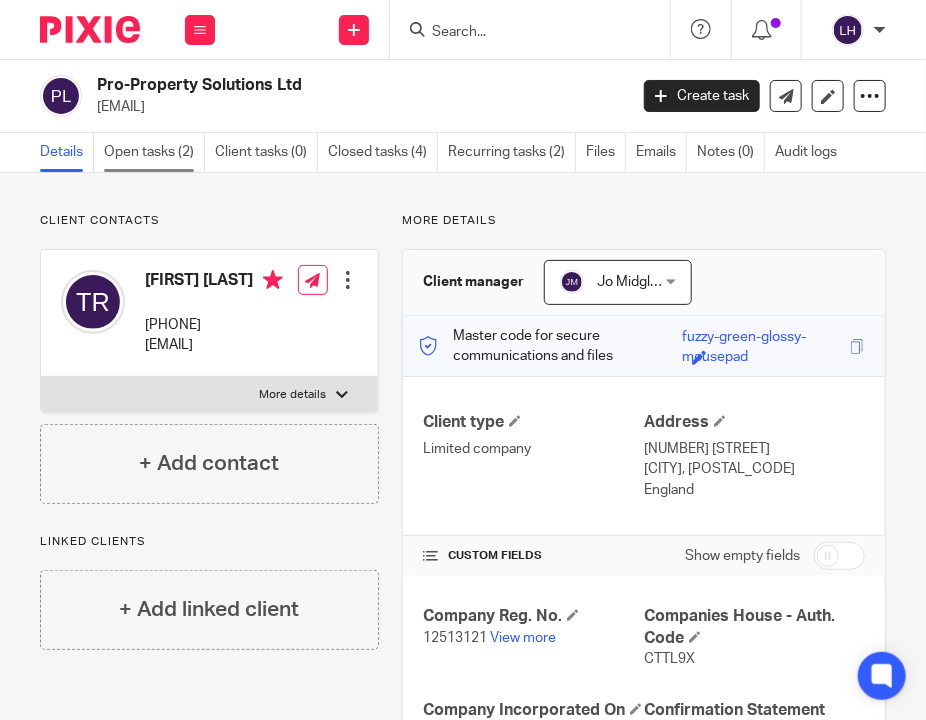 drag, startPoint x: 136, startPoint y: 153, endPoint x: 172, endPoint y: 181, distance: 45.607018 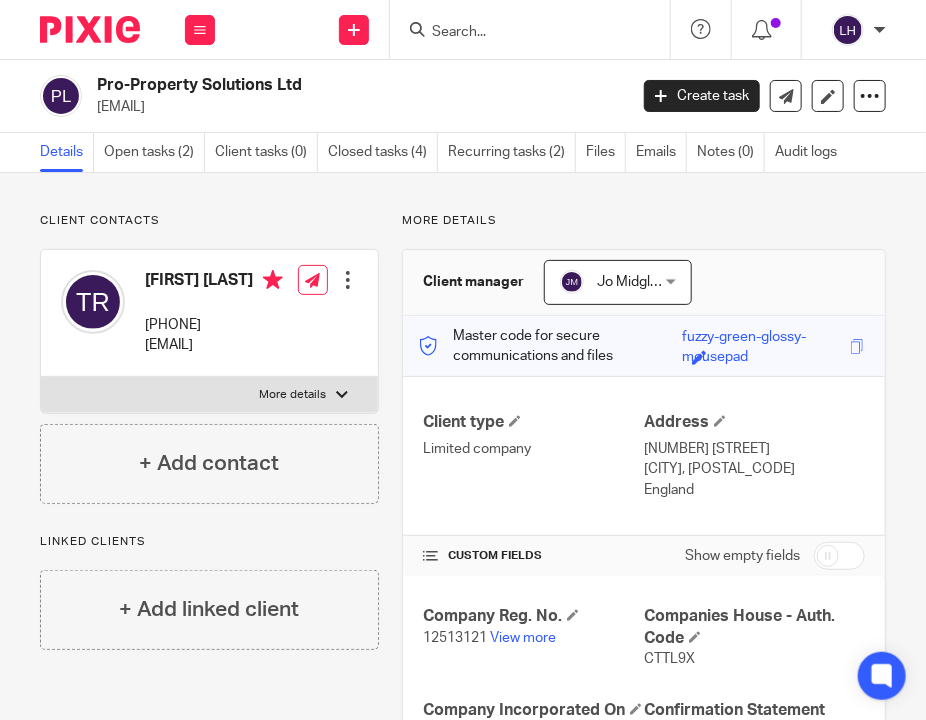 click on "Open tasks (2)" at bounding box center (154, 152) 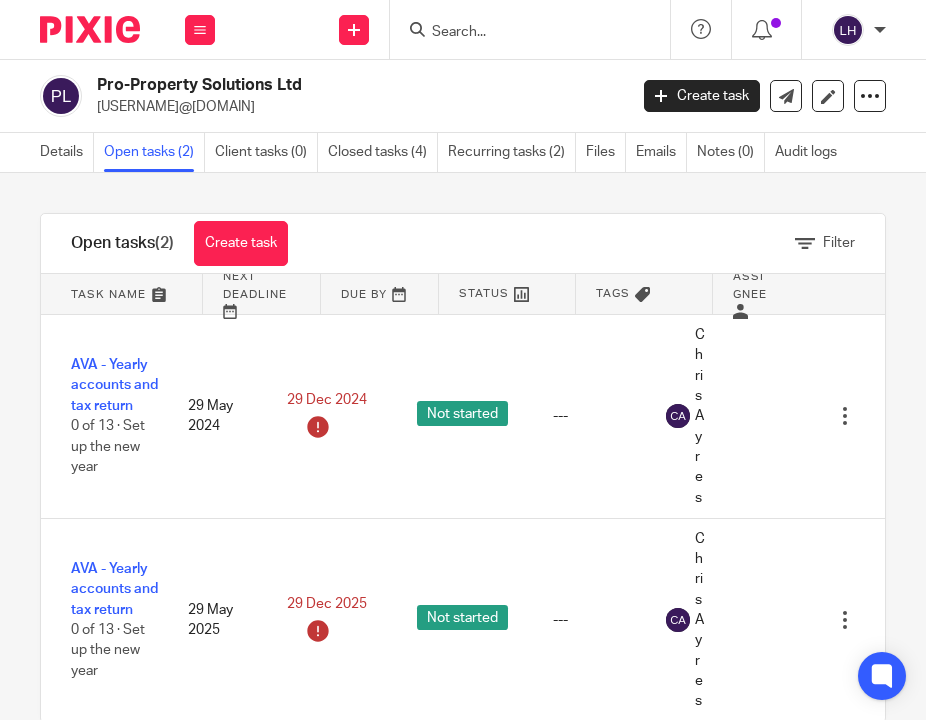 scroll, scrollTop: 0, scrollLeft: 0, axis: both 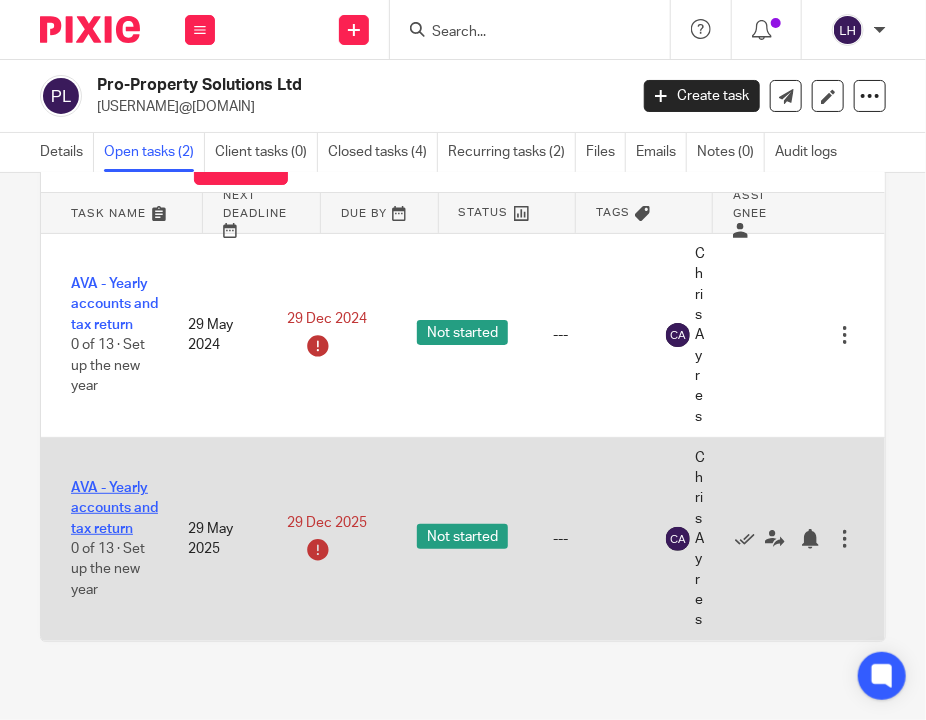 click on "AVA - Yearly accounts and tax return" at bounding box center [114, 508] 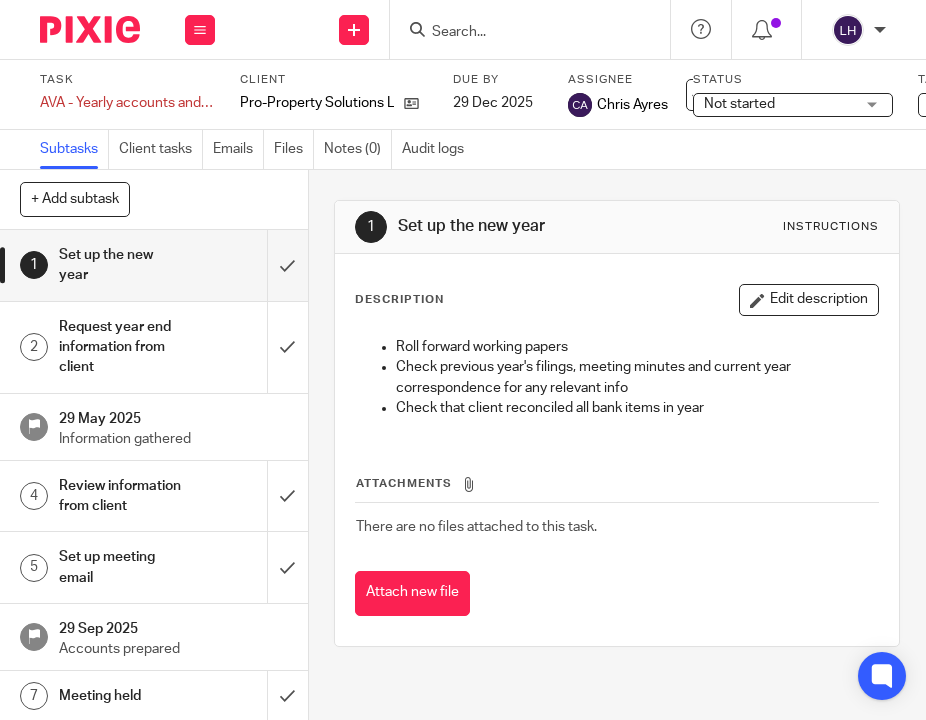 scroll, scrollTop: 0, scrollLeft: 0, axis: both 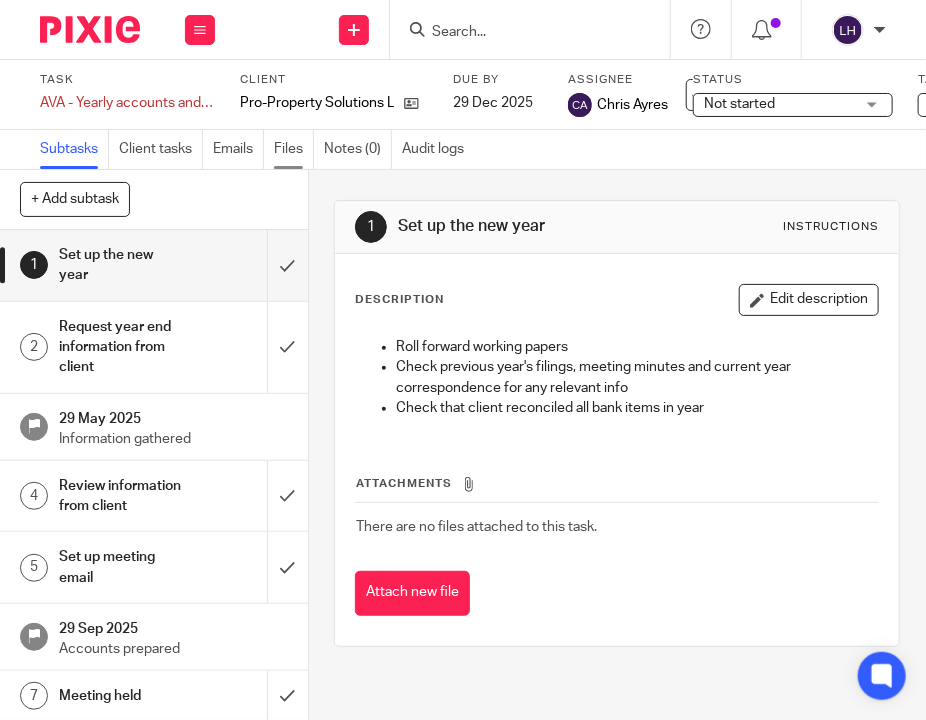 click on "Files" at bounding box center [294, 149] 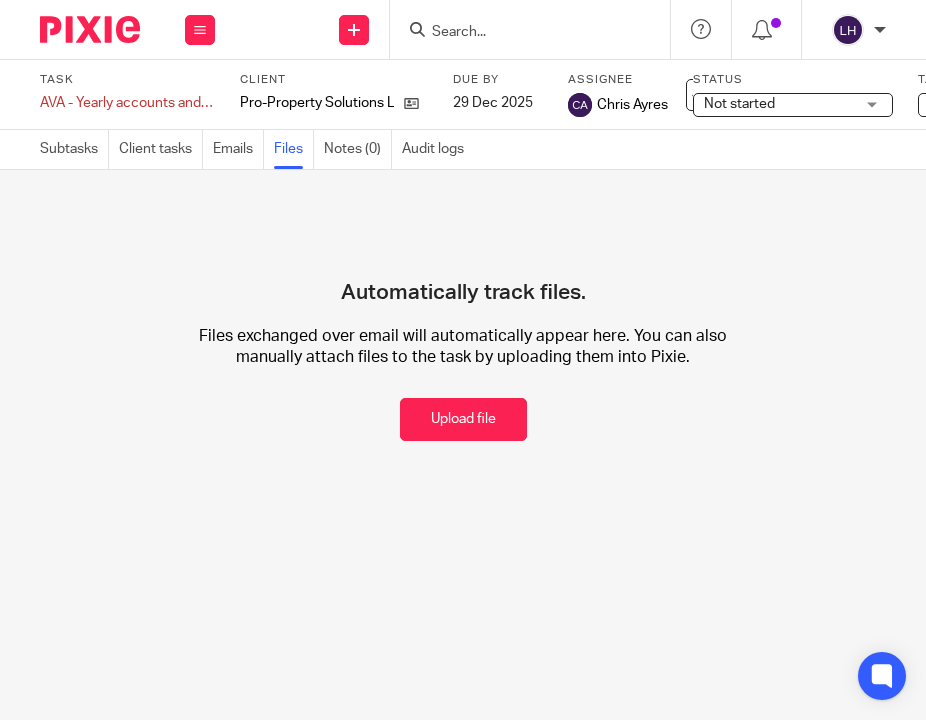 scroll, scrollTop: 0, scrollLeft: 0, axis: both 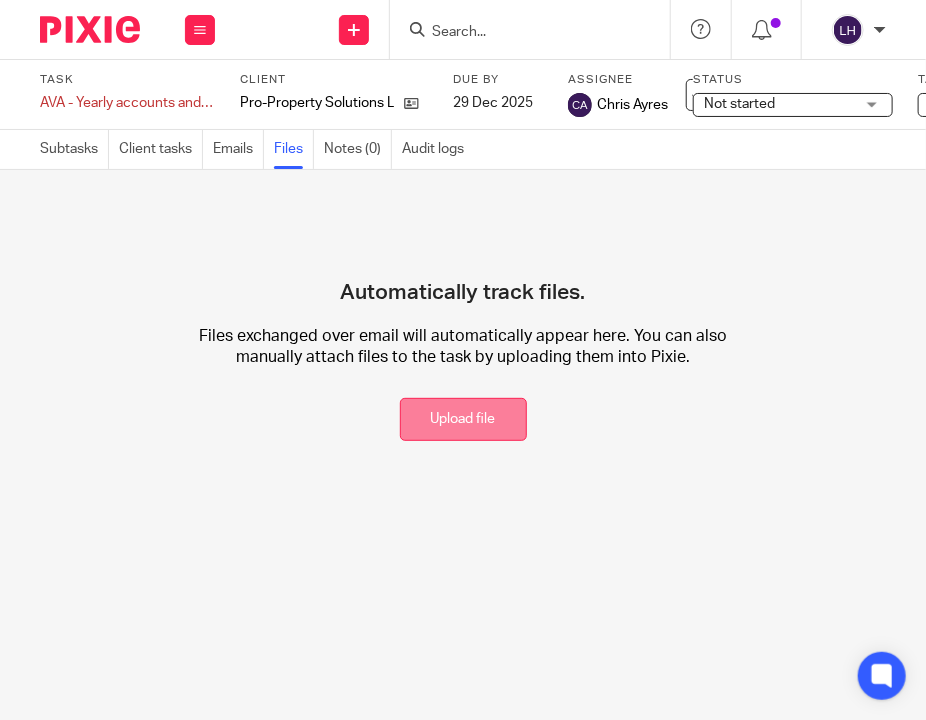 click on "Upload file" at bounding box center [463, 419] 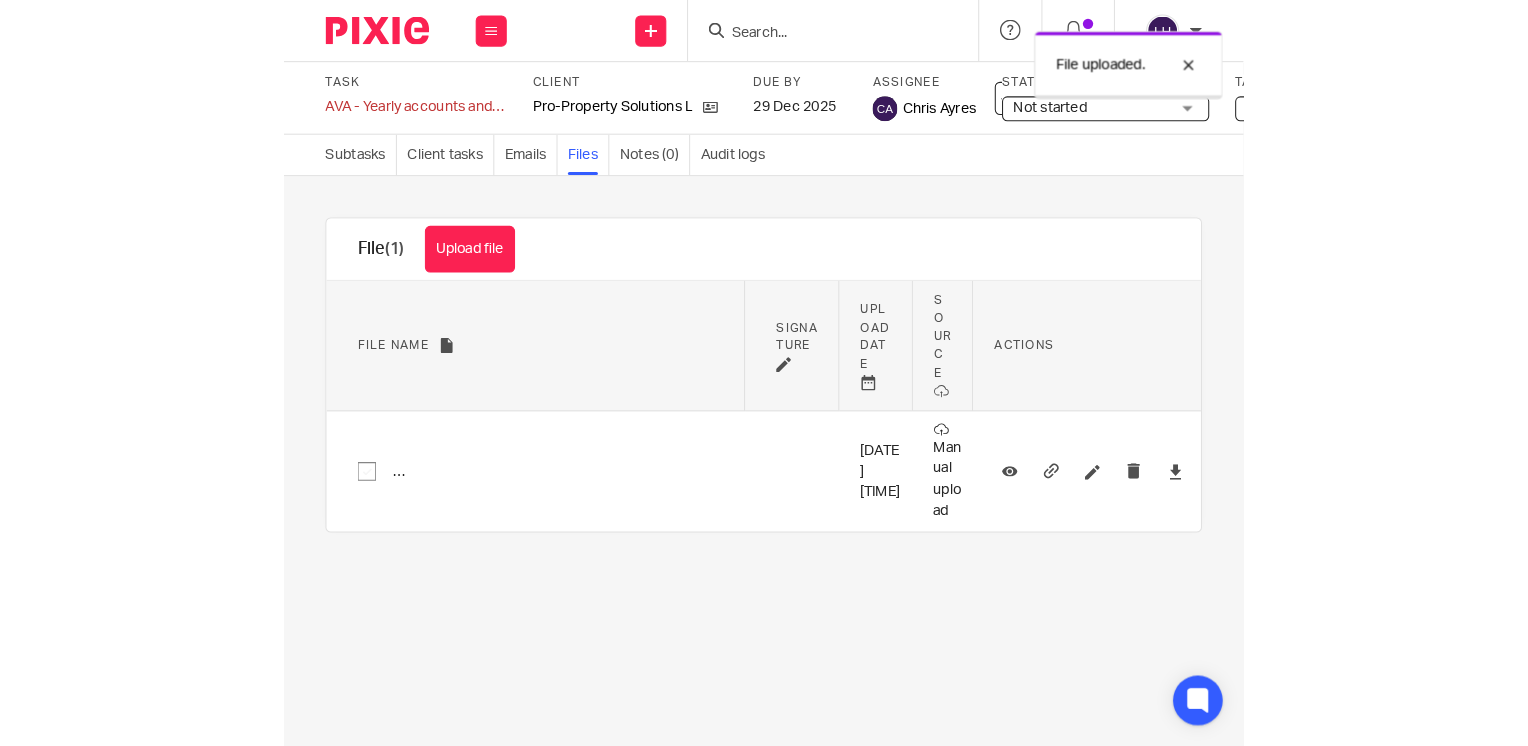 scroll, scrollTop: 0, scrollLeft: 0, axis: both 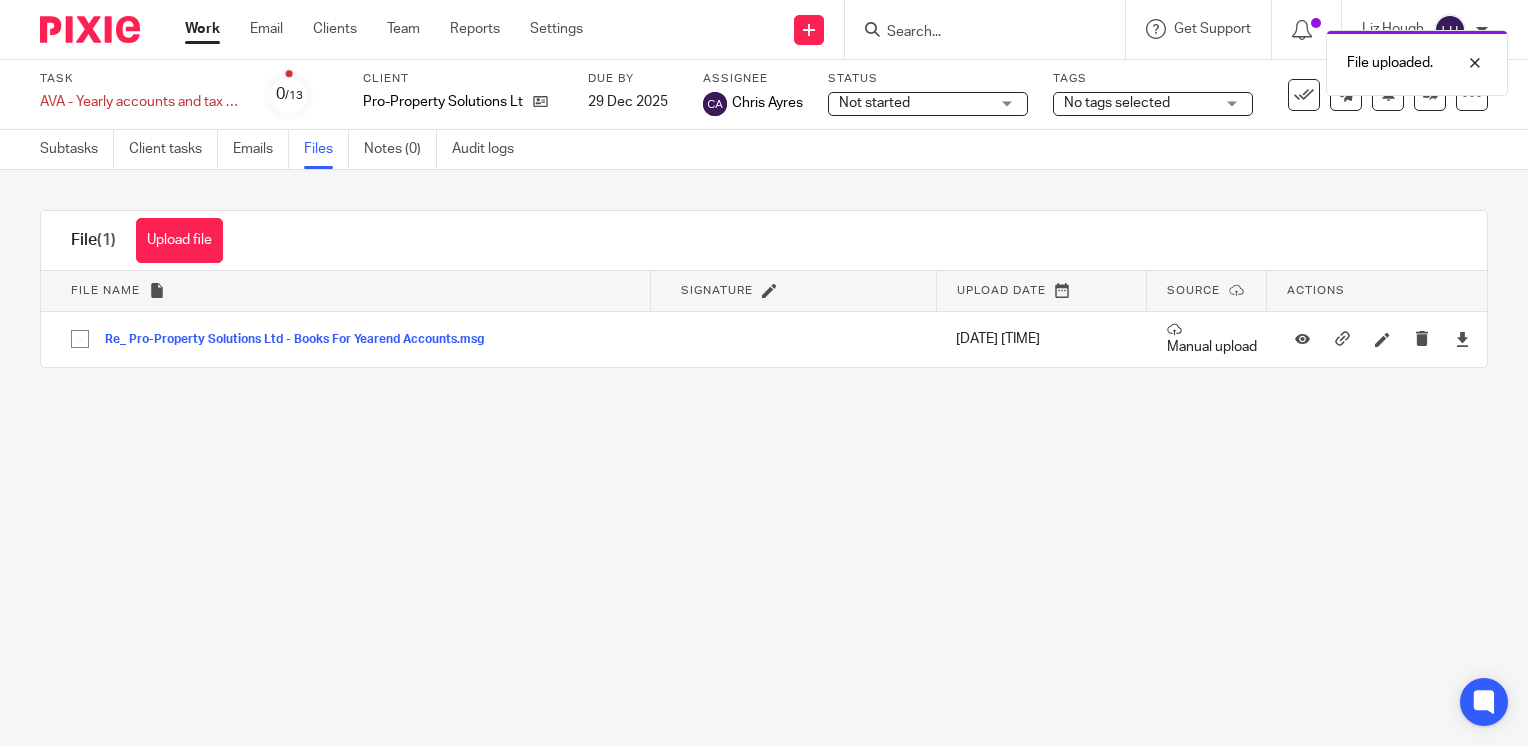 click on "Work" at bounding box center (202, 29) 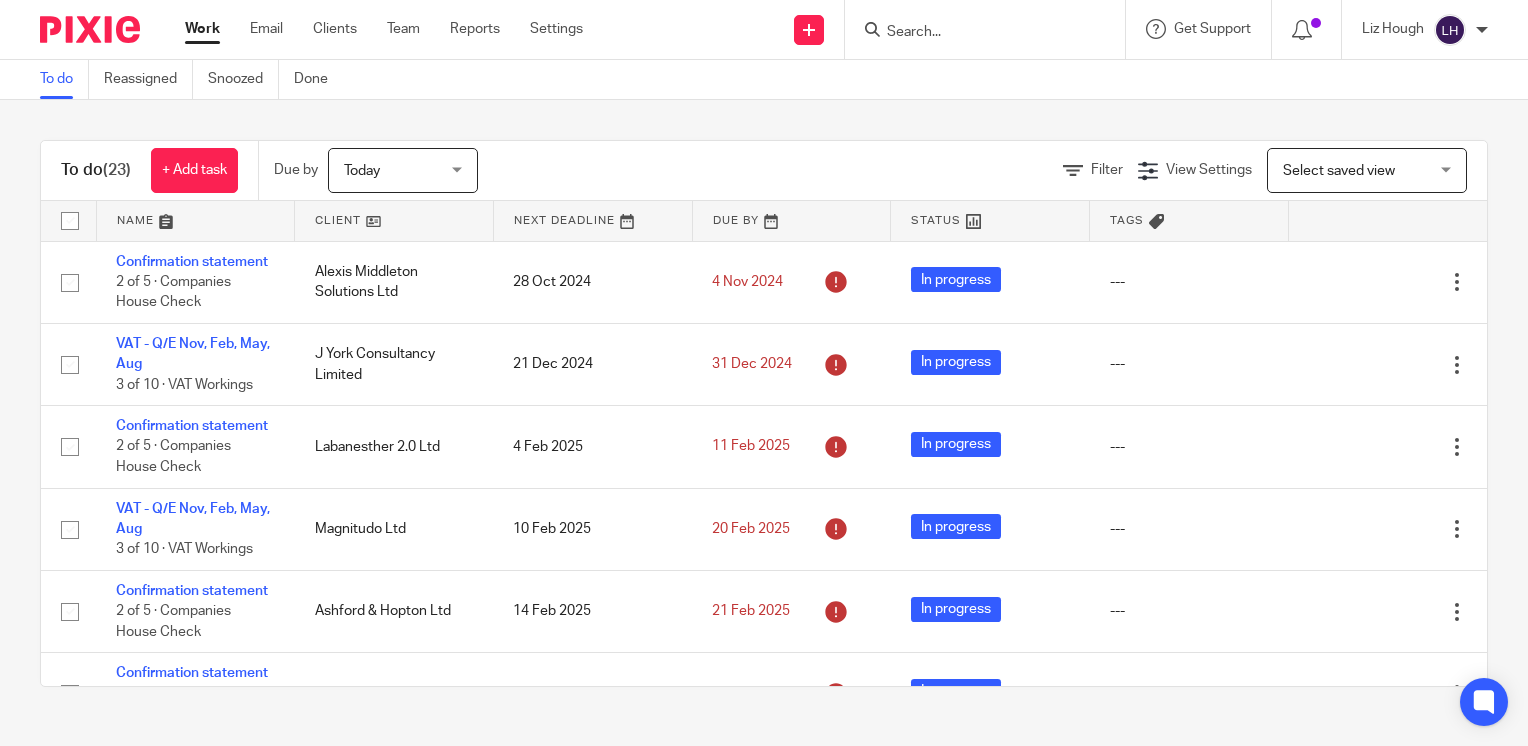 scroll, scrollTop: 0, scrollLeft: 0, axis: both 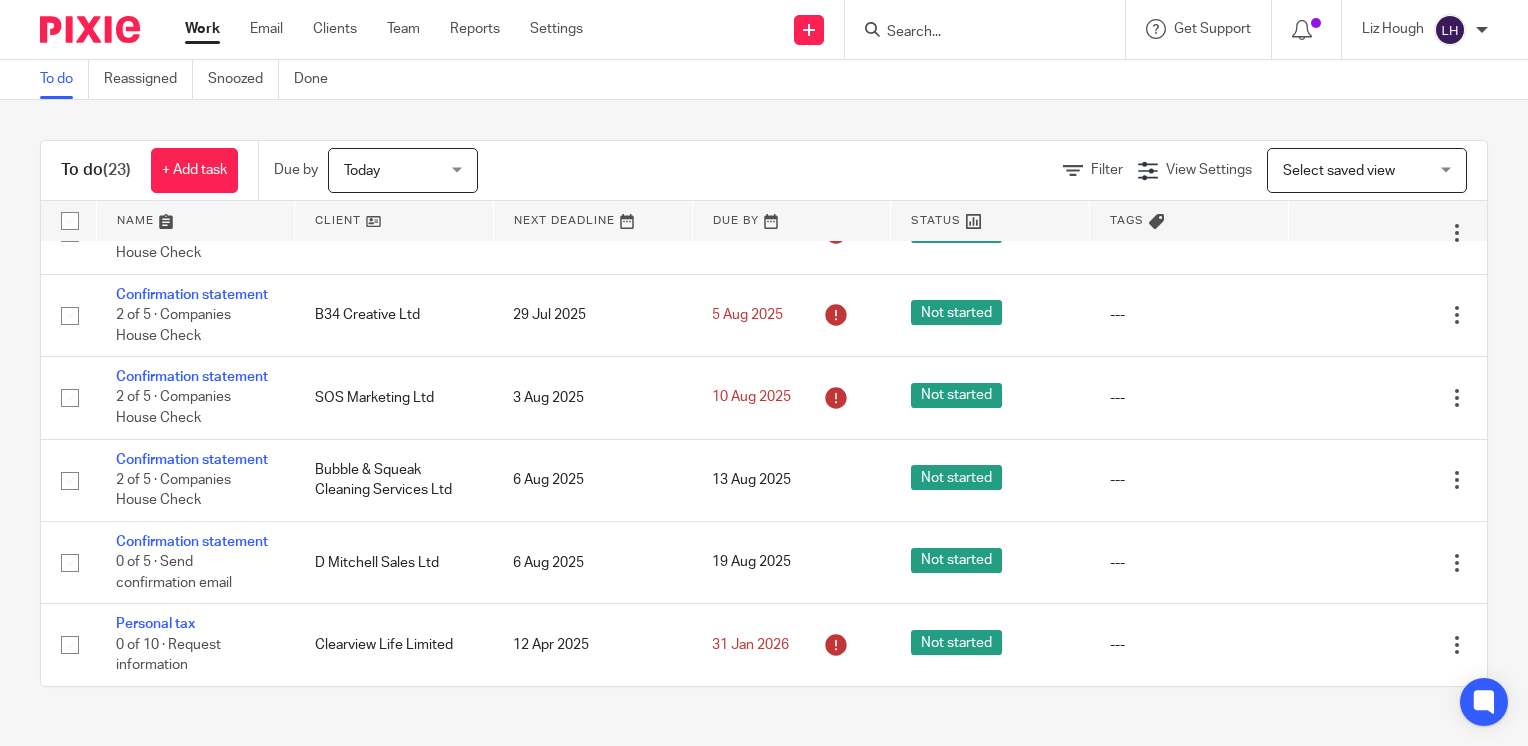 click at bounding box center [975, 33] 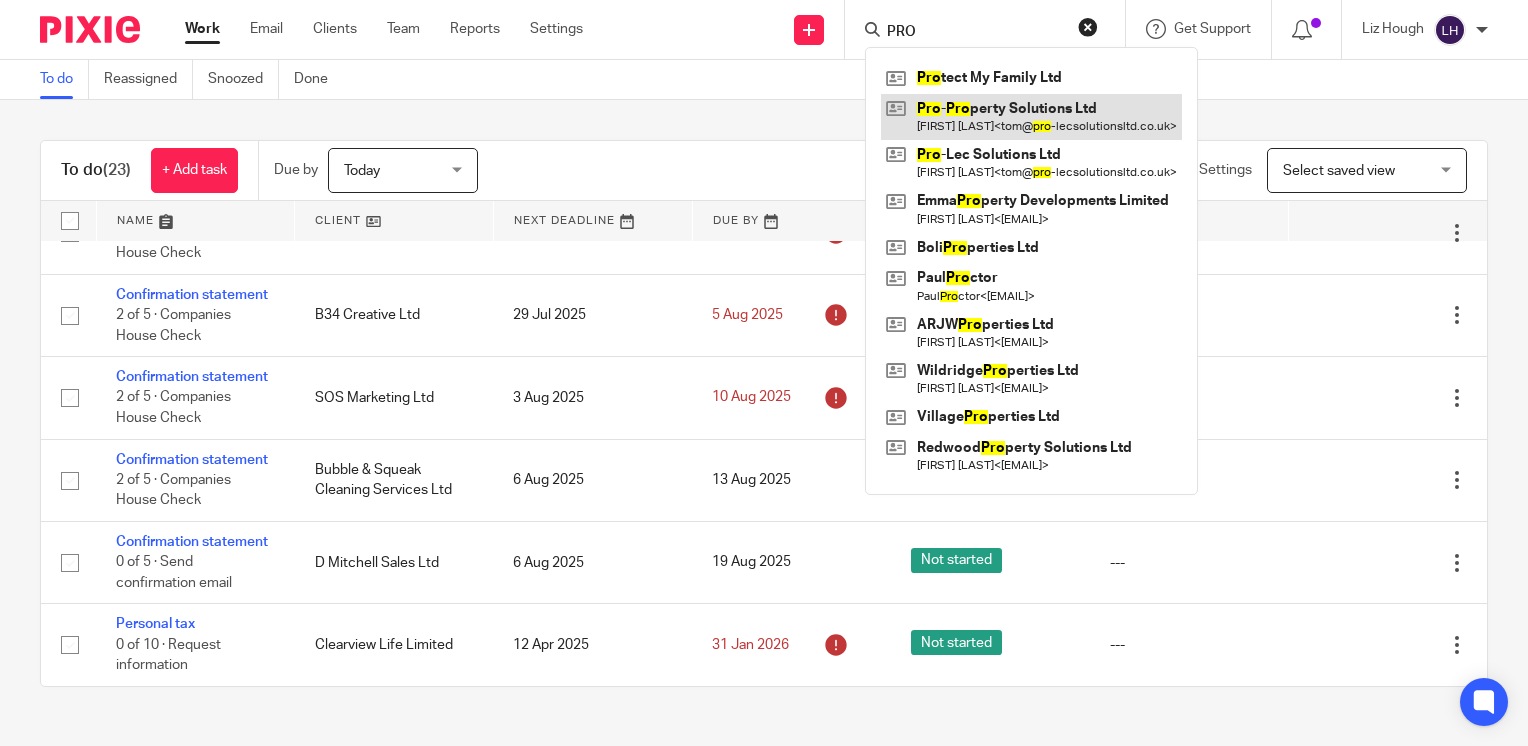 type on "PRO" 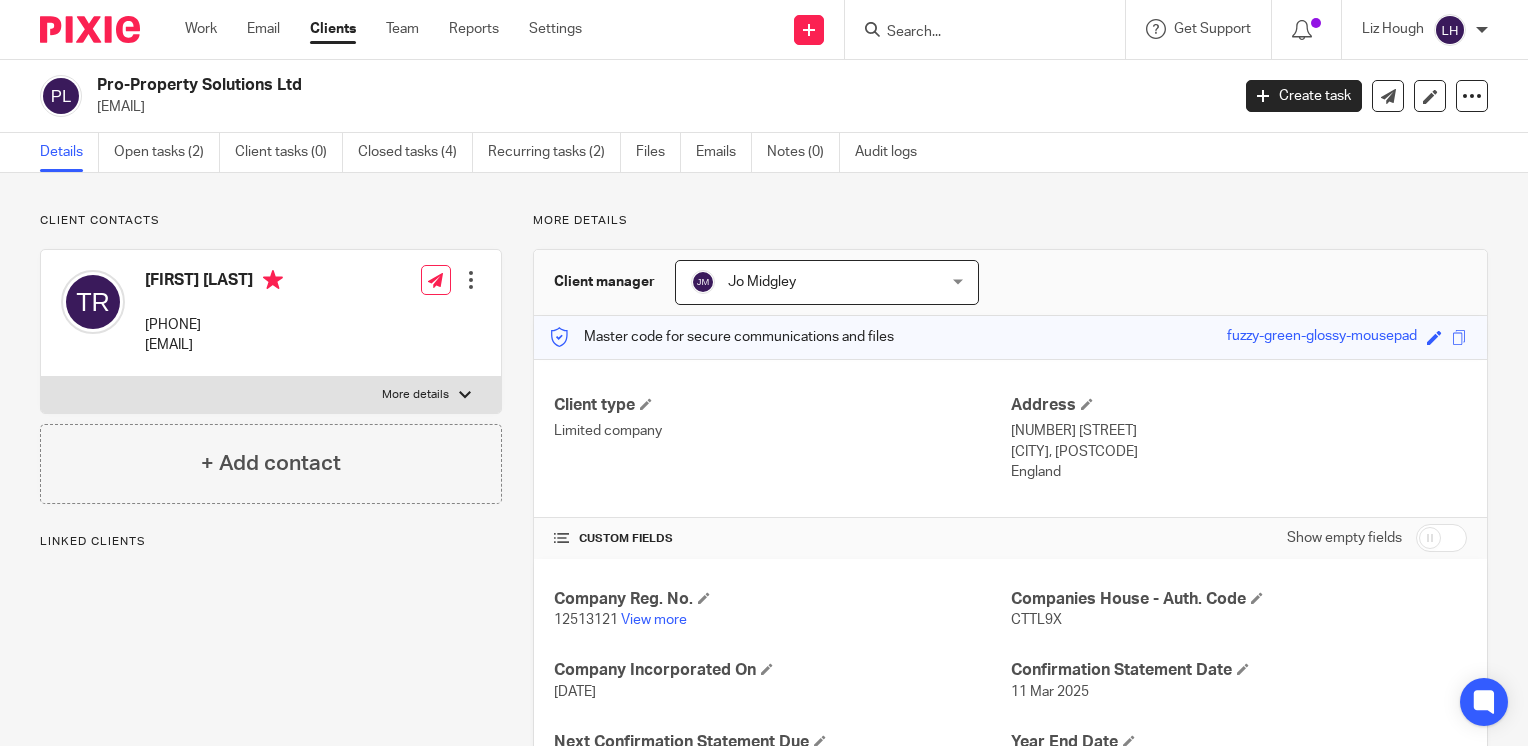 scroll, scrollTop: 0, scrollLeft: 0, axis: both 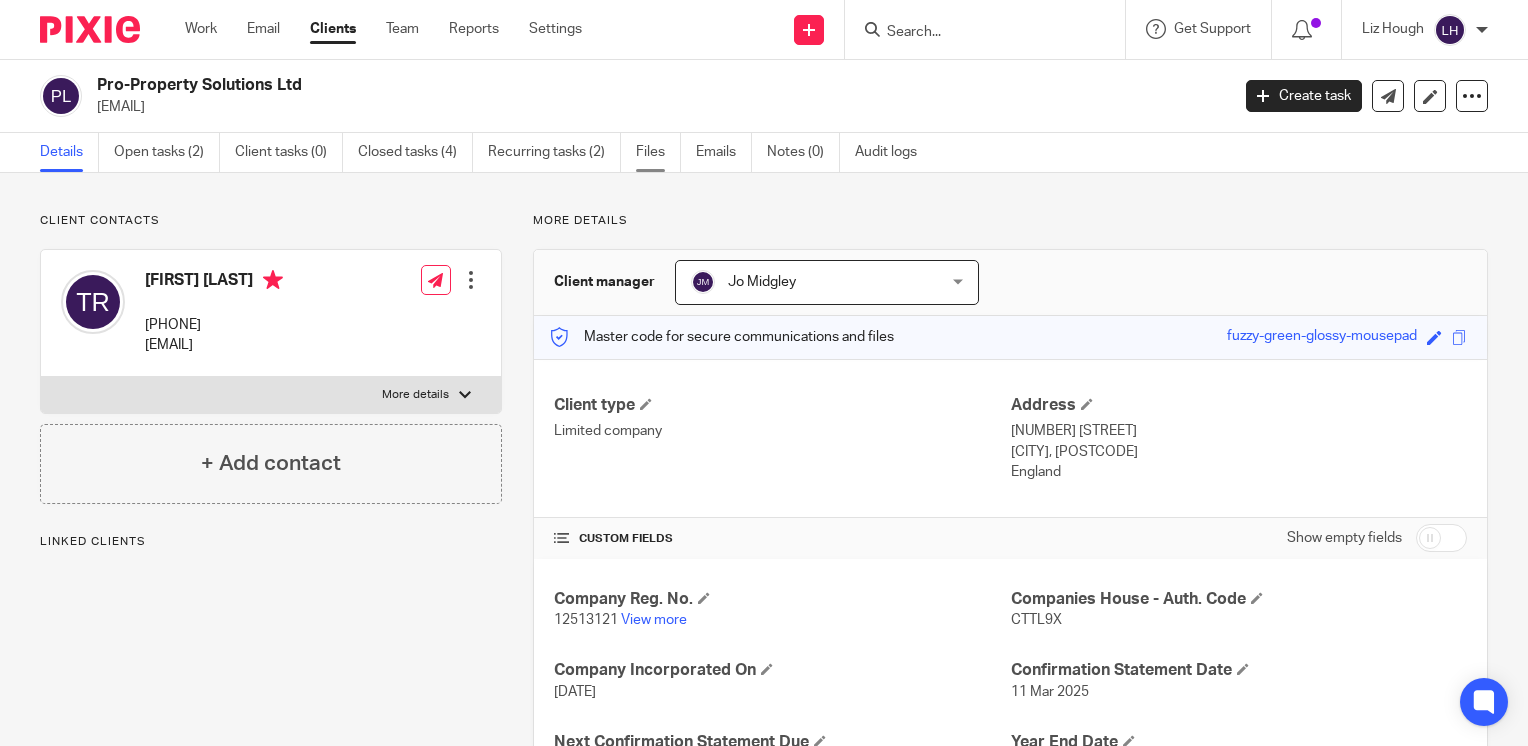 click on "Files" at bounding box center (658, 152) 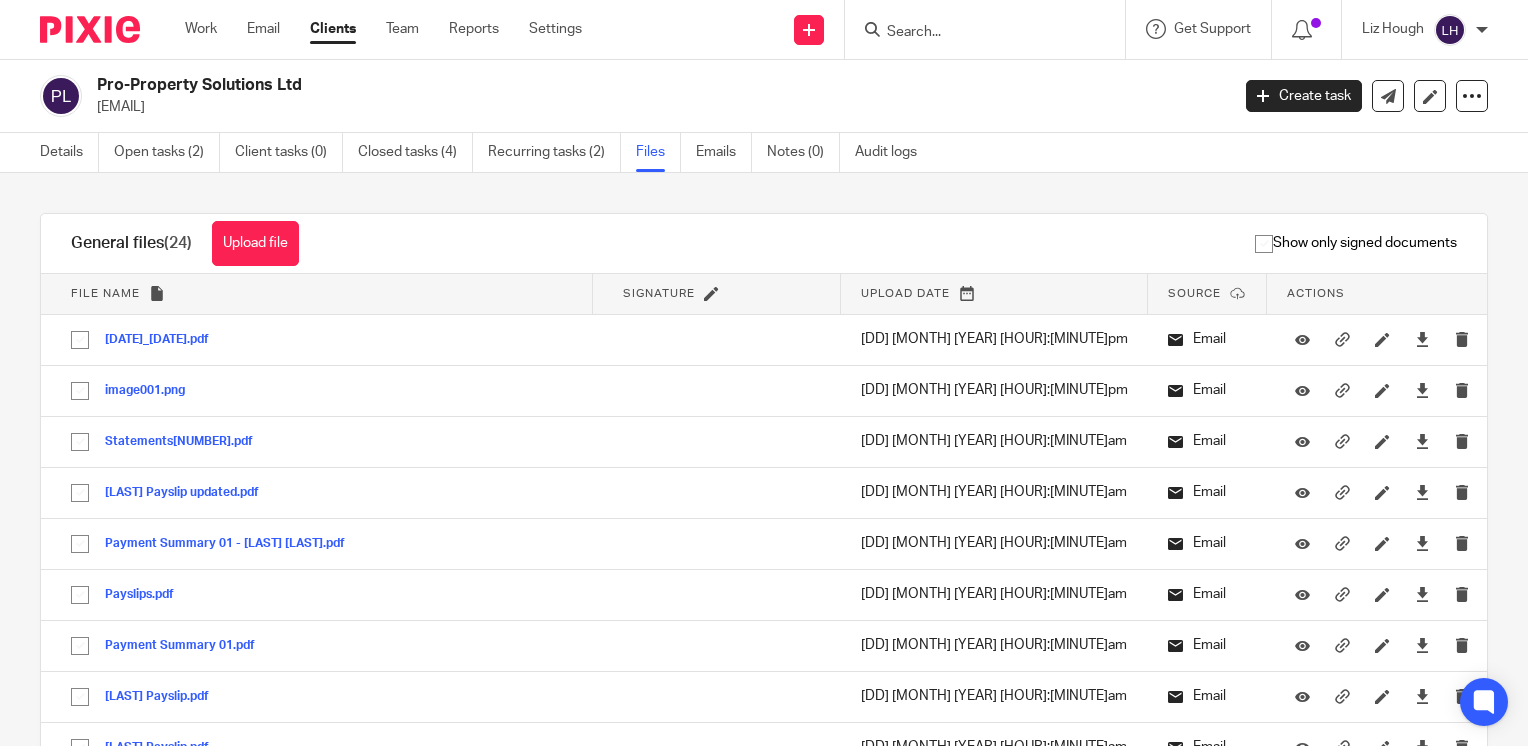 scroll, scrollTop: 0, scrollLeft: 0, axis: both 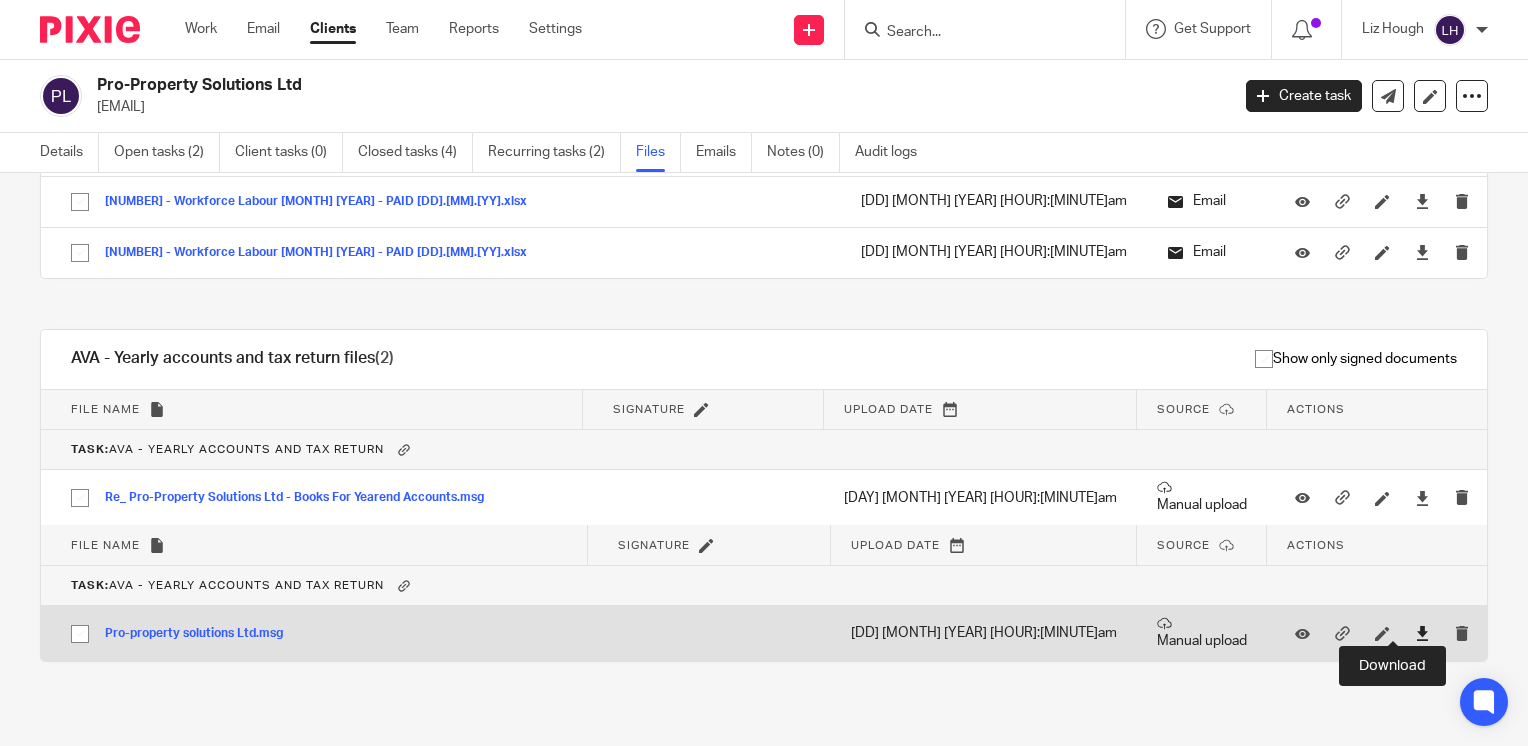click at bounding box center [1422, 633] 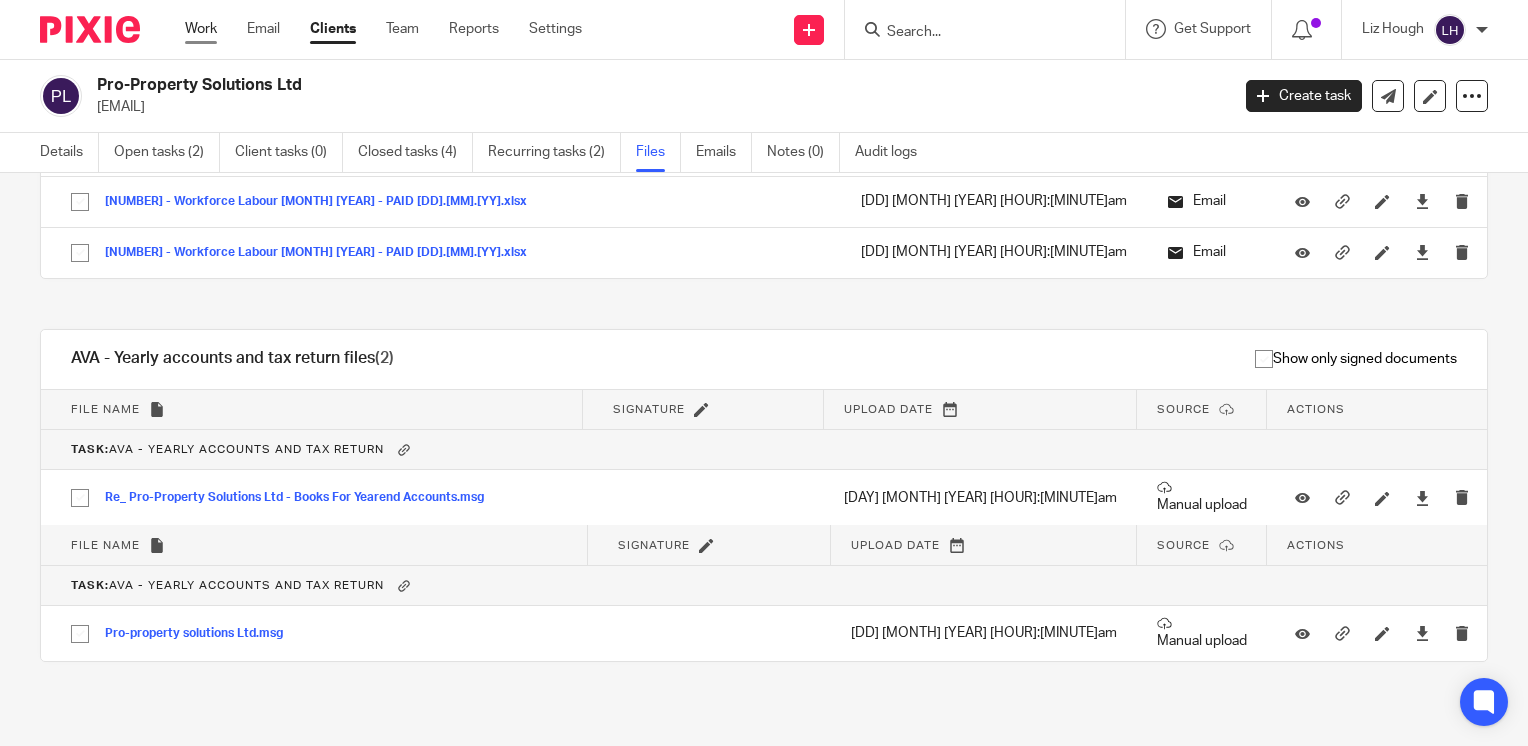 click on "Work" at bounding box center (201, 29) 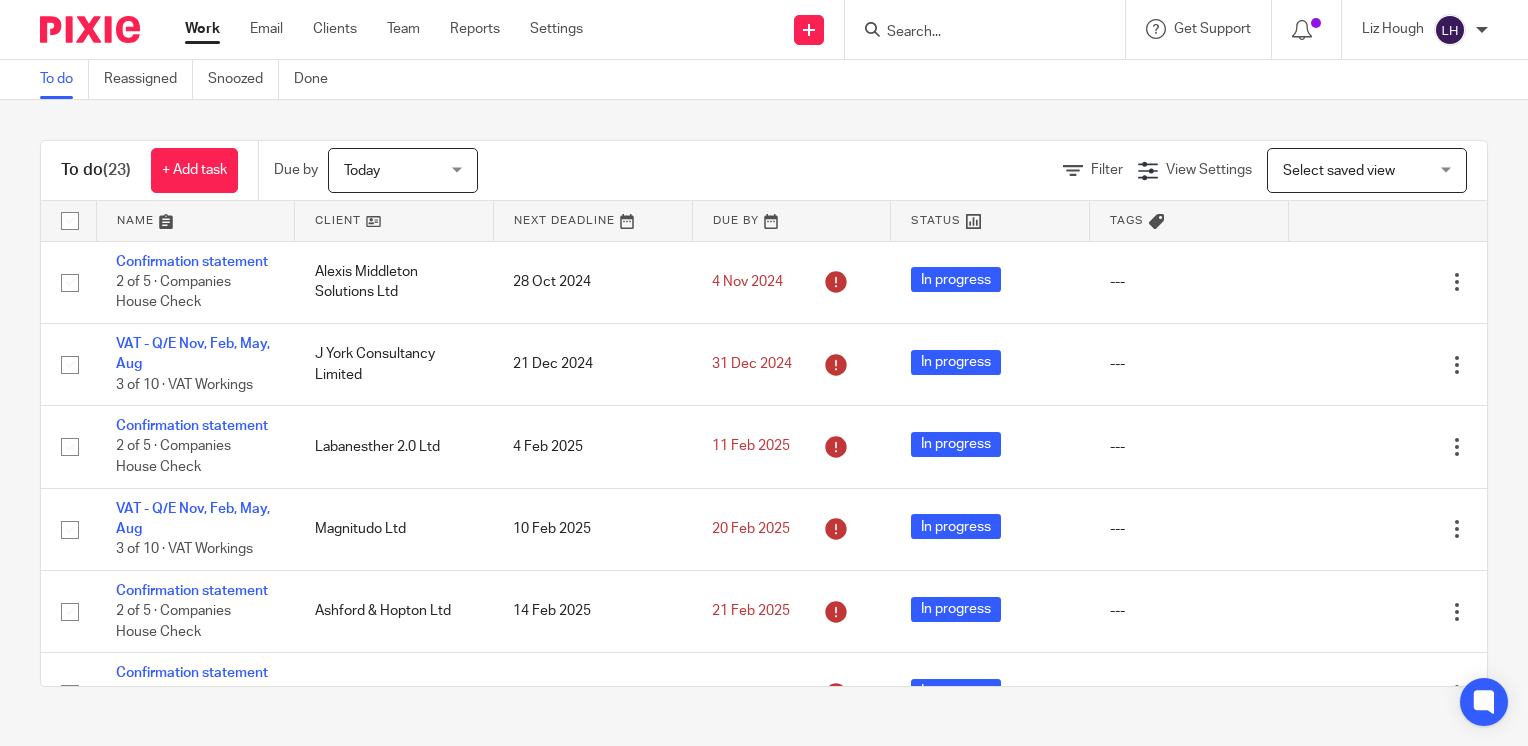scroll, scrollTop: 0, scrollLeft: 0, axis: both 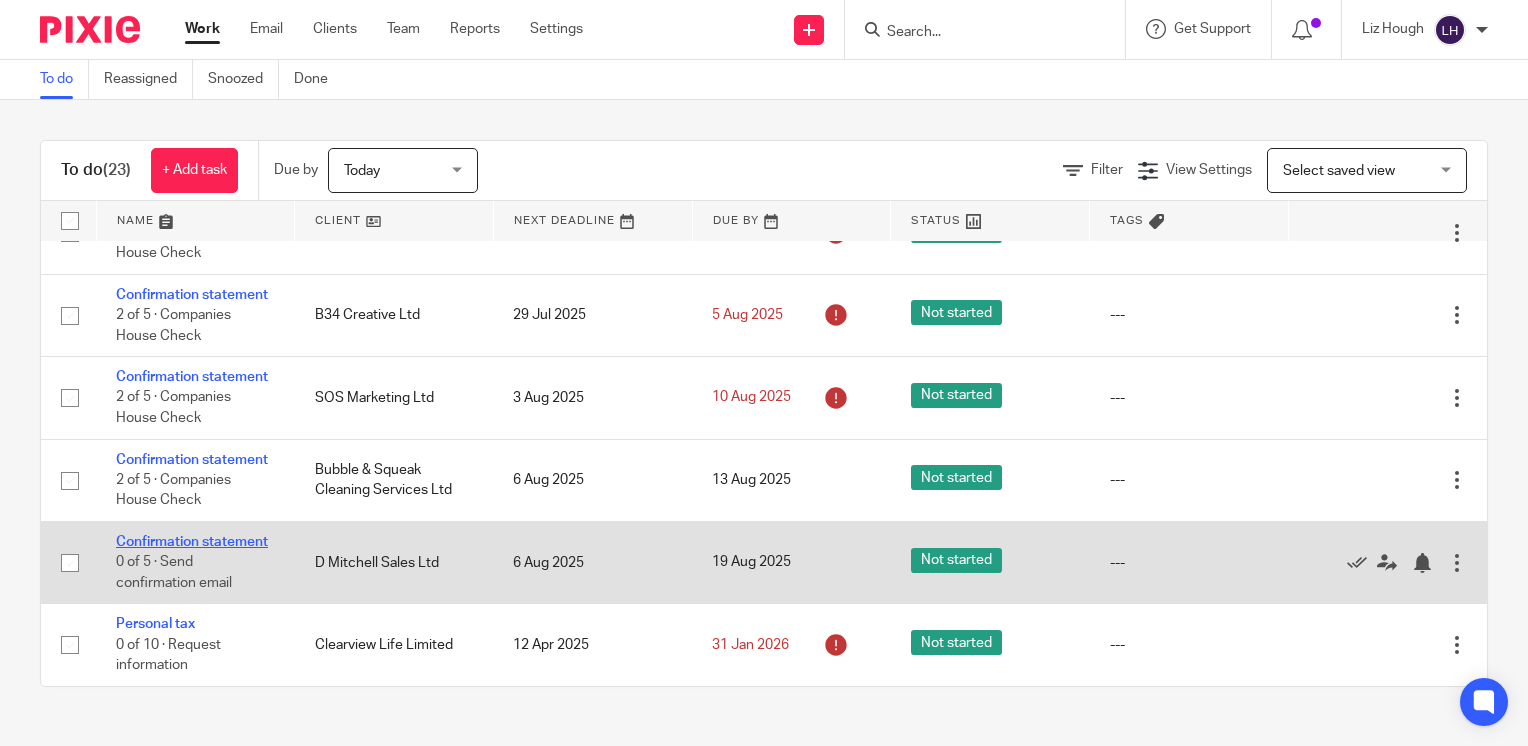 click on "Confirmation statement" at bounding box center (192, 542) 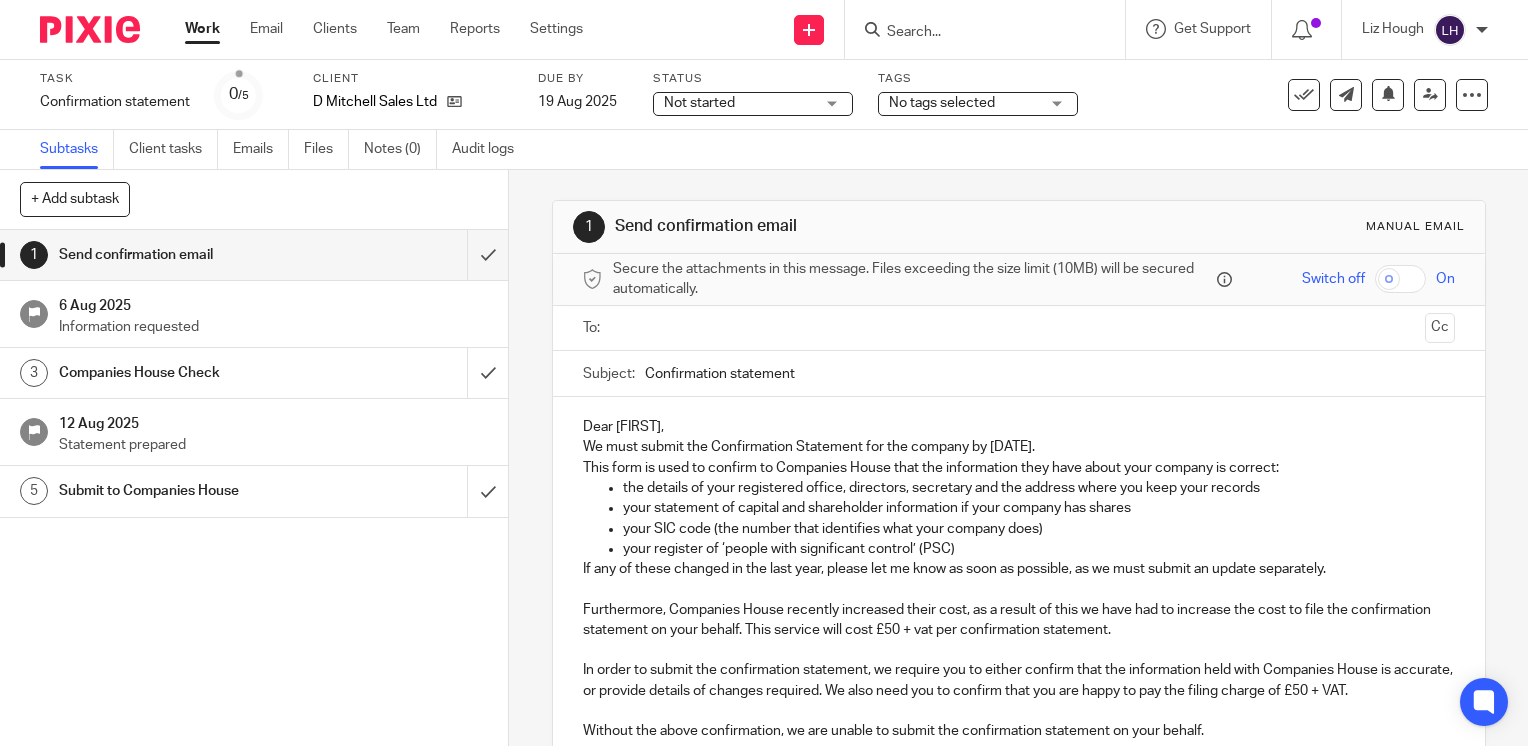 scroll, scrollTop: 0, scrollLeft: 0, axis: both 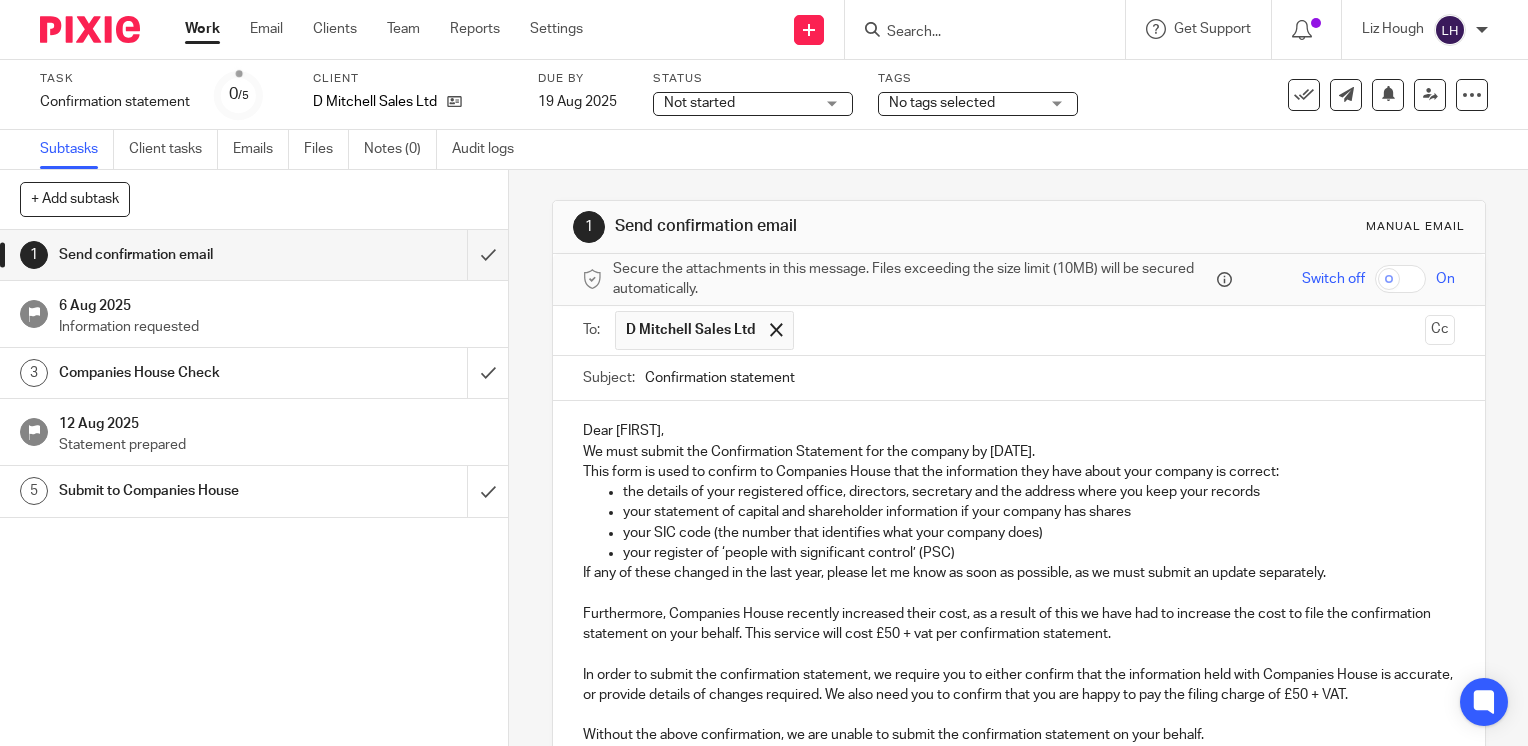 click at bounding box center (1110, 330) 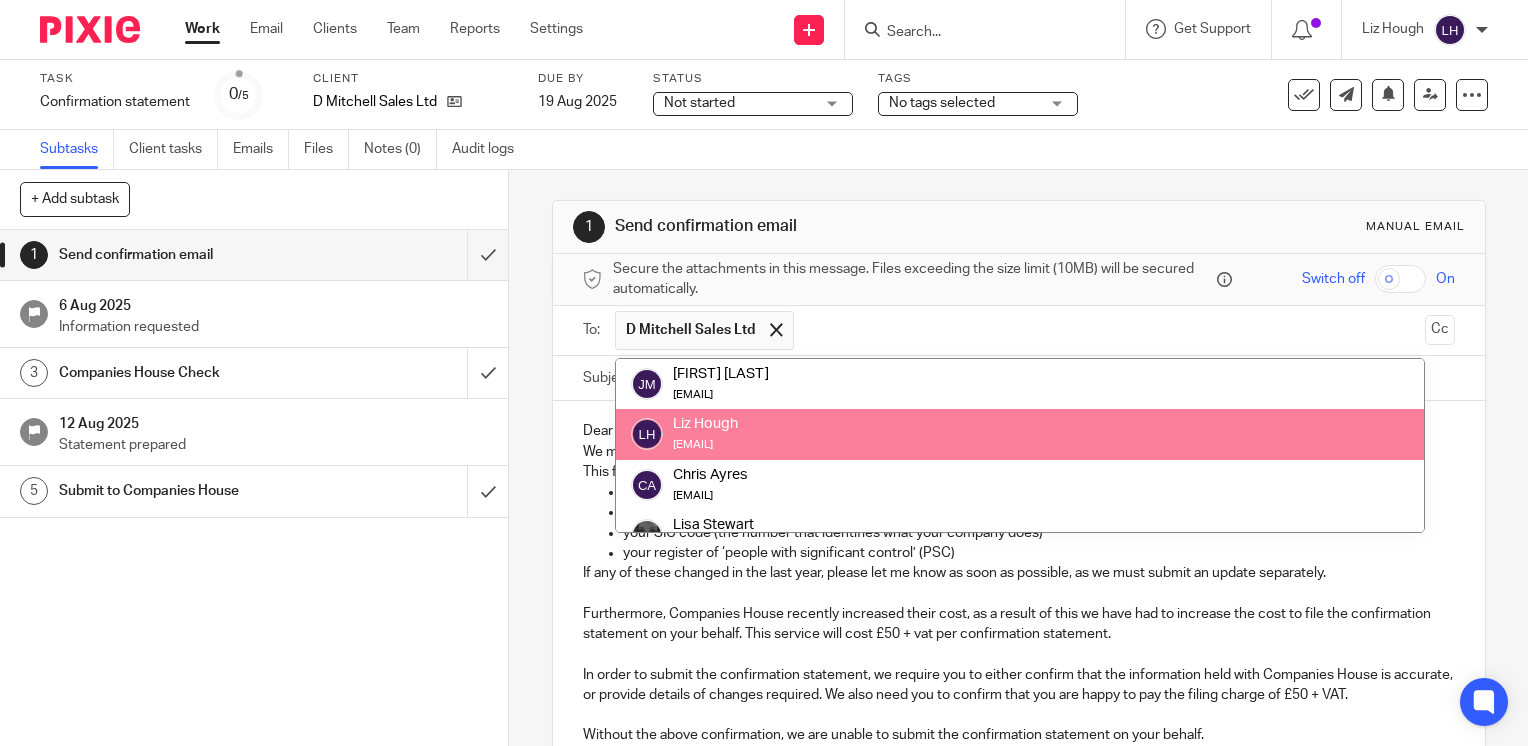 scroll, scrollTop: 100, scrollLeft: 0, axis: vertical 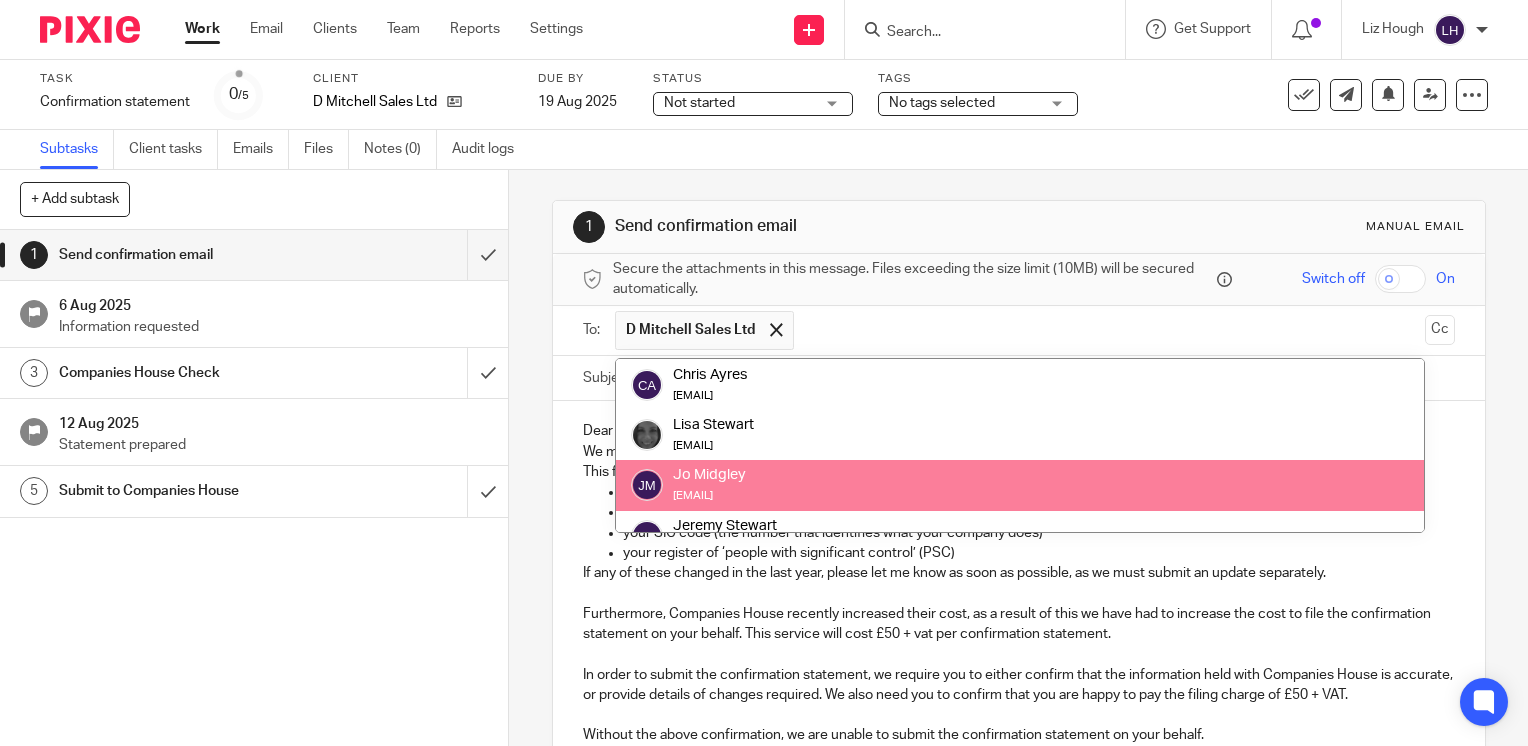 click on "your register of ‘people with significant control’ (PSC)" at bounding box center (1039, 553) 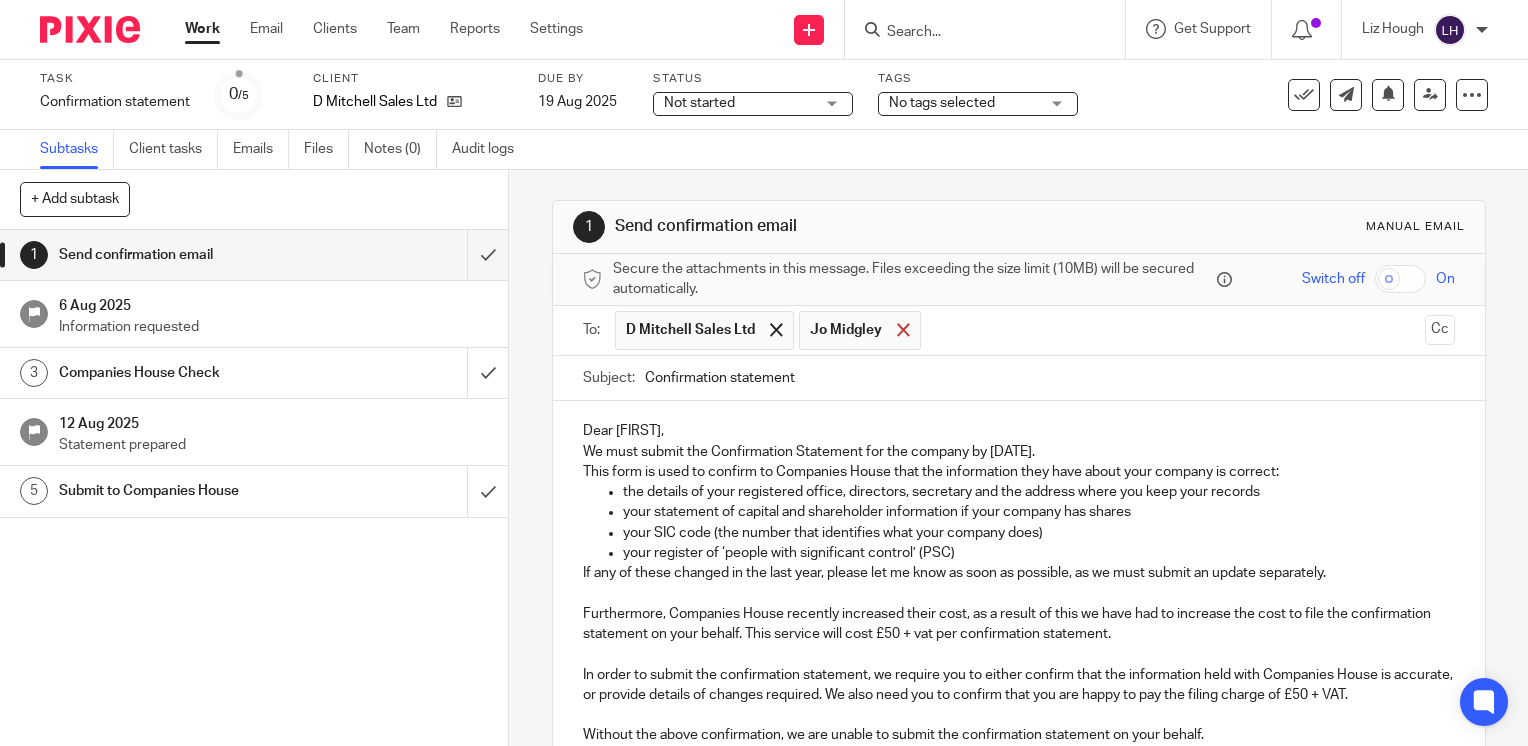 click at bounding box center (903, 329) 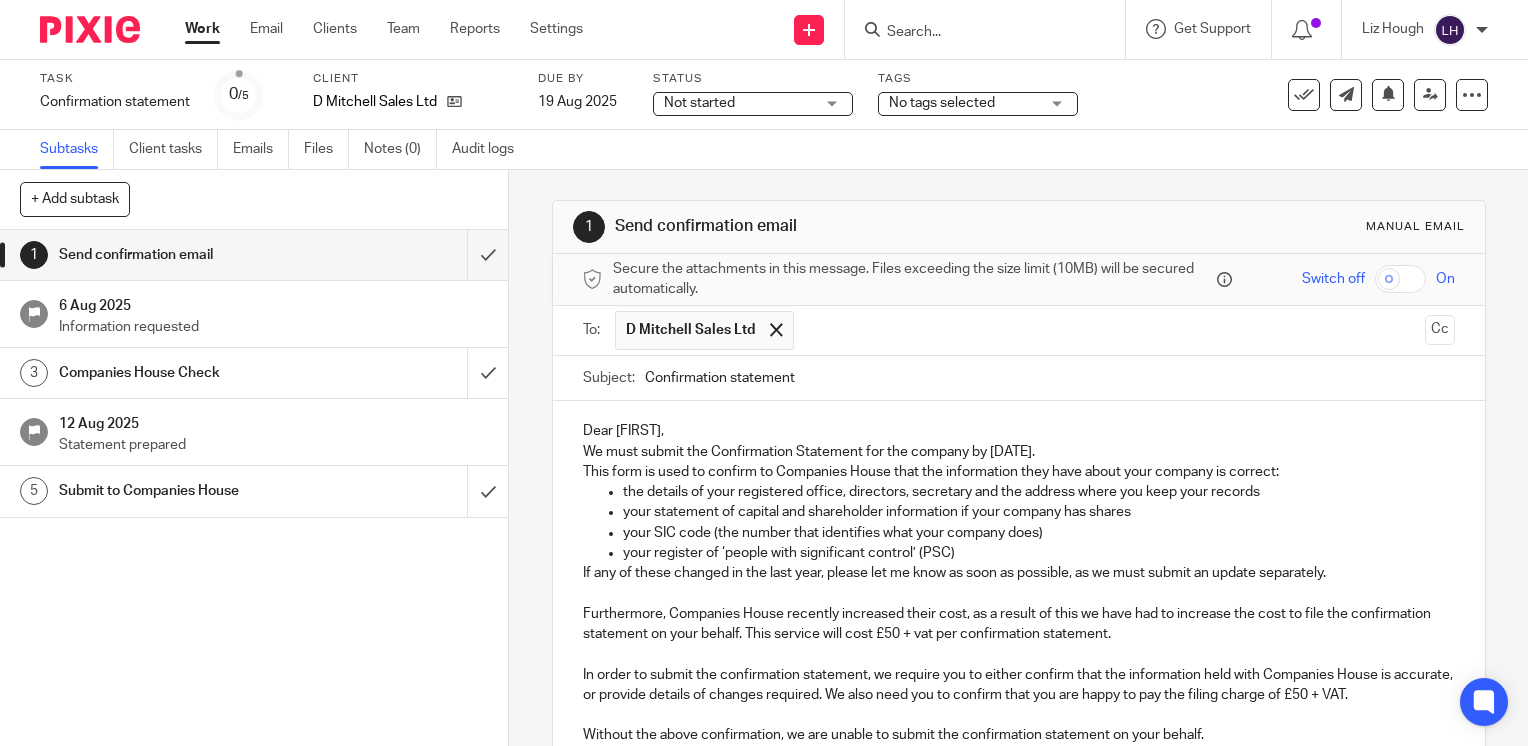 click on "Confirmation statement" at bounding box center [1050, 378] 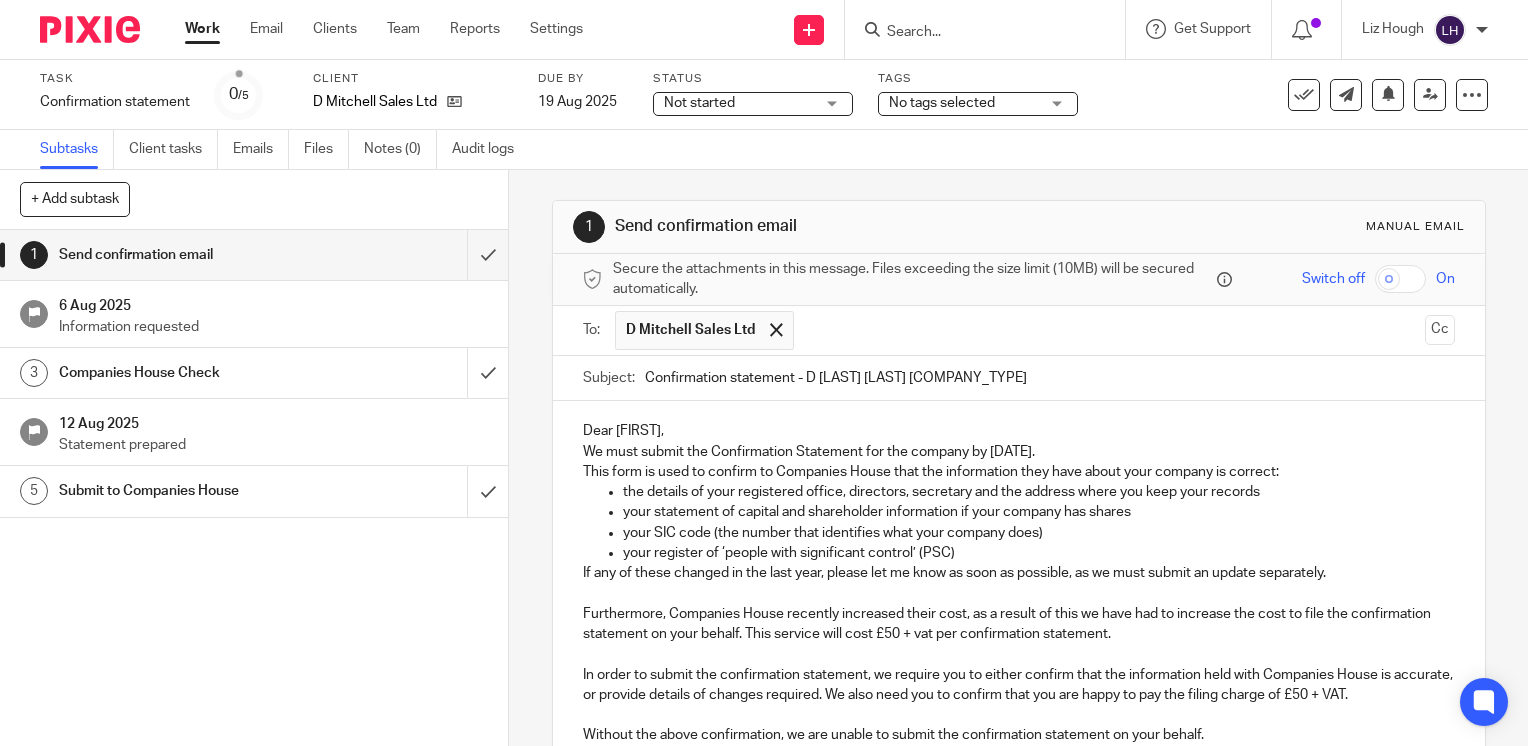 scroll, scrollTop: 312, scrollLeft: 0, axis: vertical 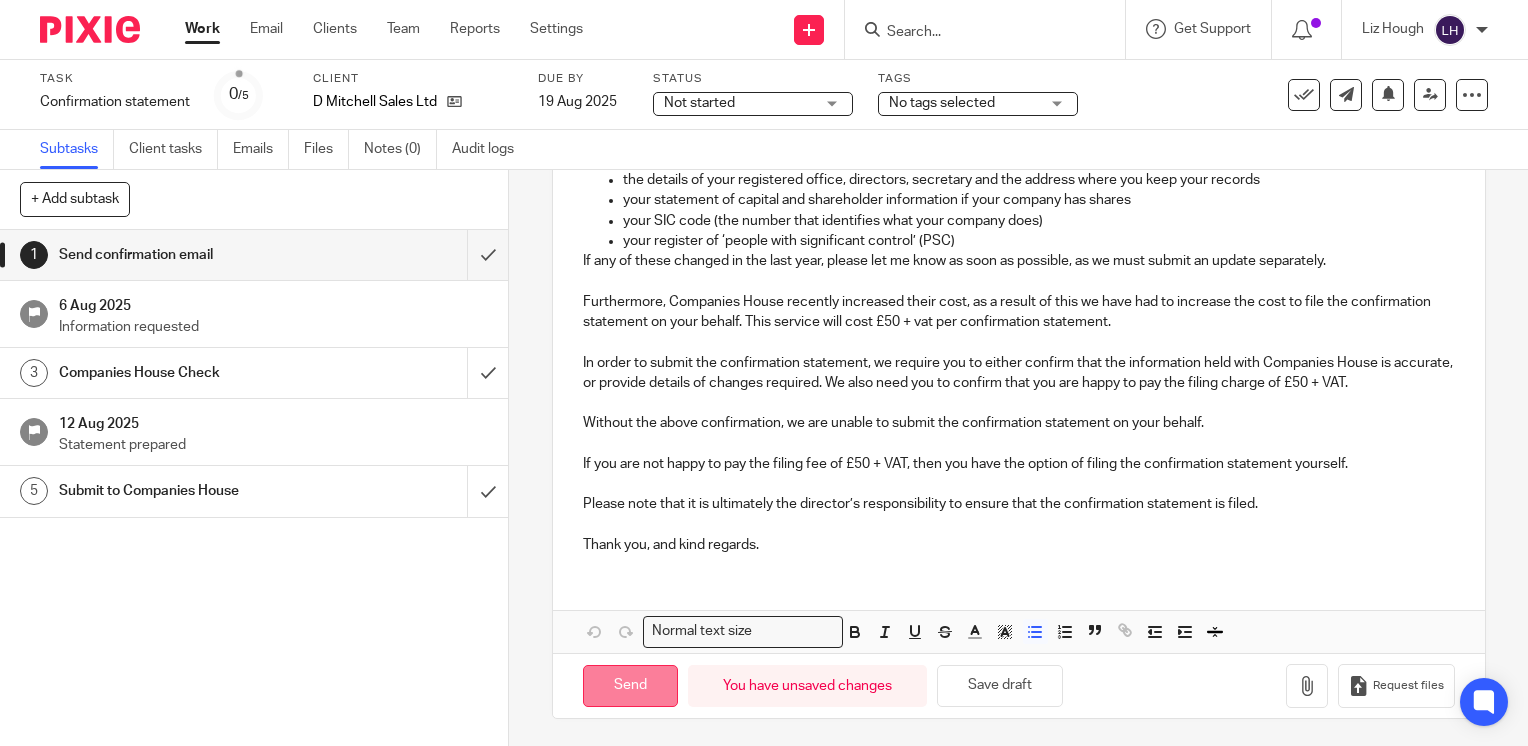 type on "Confirmation statement - D Mitchell Sales Ltd" 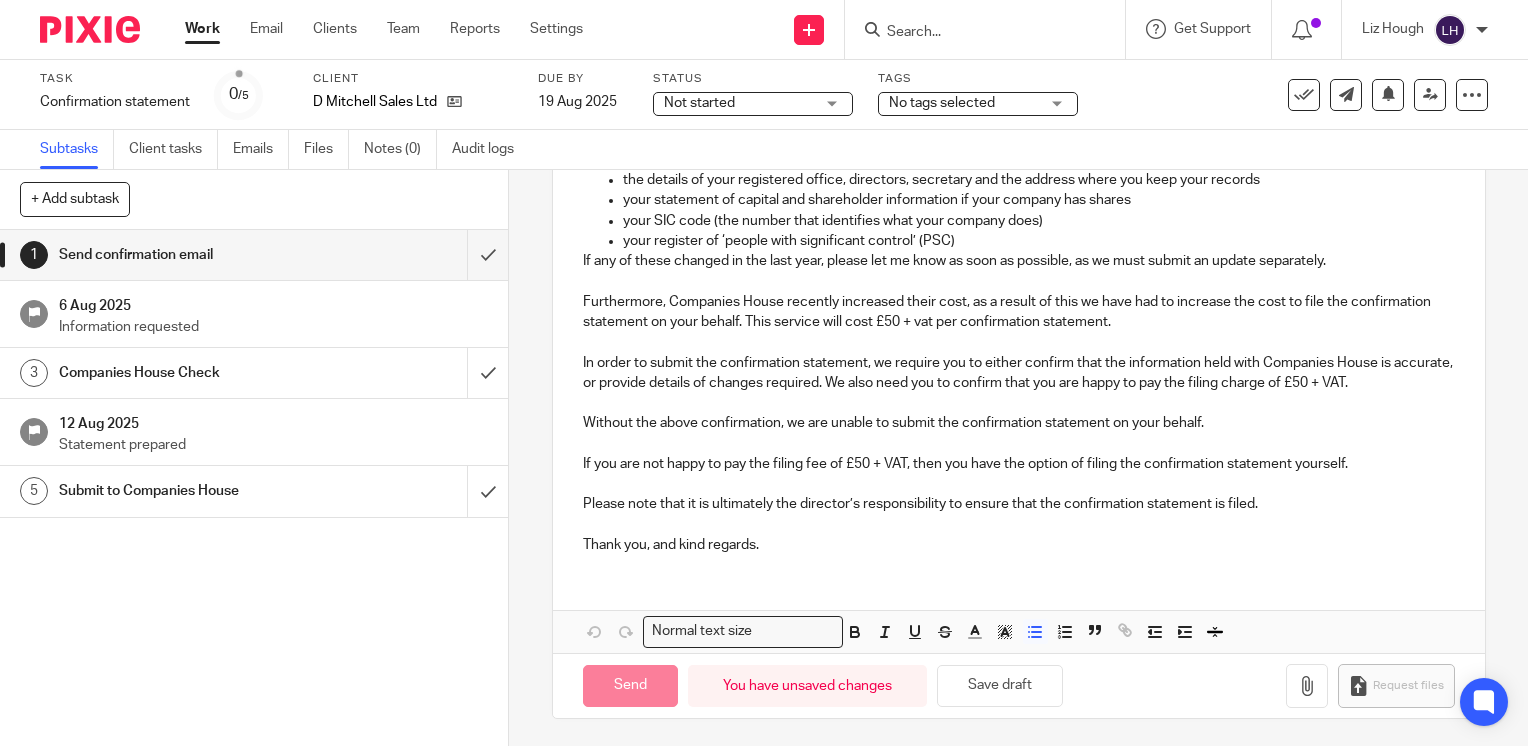type on "Sent" 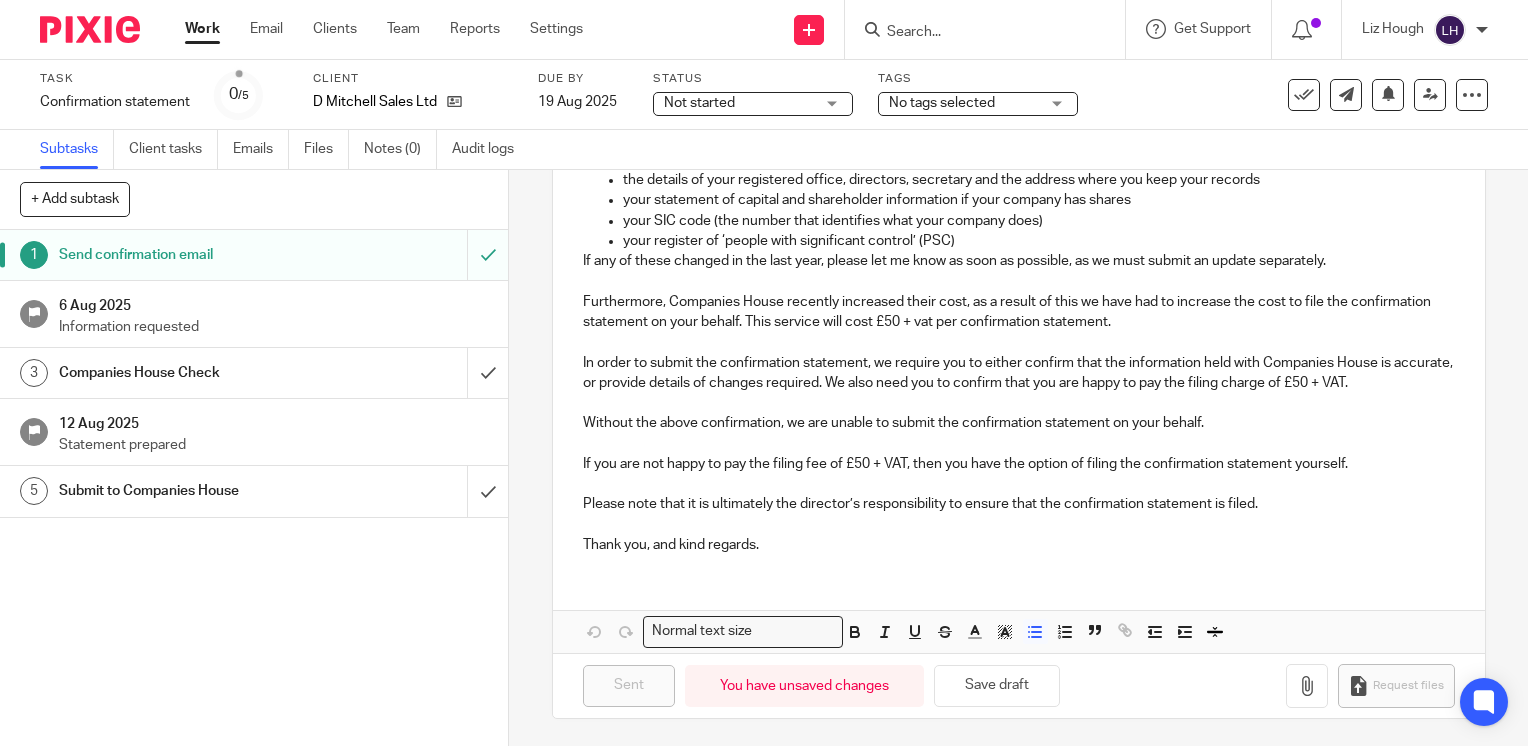 click on "Work" at bounding box center (202, 29) 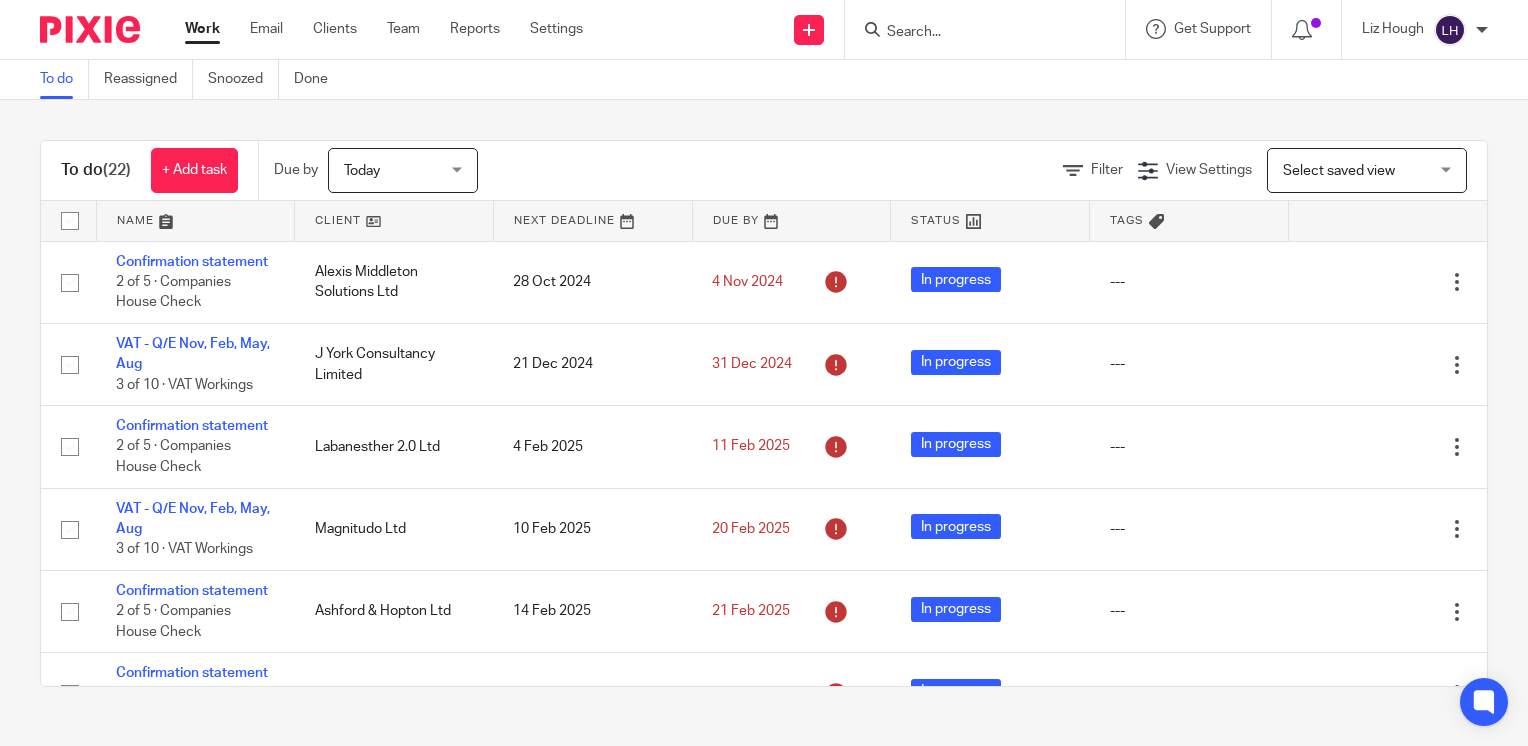 scroll, scrollTop: 0, scrollLeft: 0, axis: both 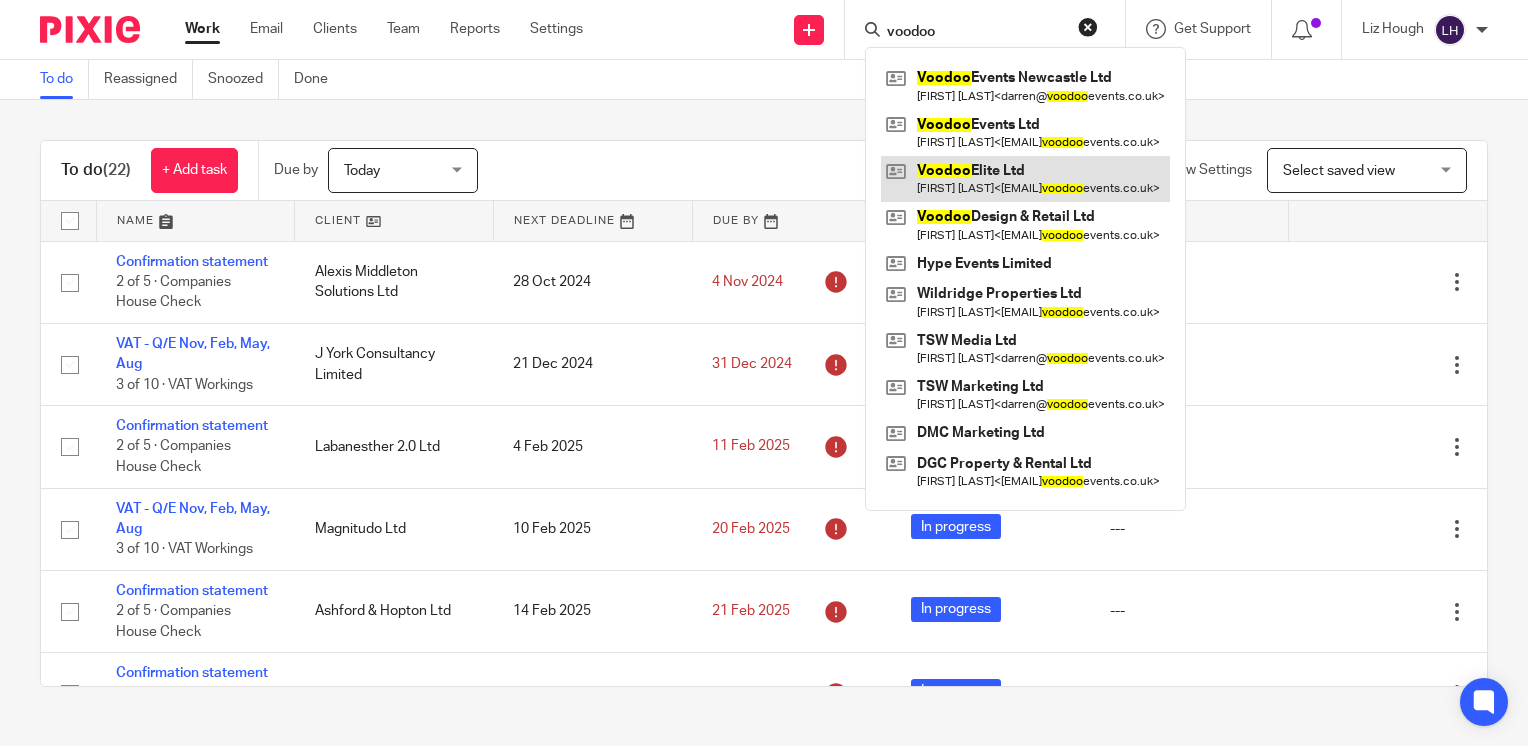 type on "voodoo" 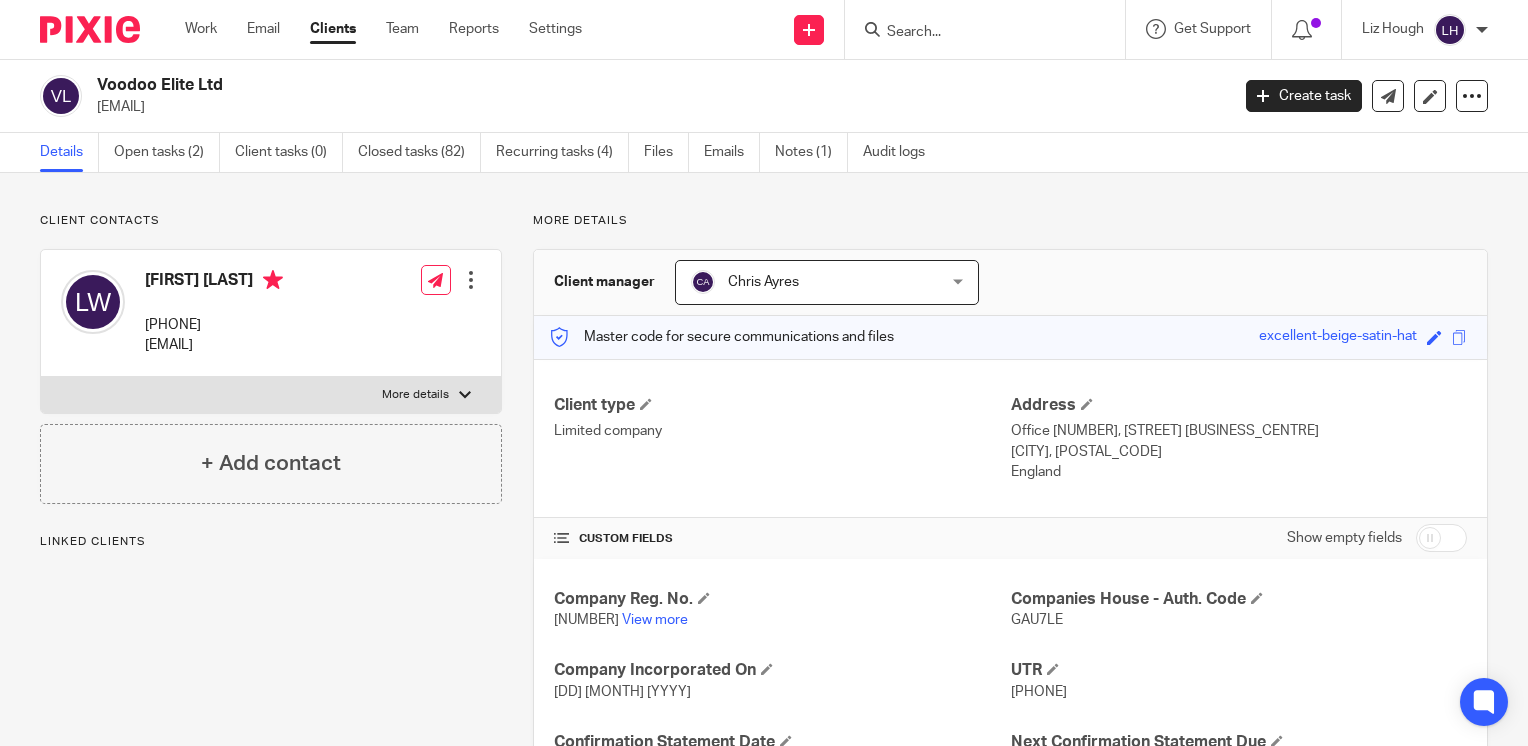 scroll, scrollTop: 0, scrollLeft: 0, axis: both 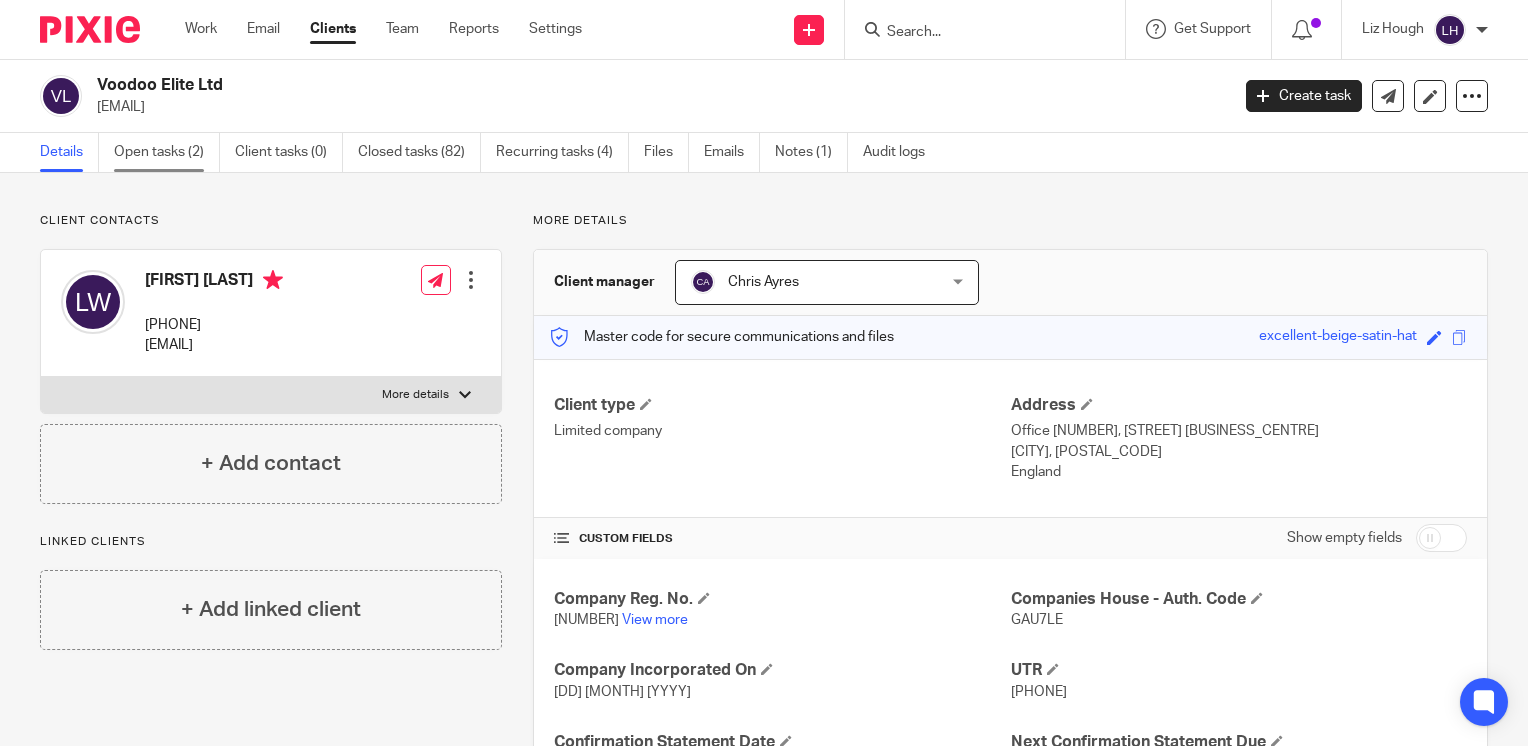 click on "Open tasks (2)" at bounding box center [167, 152] 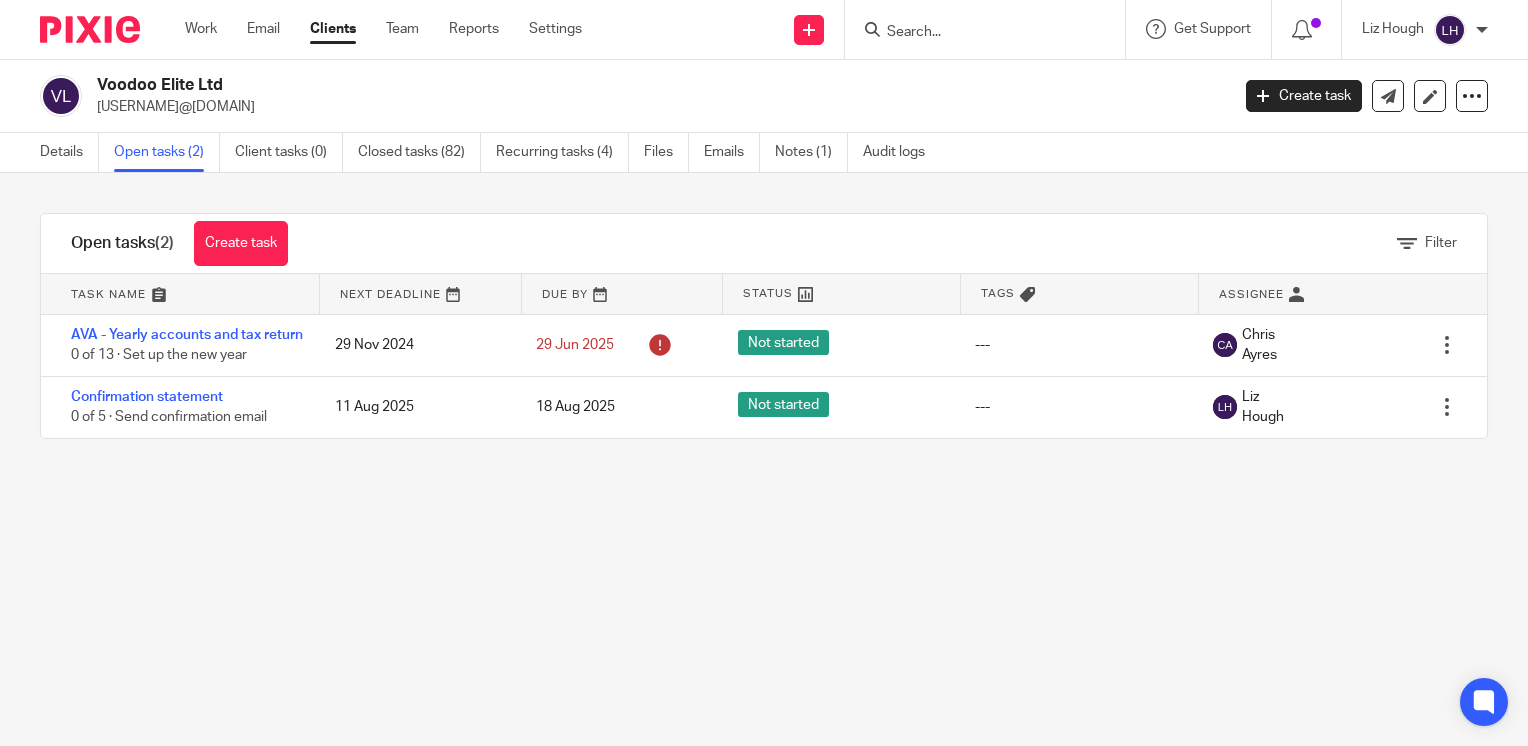 scroll, scrollTop: 0, scrollLeft: 0, axis: both 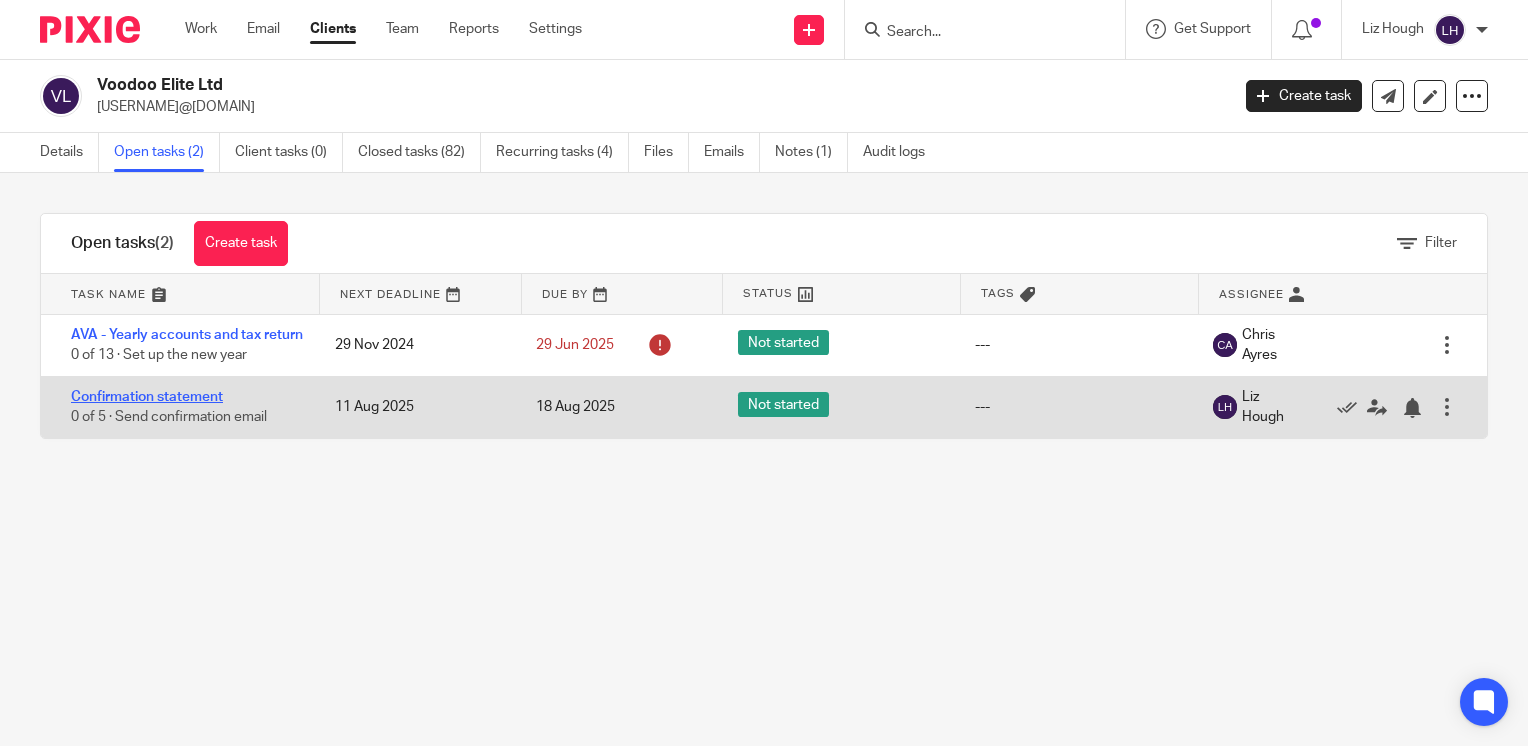 click on "Confirmation statement" at bounding box center [147, 397] 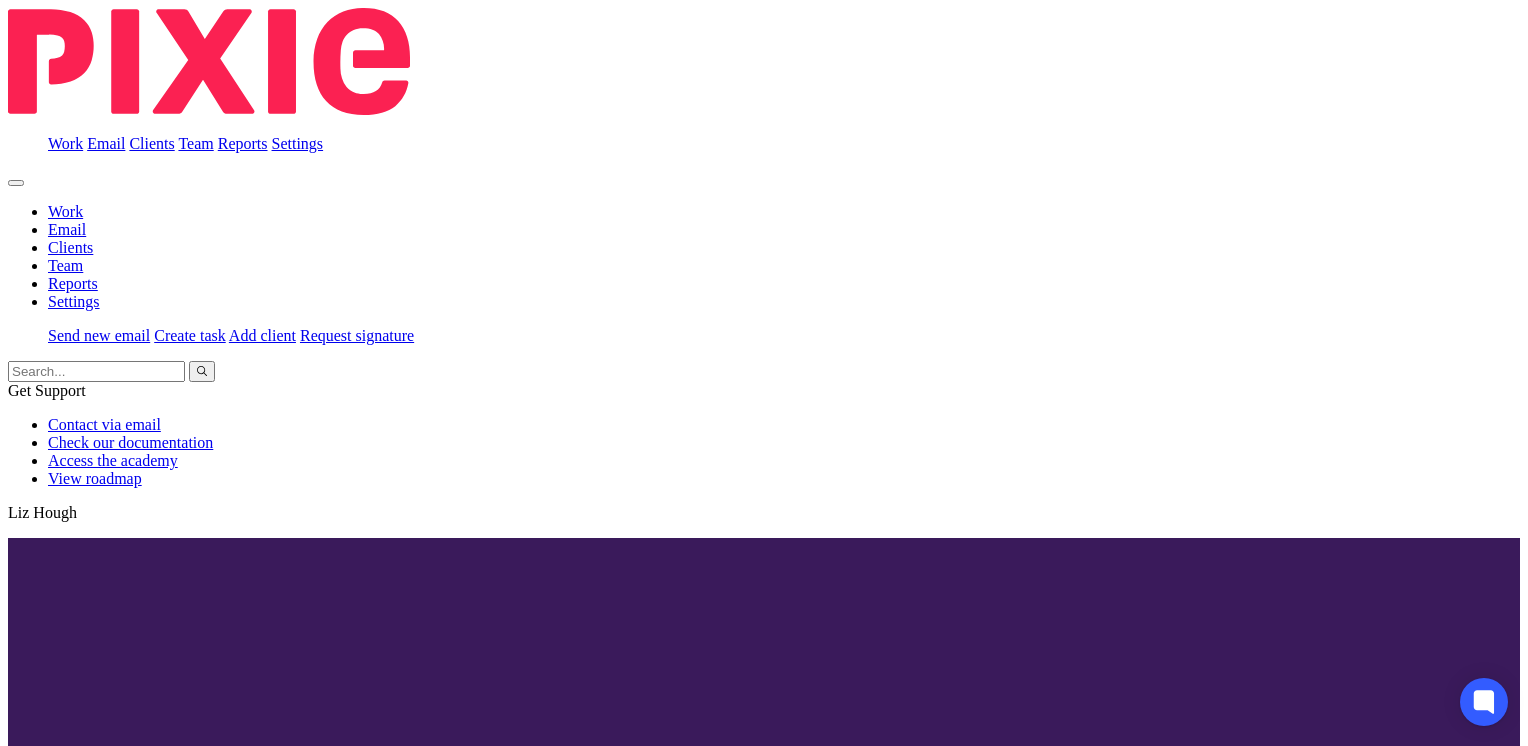 scroll, scrollTop: 0, scrollLeft: 0, axis: both 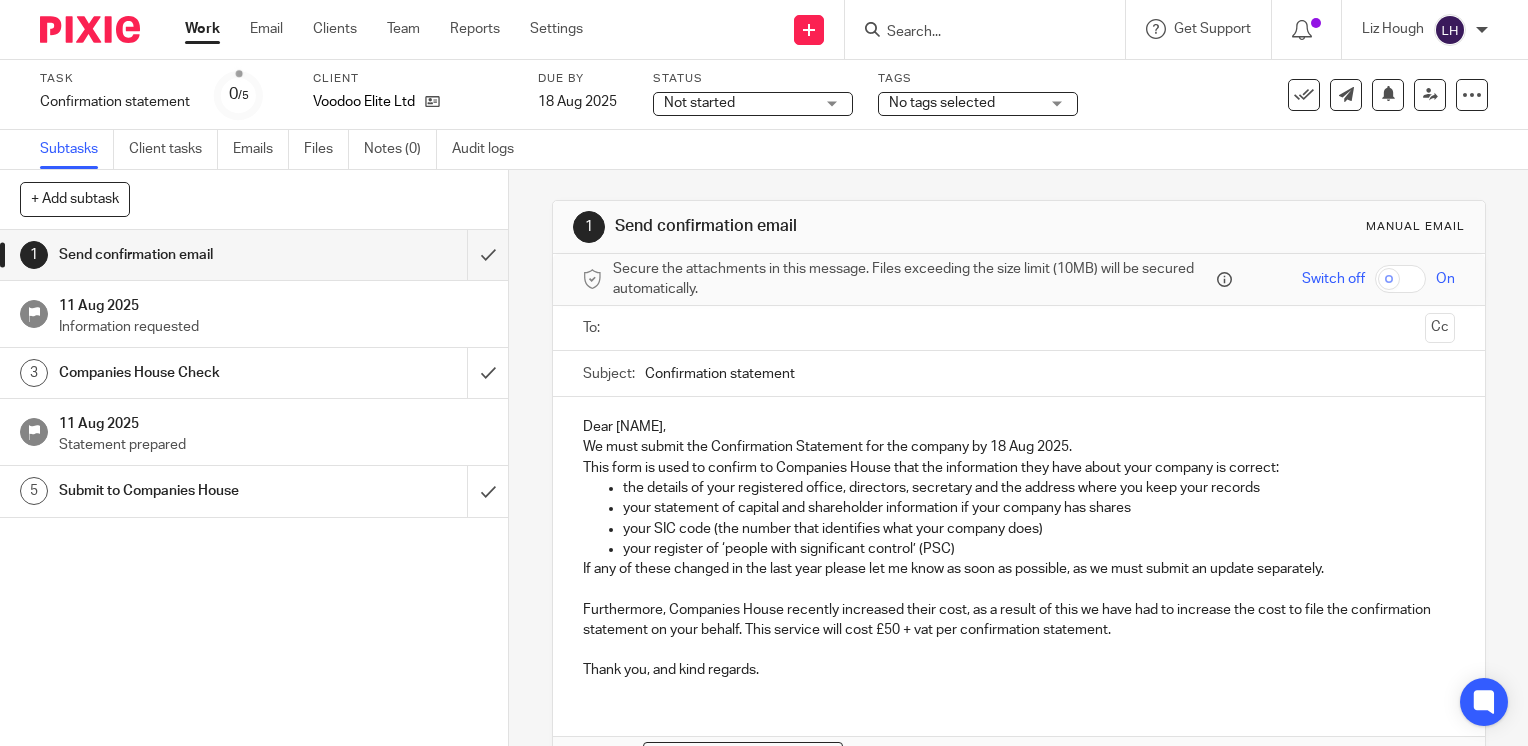 click at bounding box center (1018, 328) 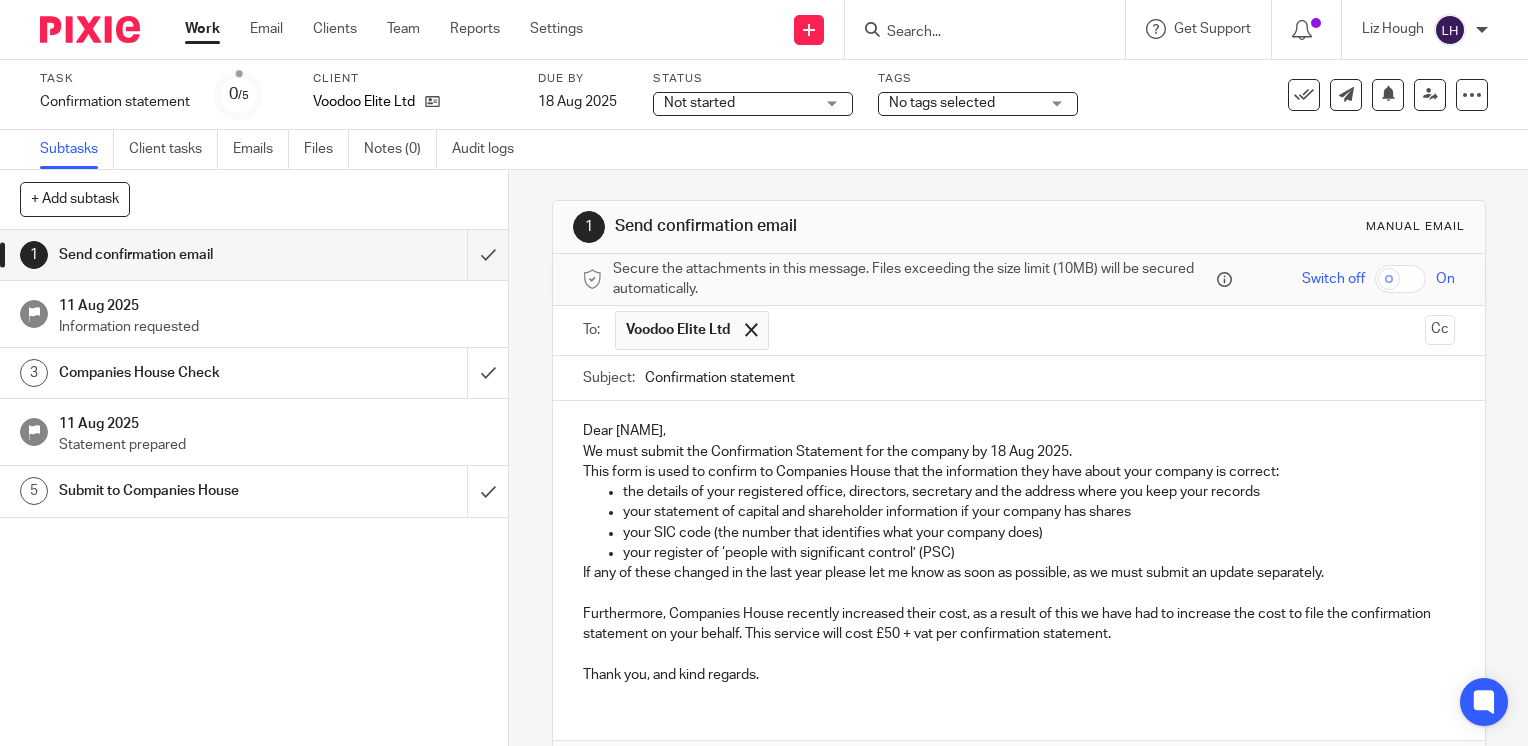 click on "Confirmation statement" at bounding box center (1050, 378) 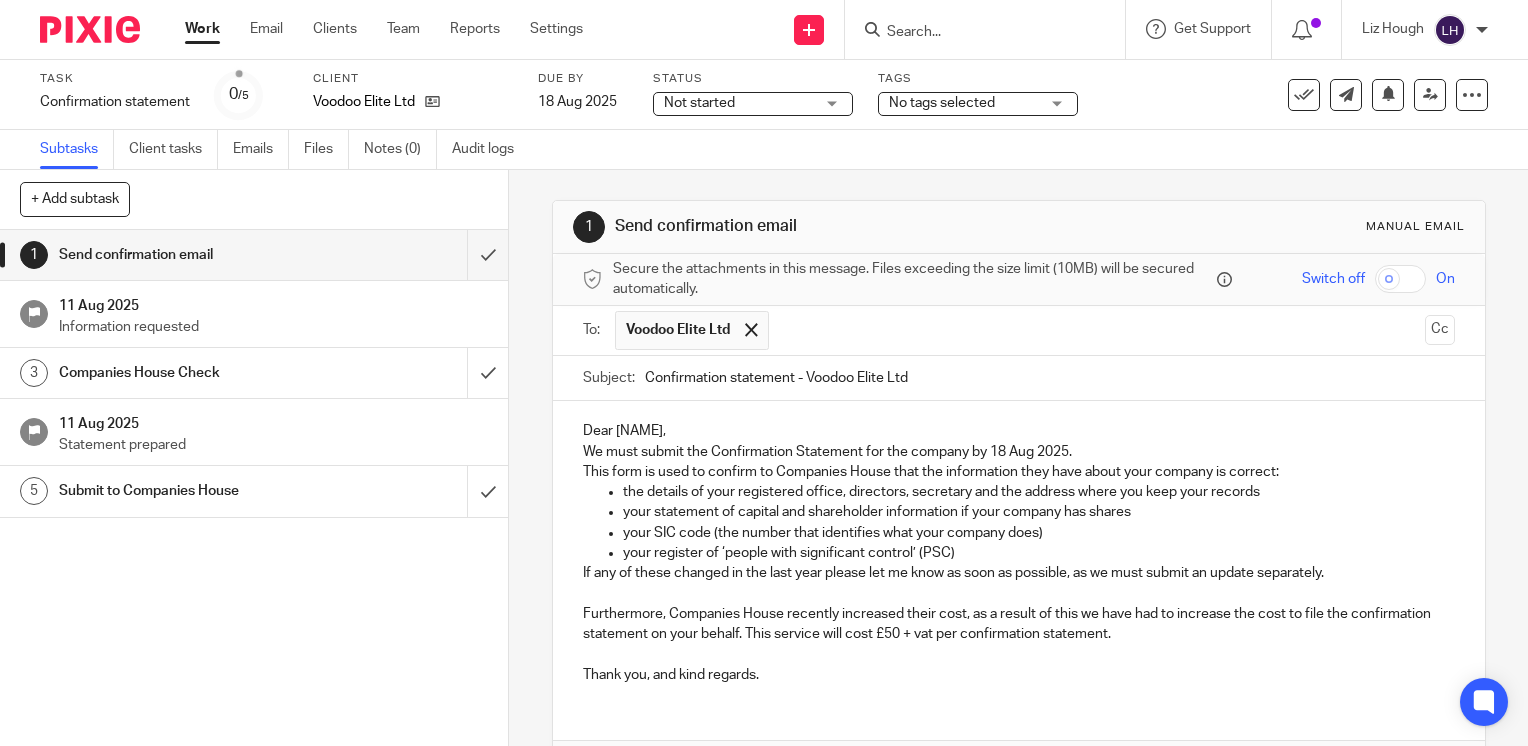 scroll, scrollTop: 129, scrollLeft: 0, axis: vertical 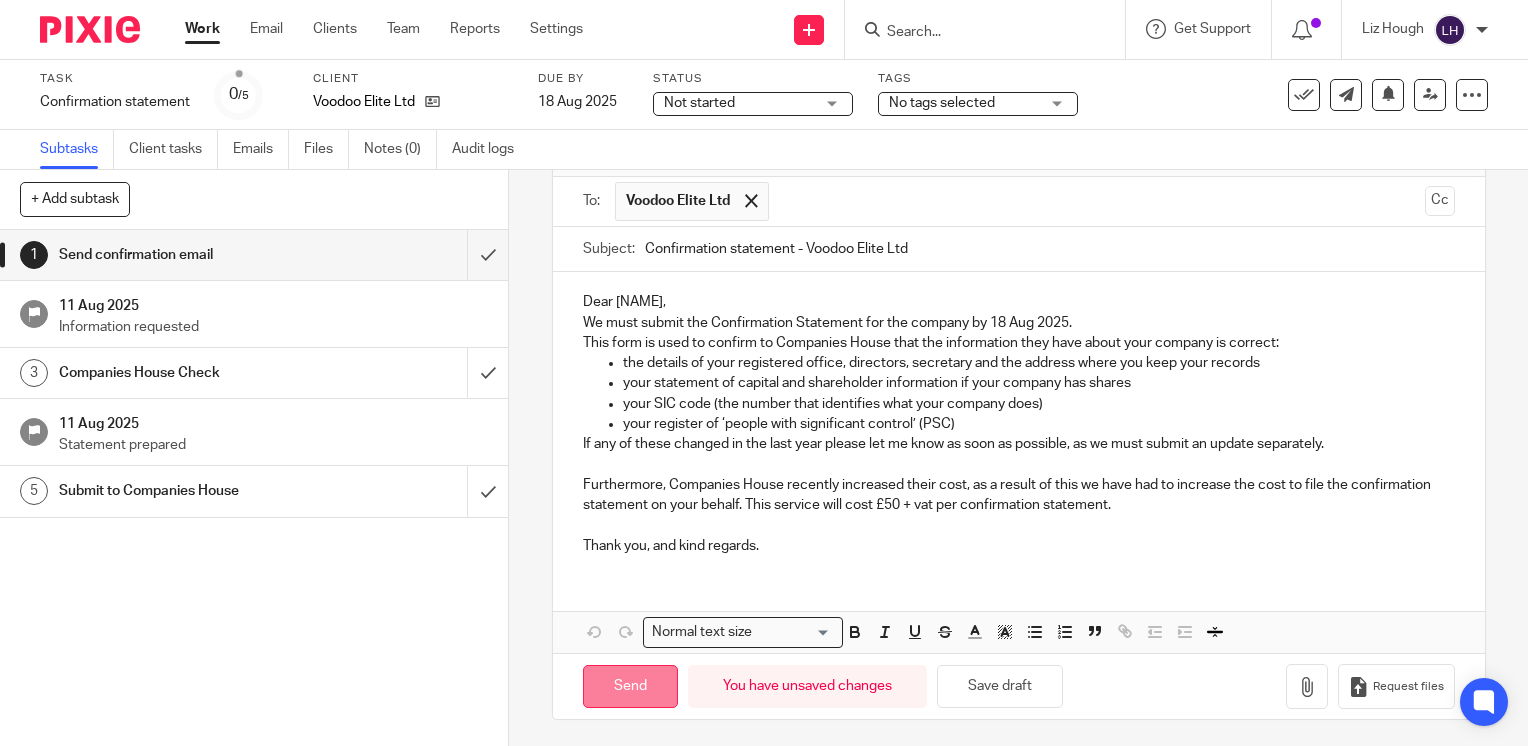 type on "Confirmation statement - Voodoo Elite Ltd" 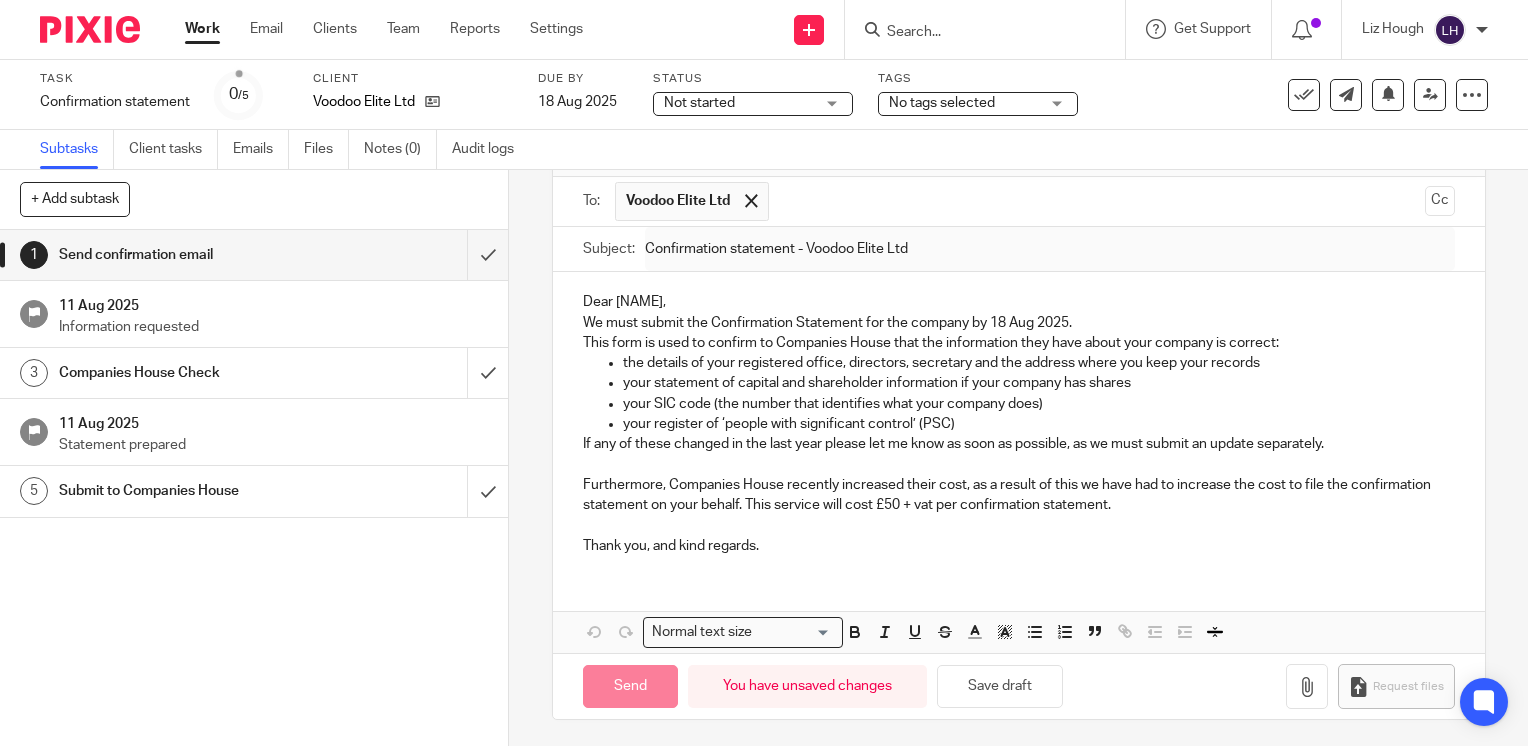 type on "Sent" 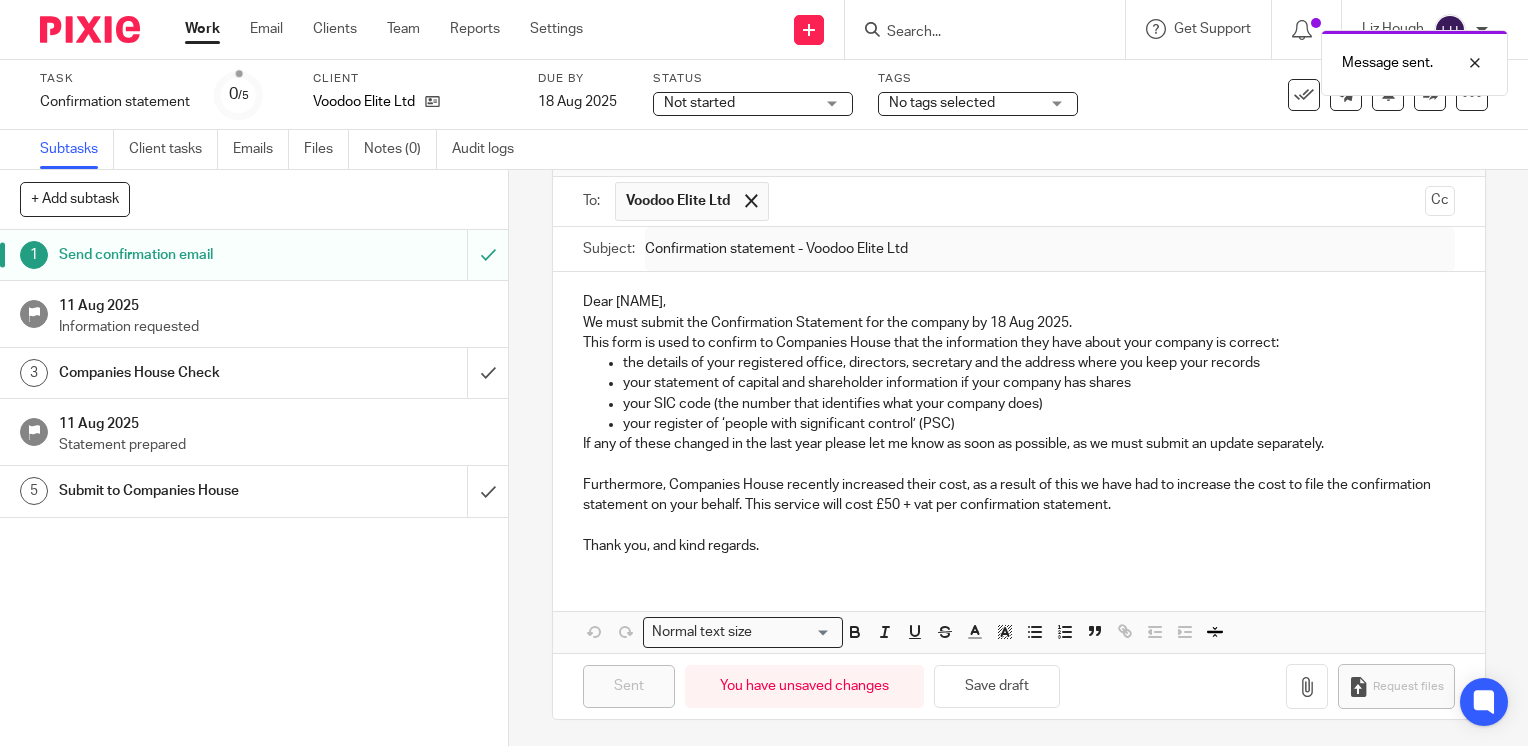 click on "Work" at bounding box center [202, 29] 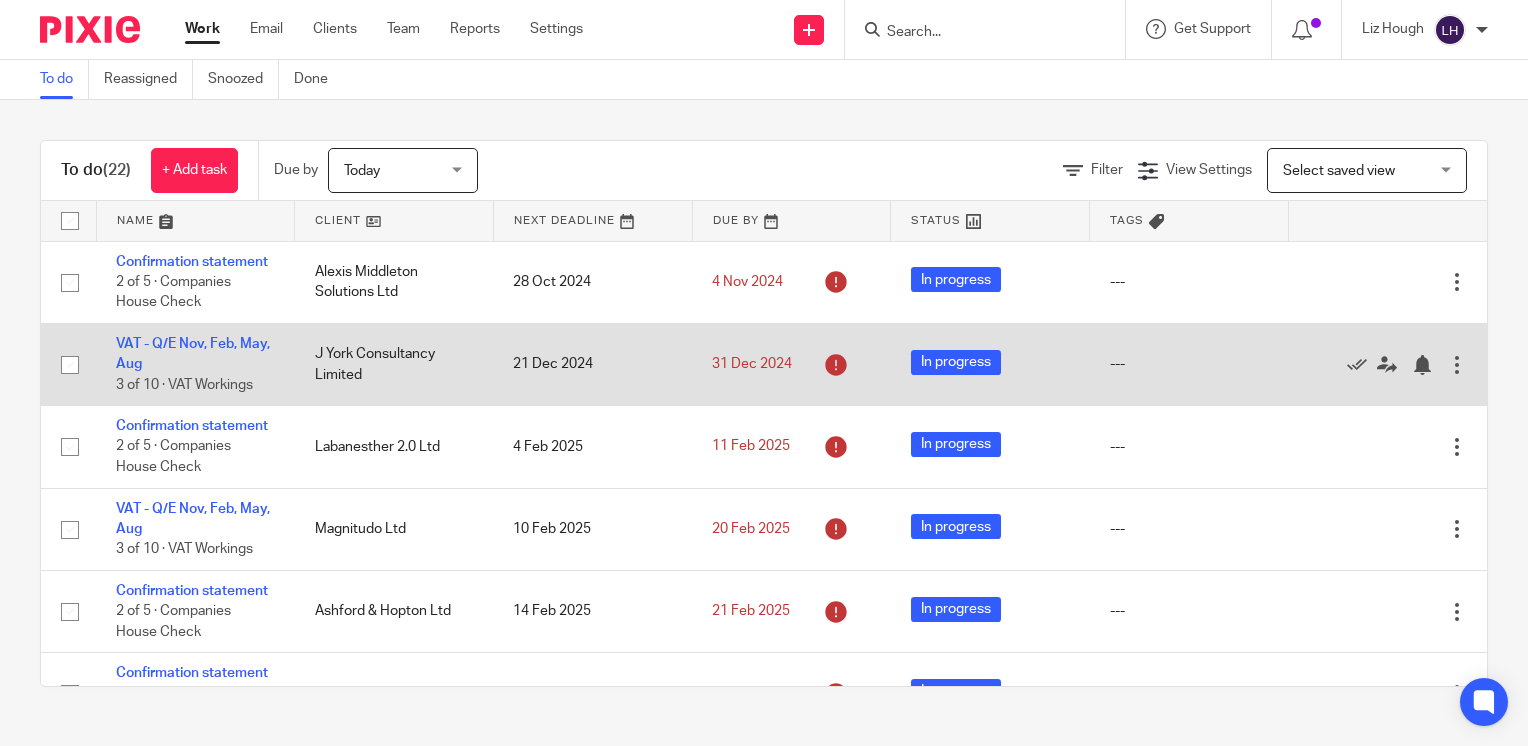 scroll, scrollTop: 0, scrollLeft: 0, axis: both 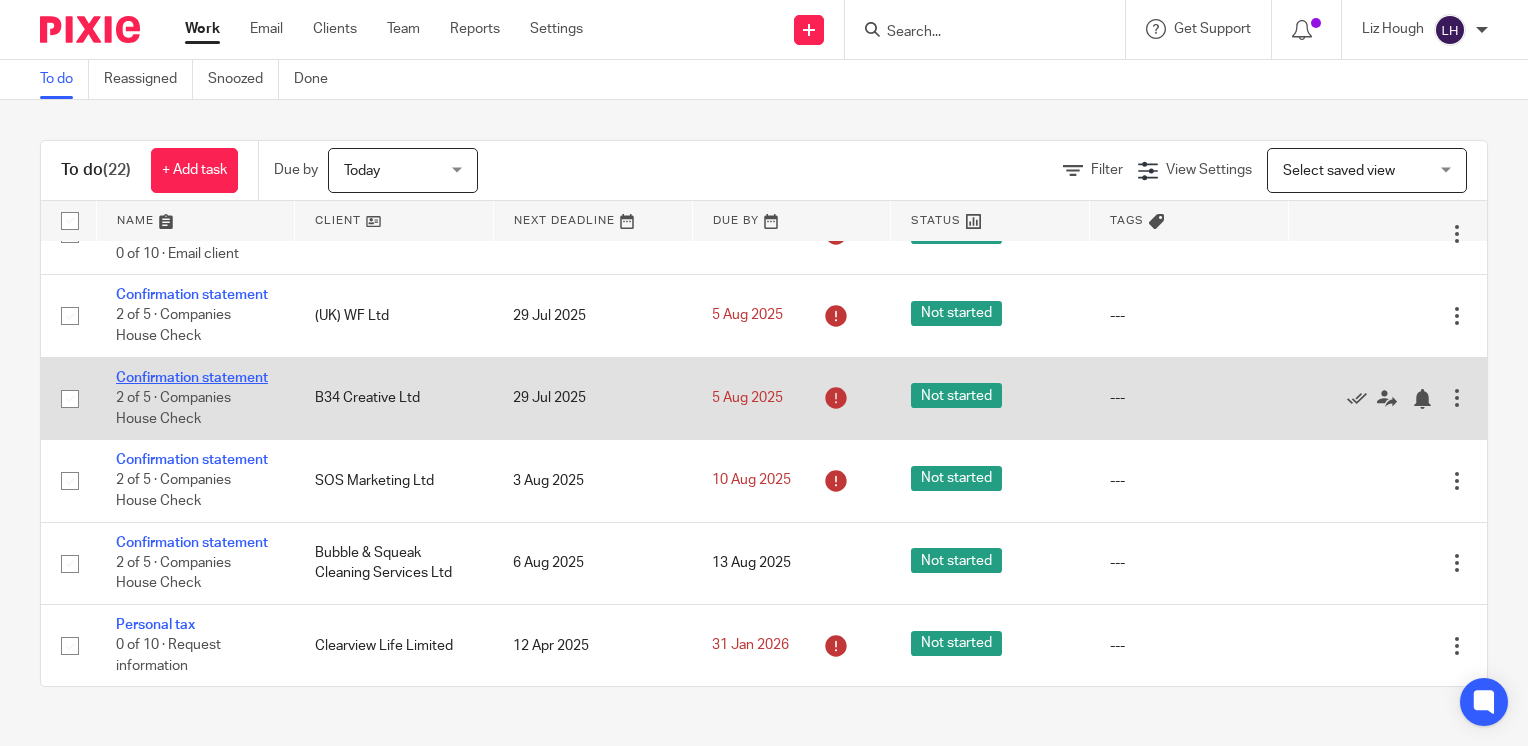 click on "Confirmation statement" at bounding box center (192, 378) 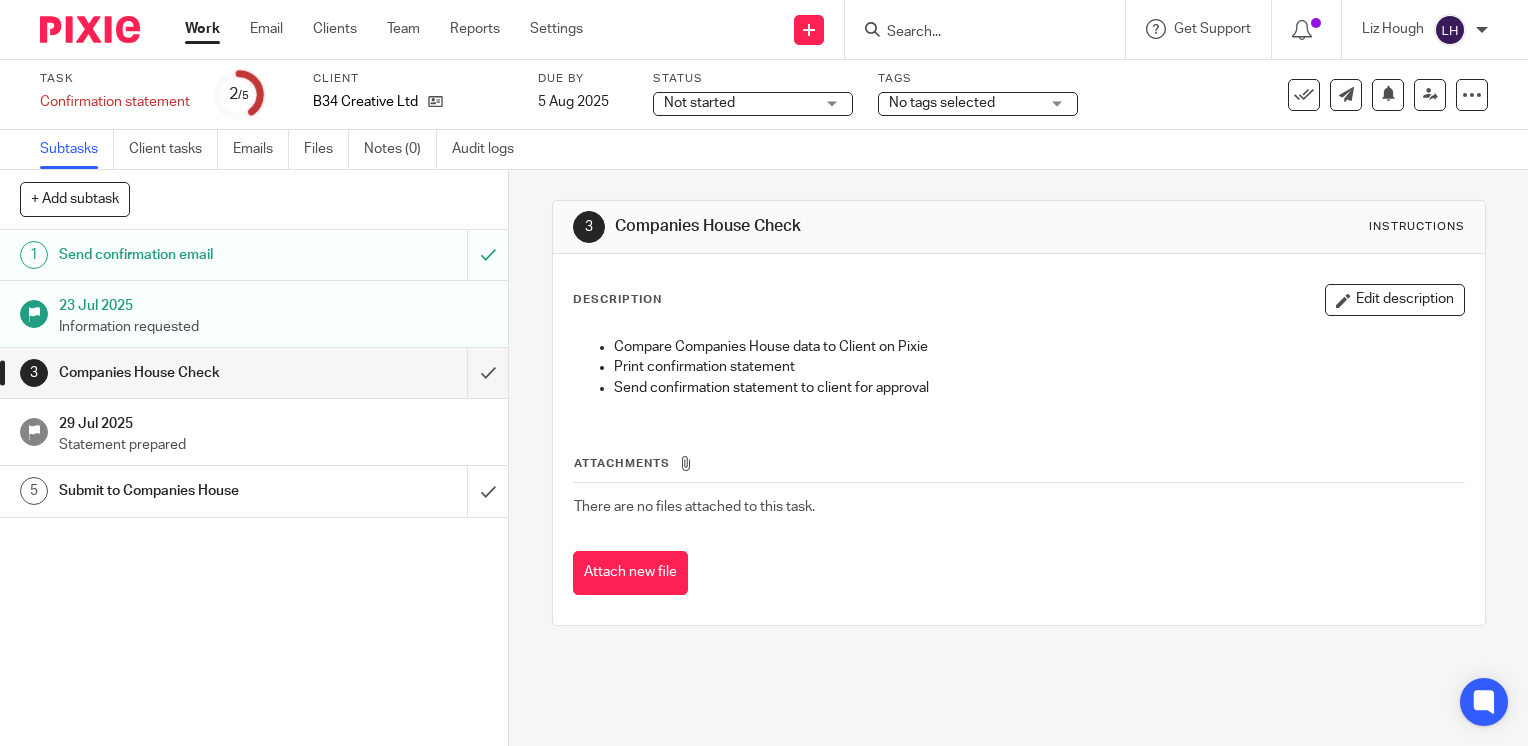 scroll, scrollTop: 0, scrollLeft: 0, axis: both 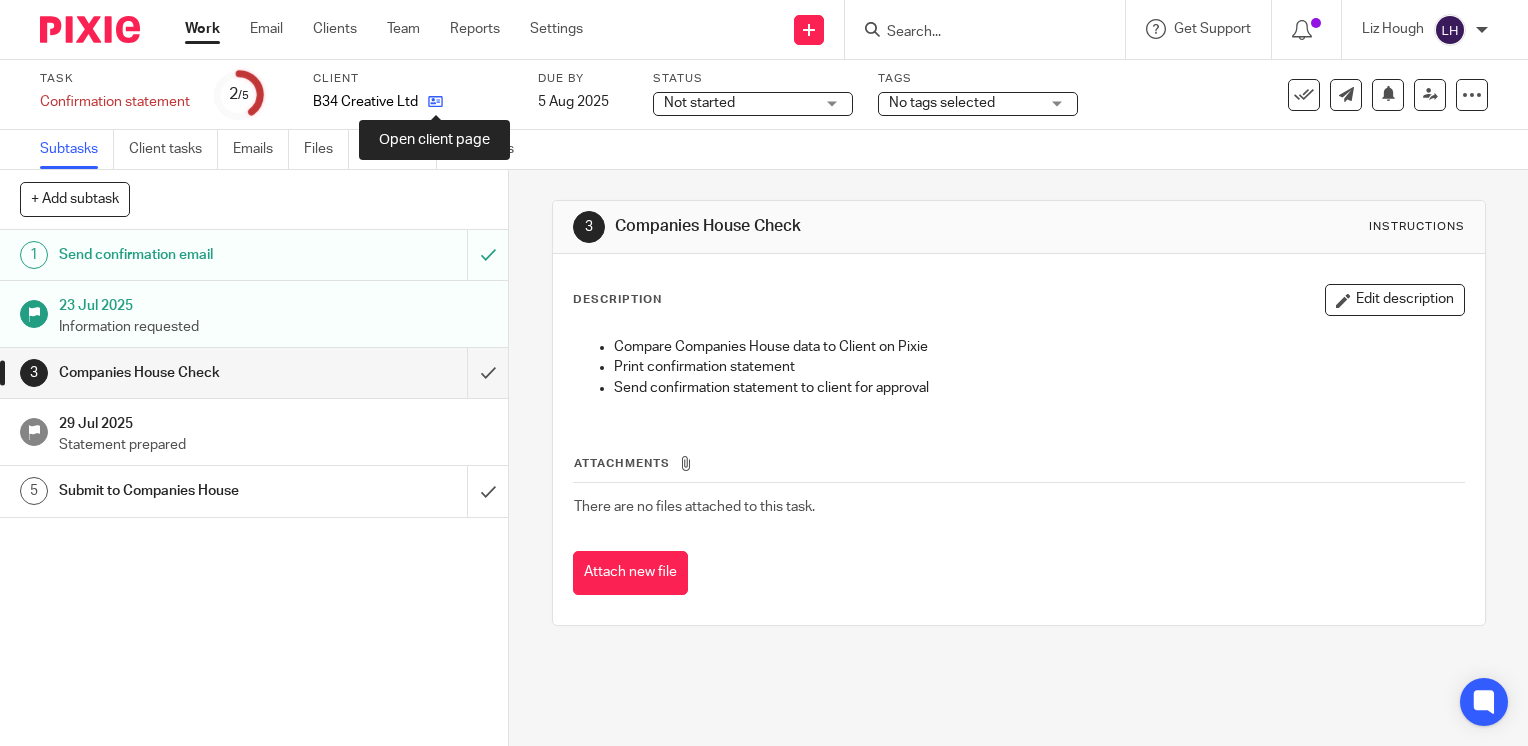 click at bounding box center (435, 101) 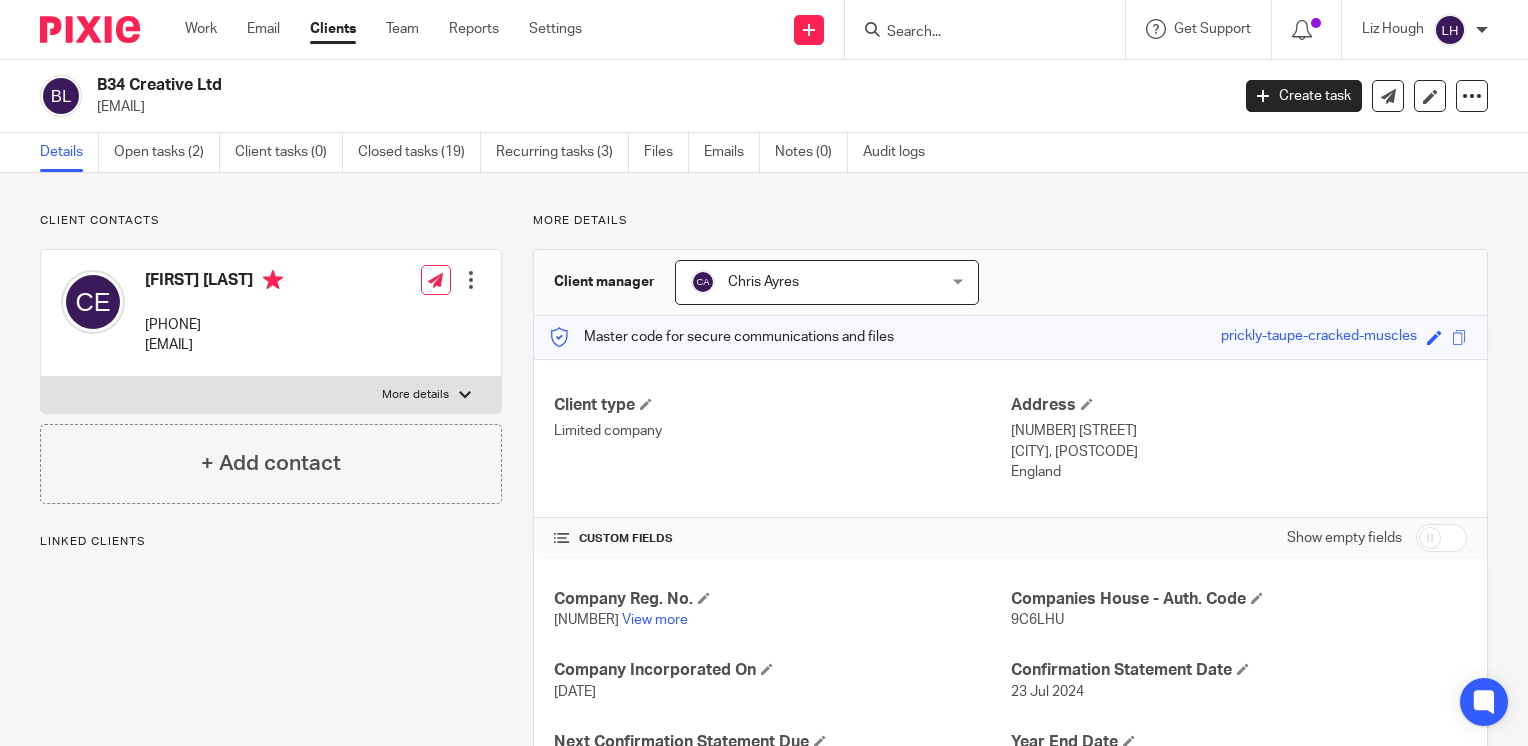 scroll, scrollTop: 0, scrollLeft: 0, axis: both 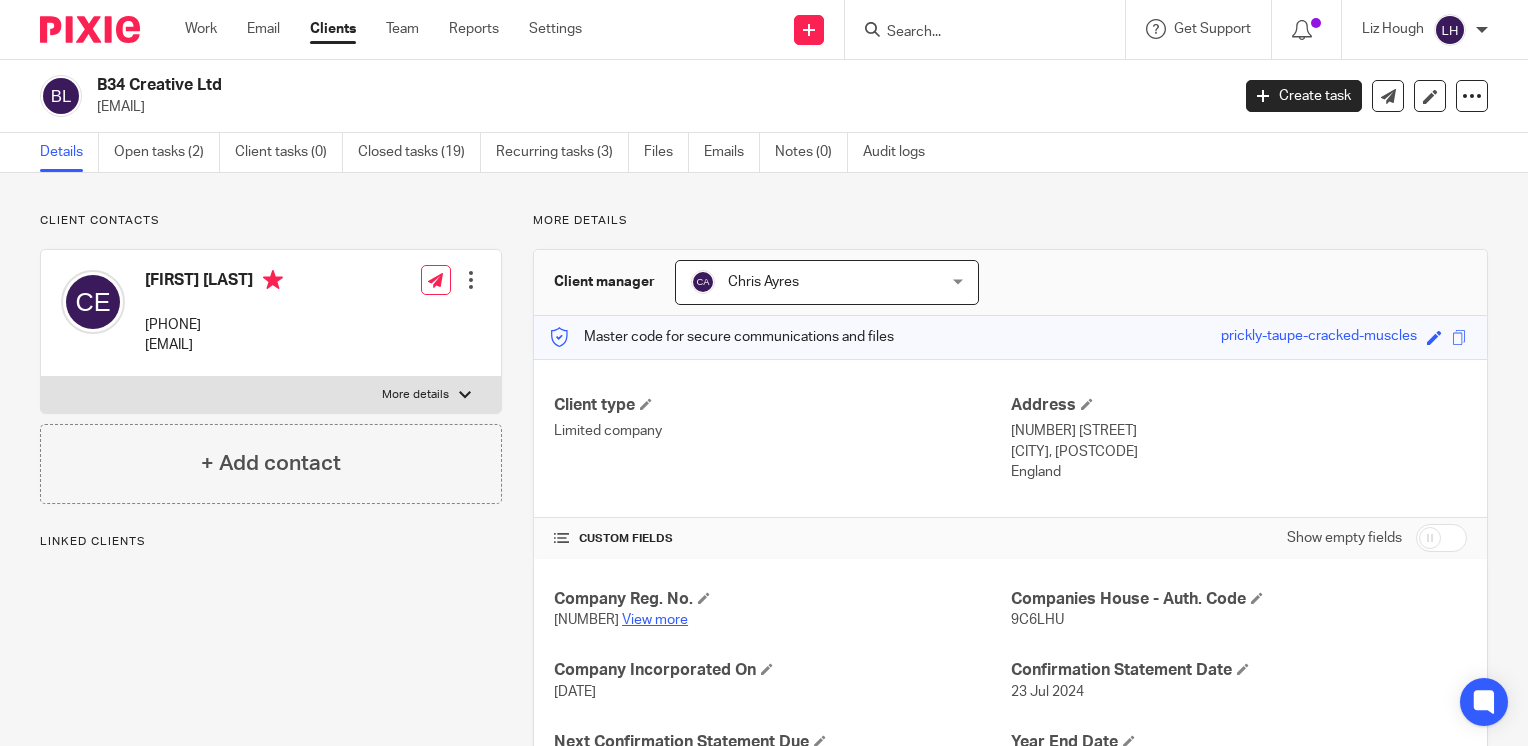 click on "View more" at bounding box center (655, 620) 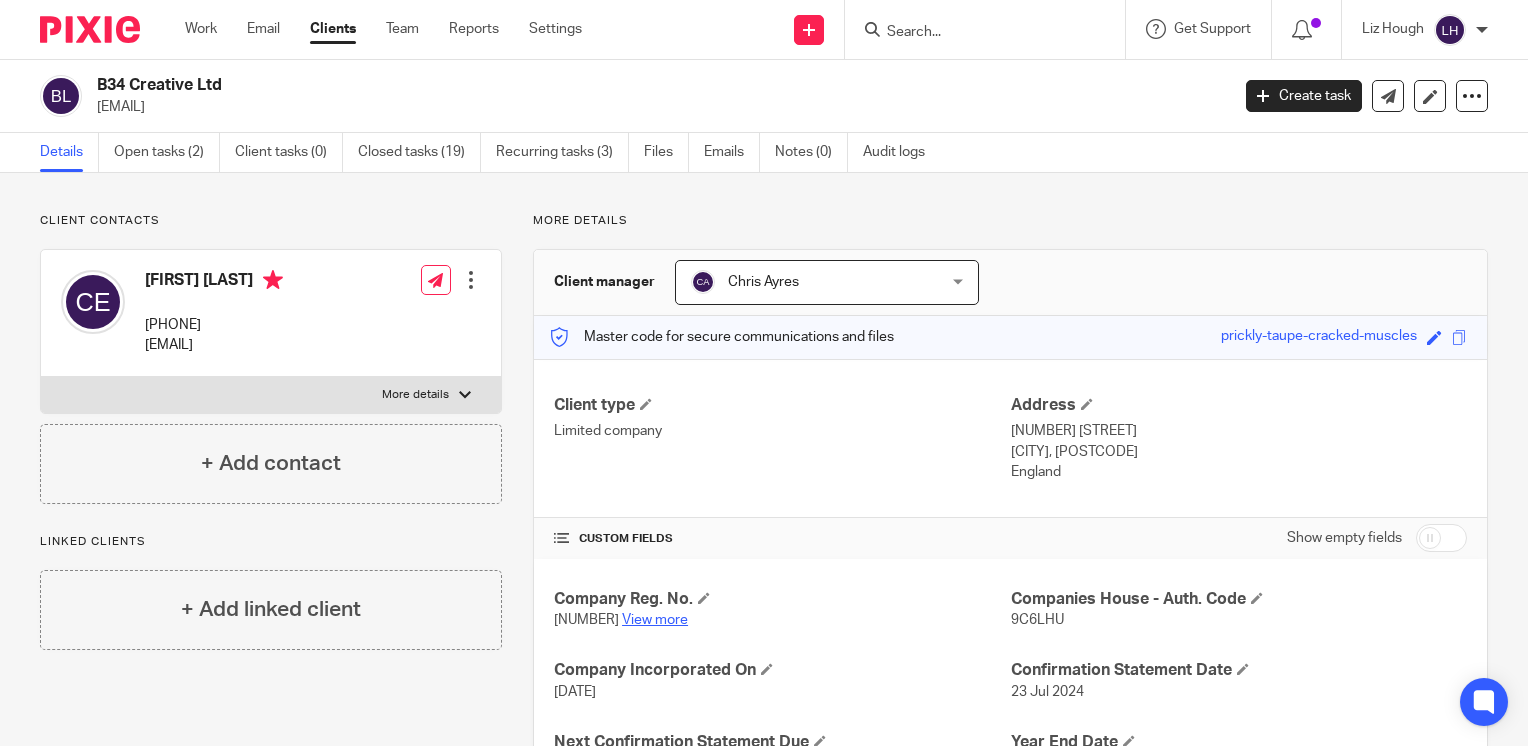 click on "View more" at bounding box center (655, 620) 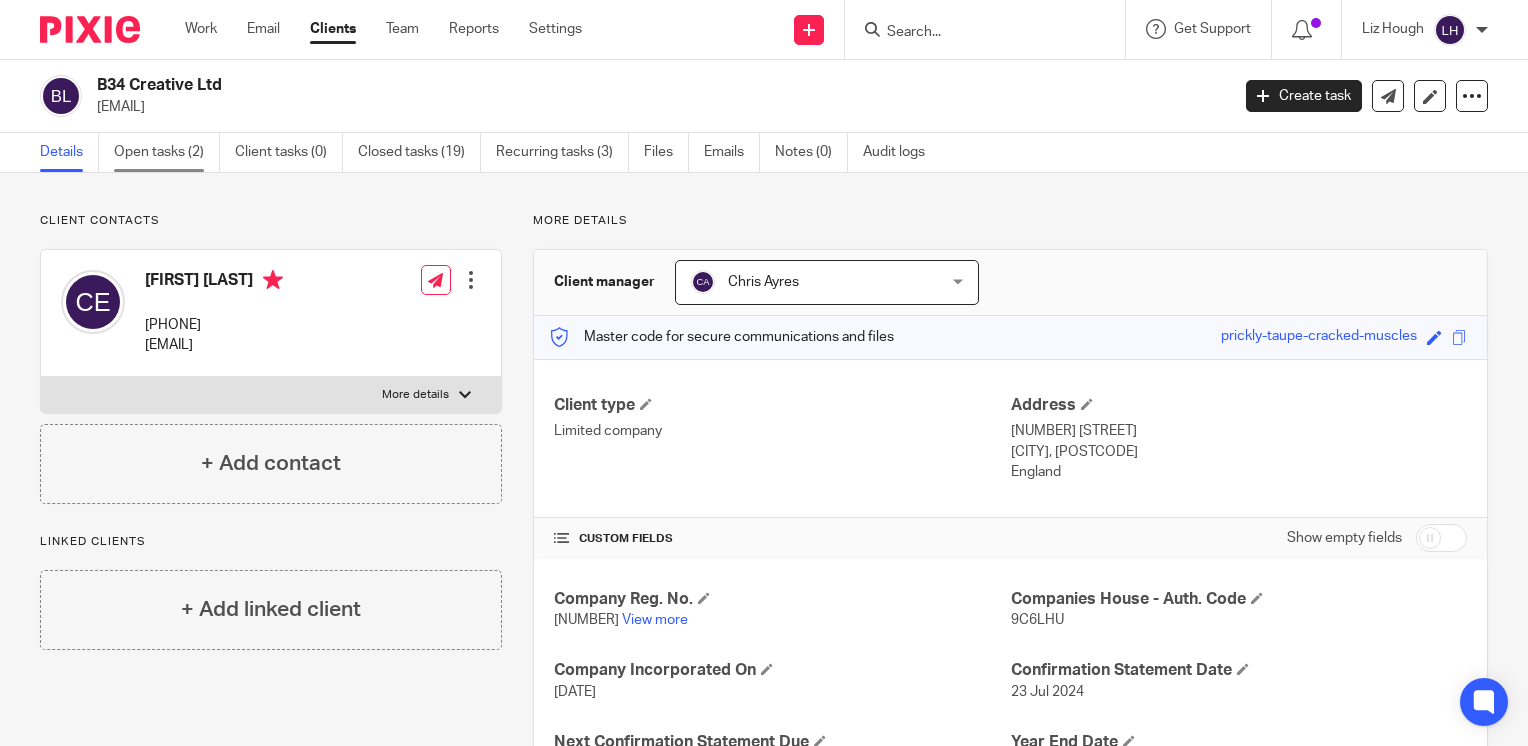 click on "Open tasks (2)" at bounding box center (167, 152) 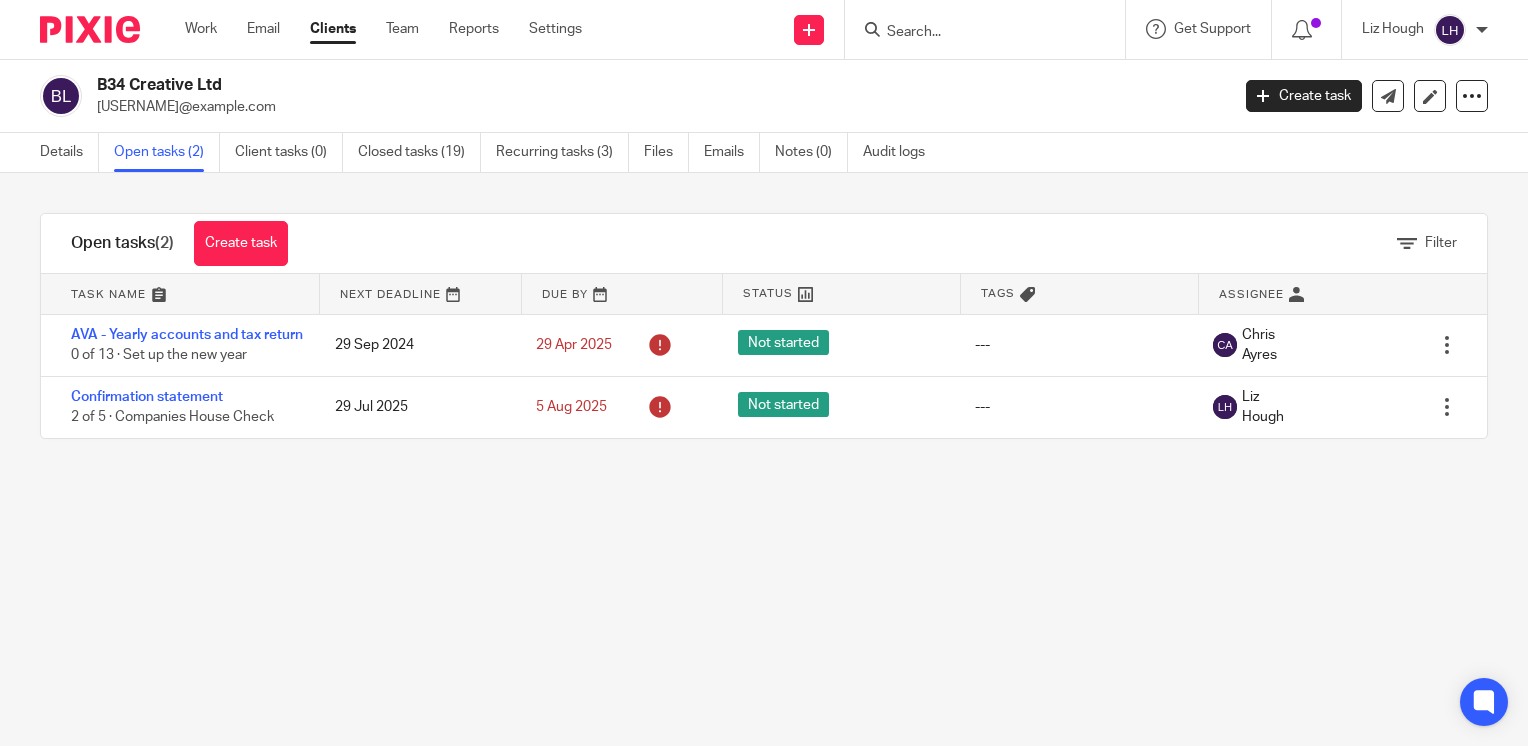 scroll, scrollTop: 0, scrollLeft: 0, axis: both 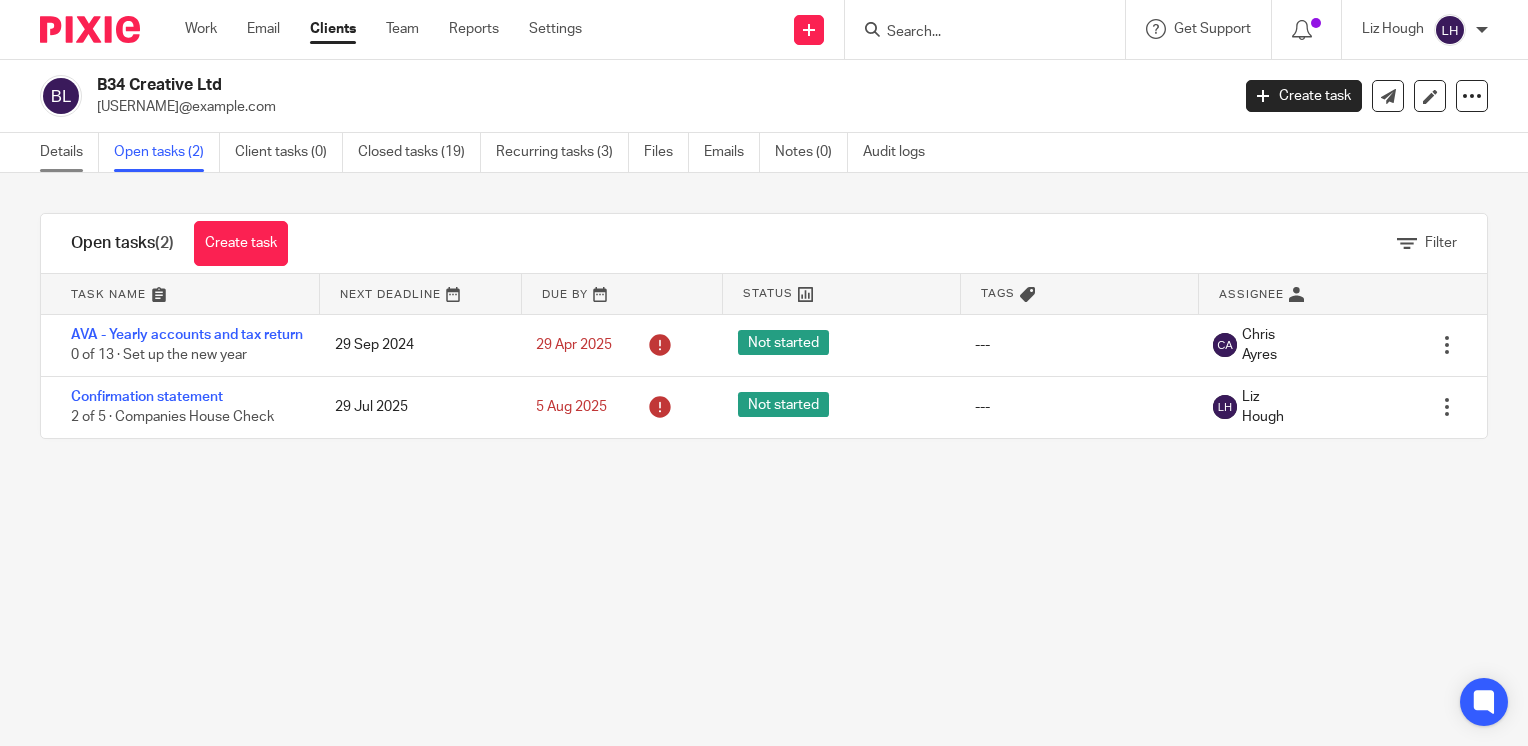 click on "Details" at bounding box center (69, 152) 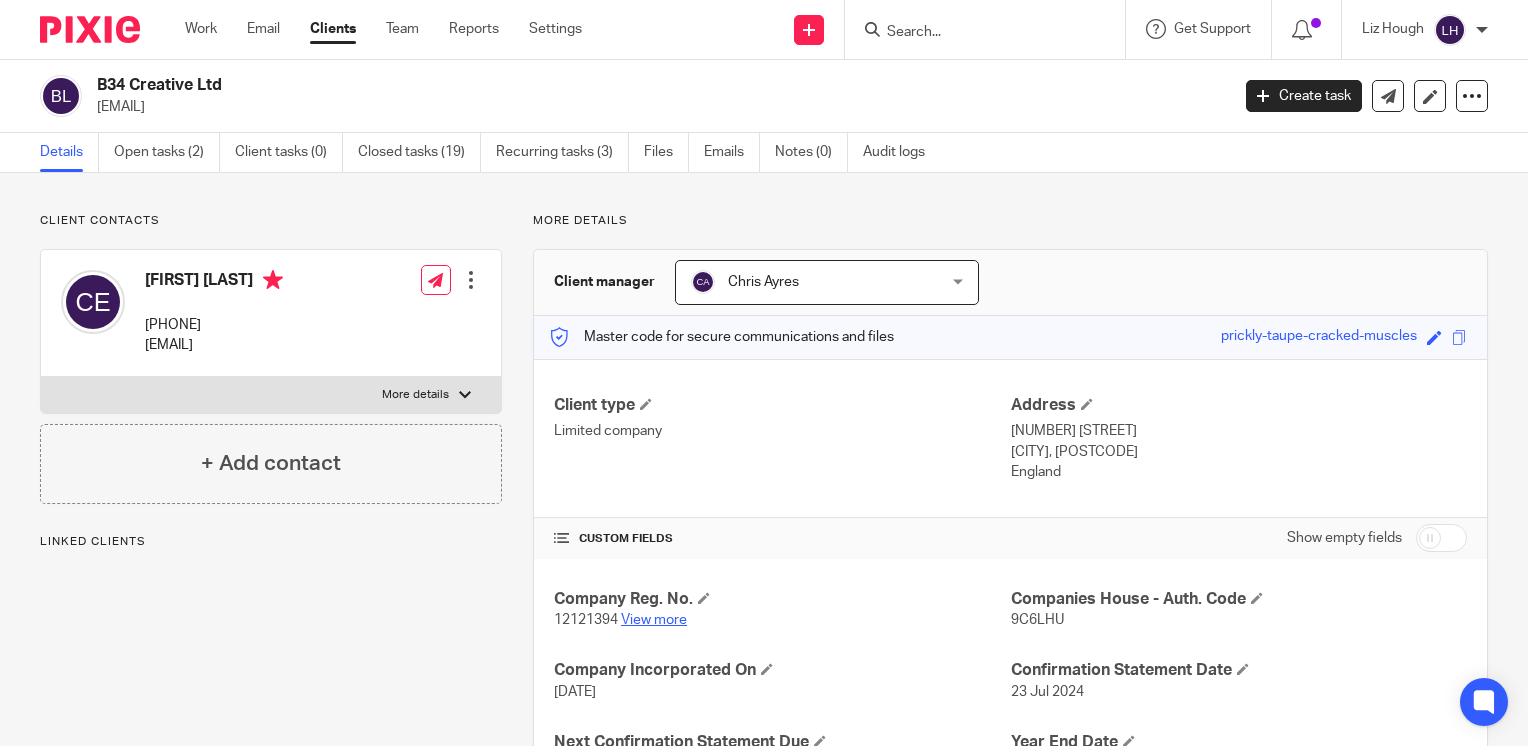 scroll, scrollTop: 0, scrollLeft: 0, axis: both 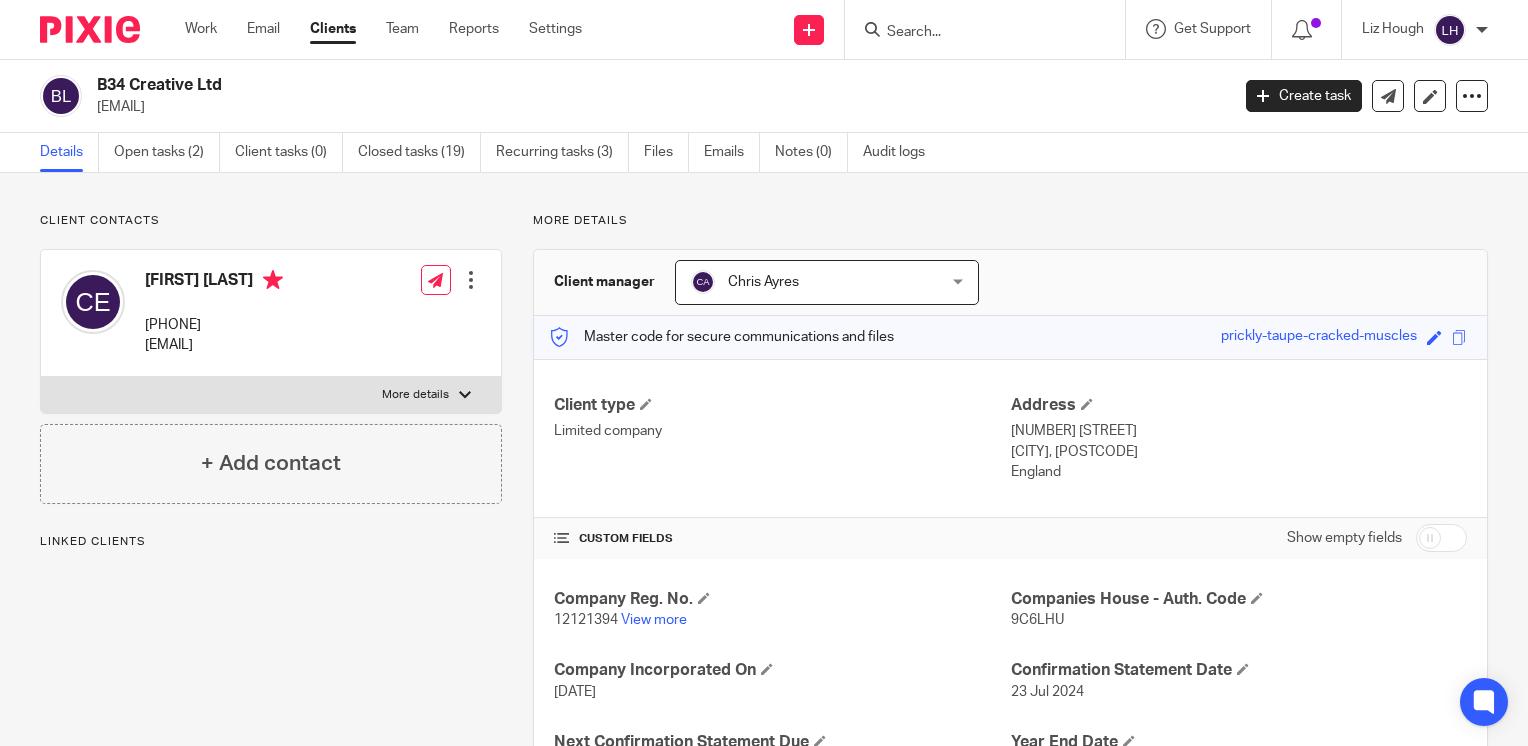 click on "12121394" at bounding box center (586, 620) 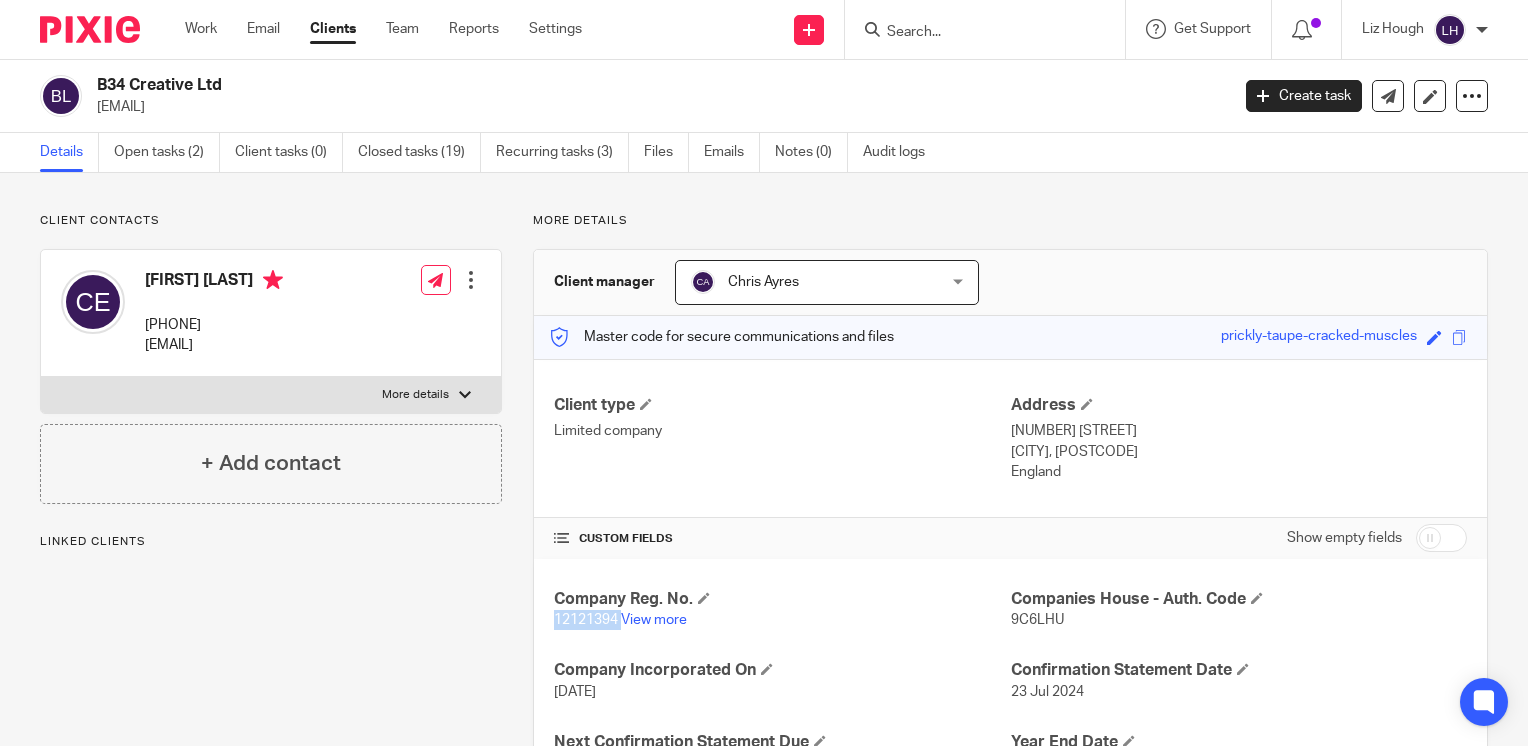 click on "12121394" at bounding box center [586, 620] 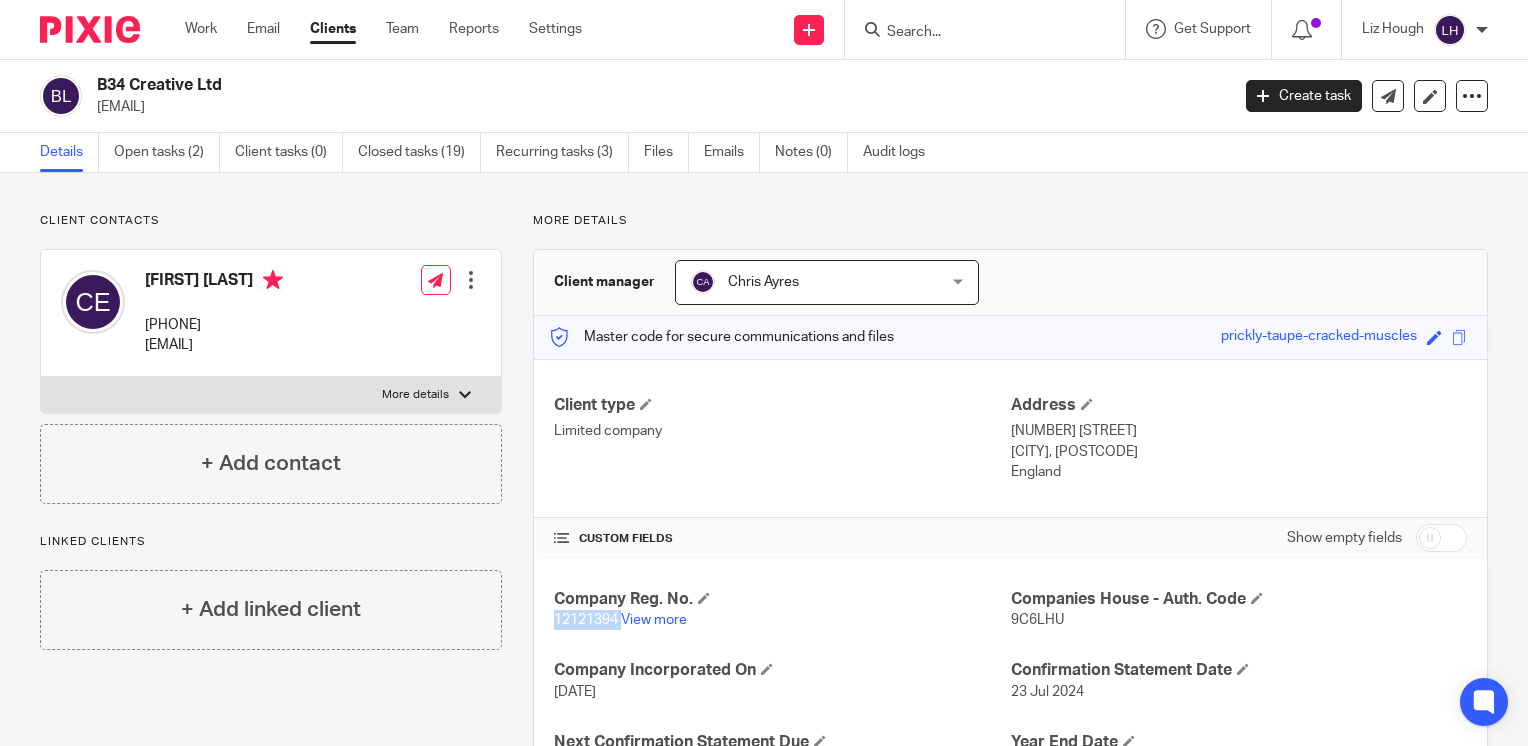 copy on "12121394" 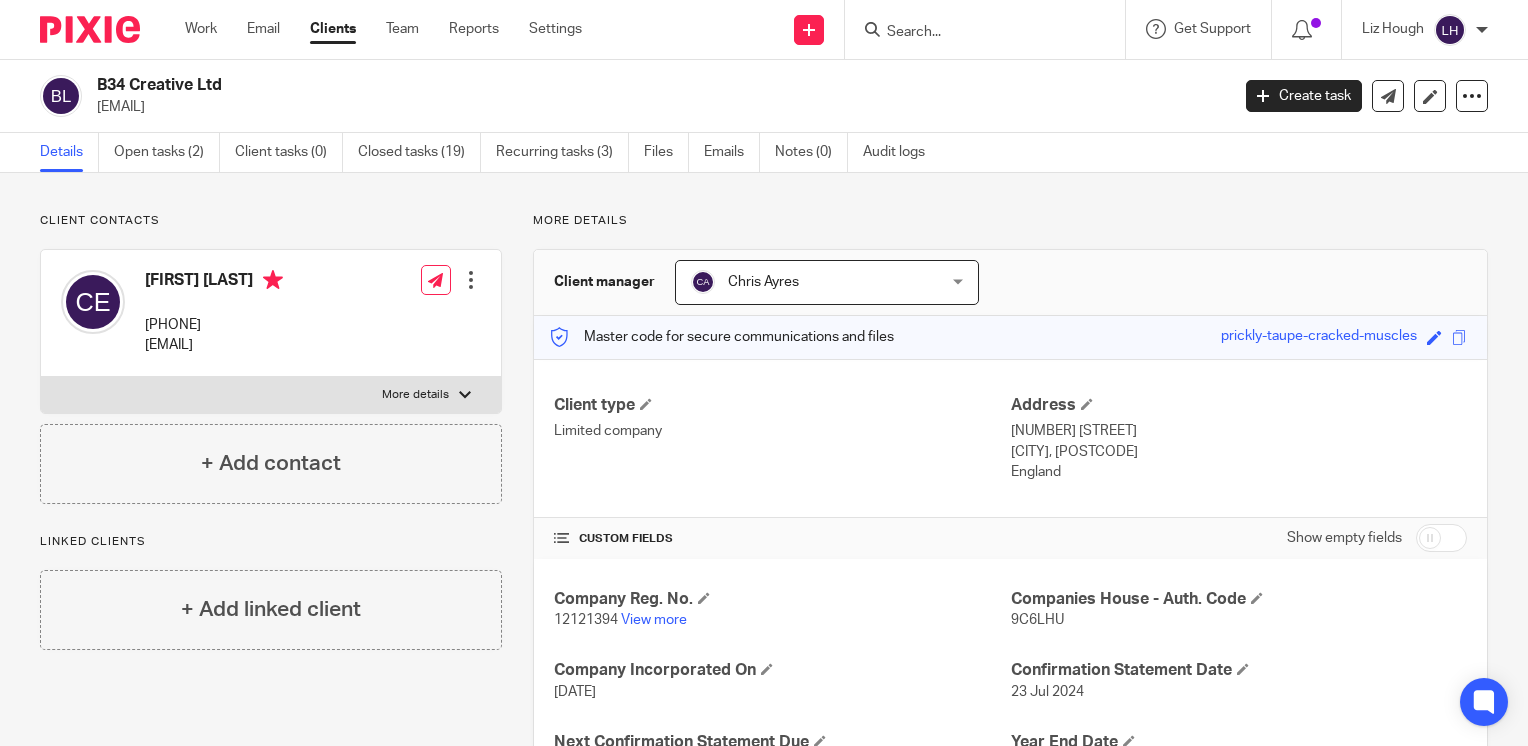 click on "9C6LHU" at bounding box center (1037, 620) 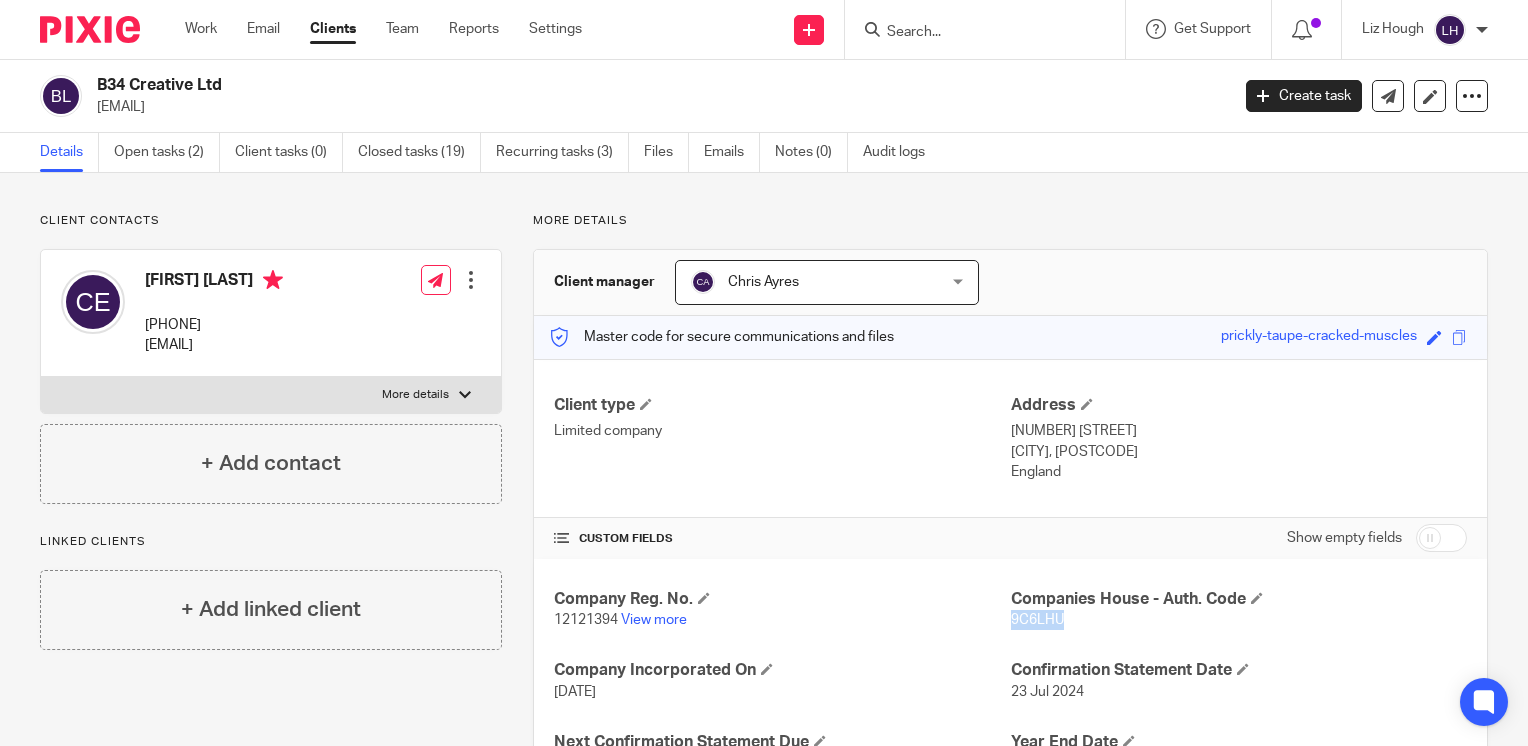 copy on "9C6LHU" 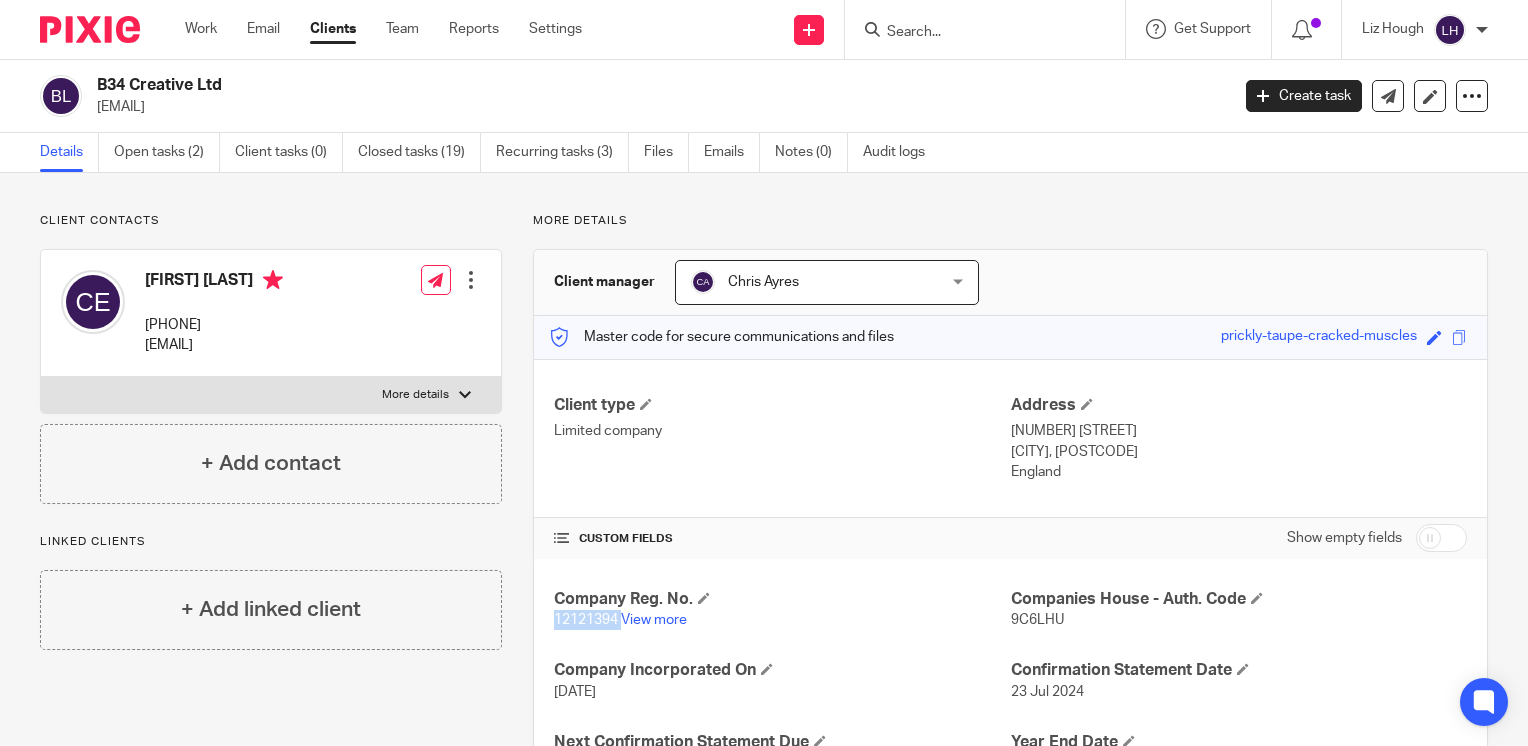 click on "12121394" at bounding box center [586, 620] 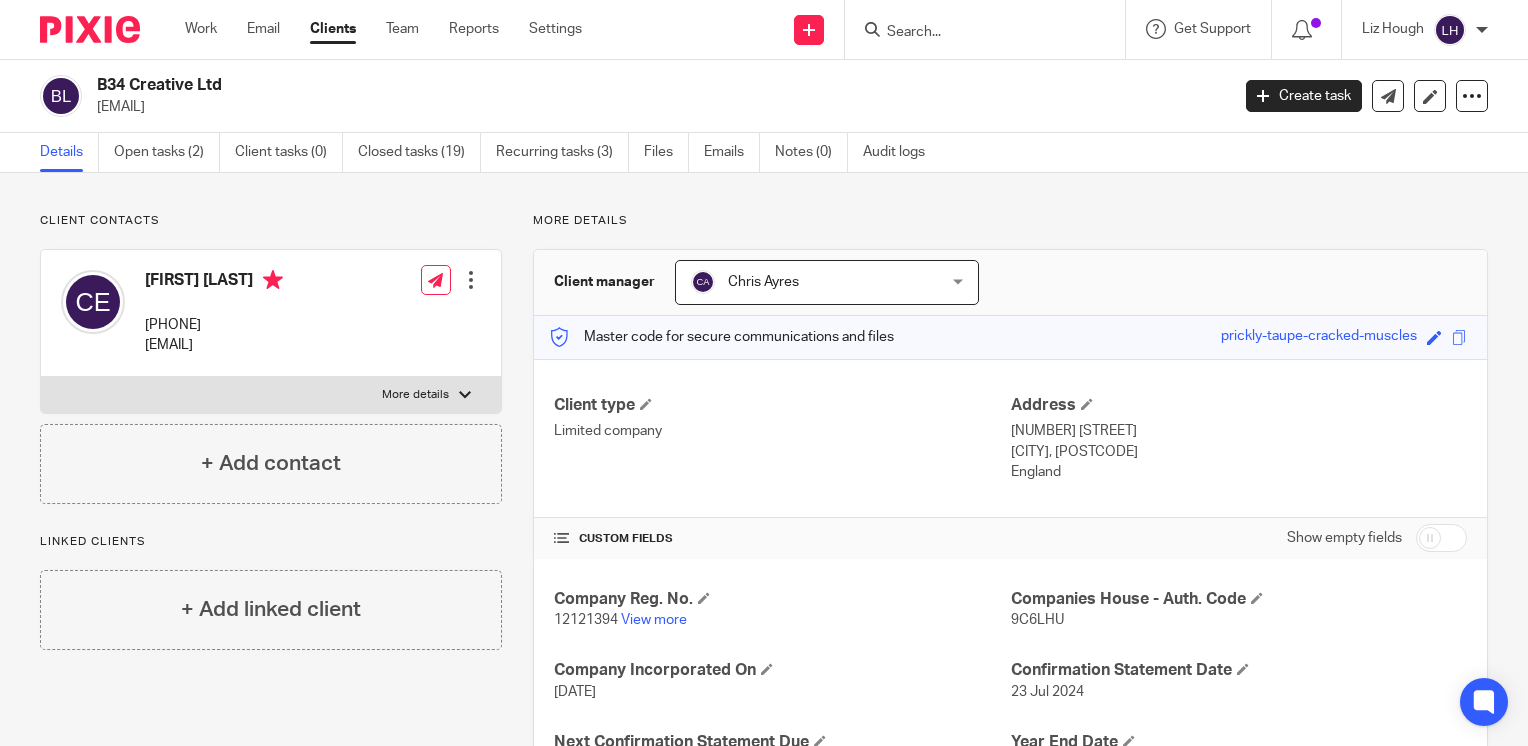 click on "9C6LHU" at bounding box center (1037, 620) 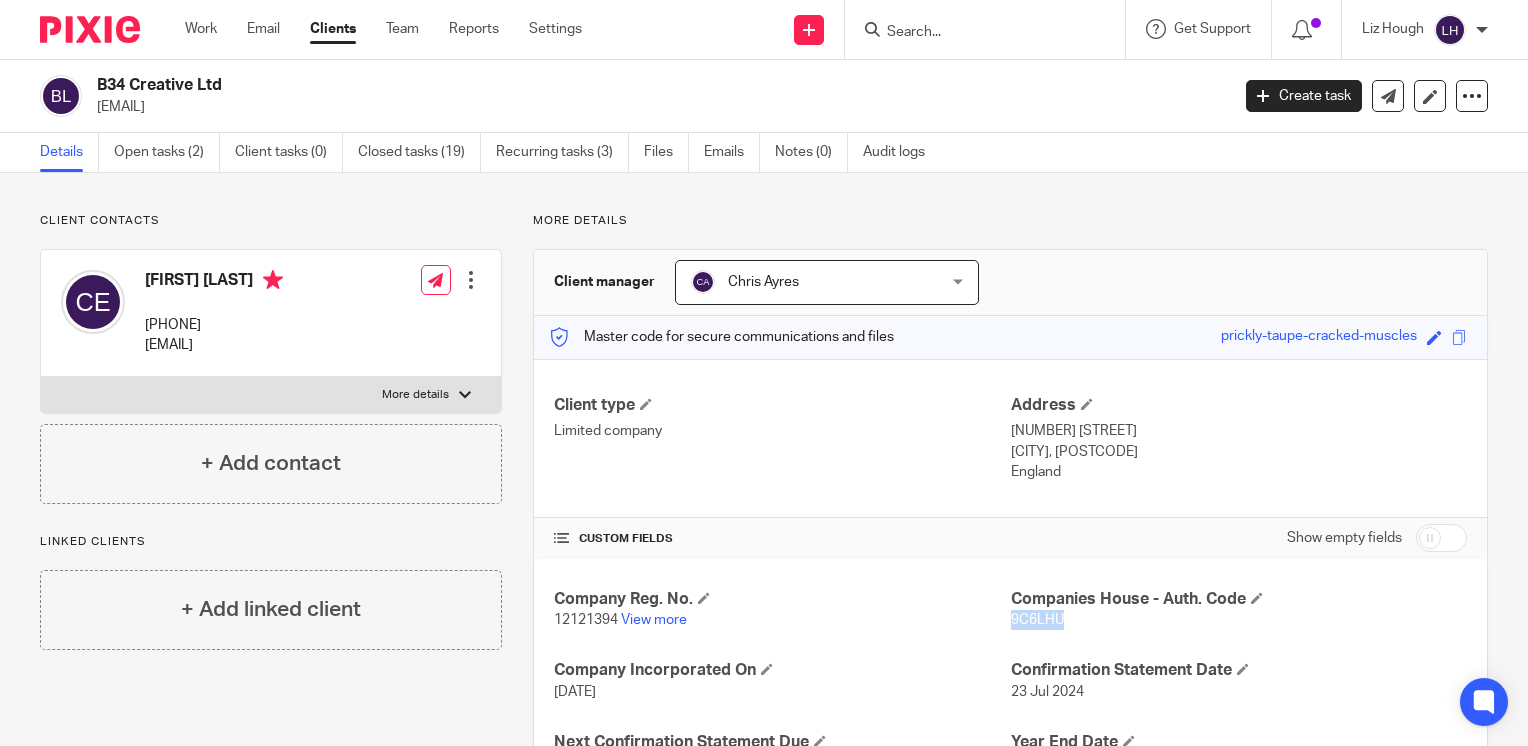 copy on "9C6LHU" 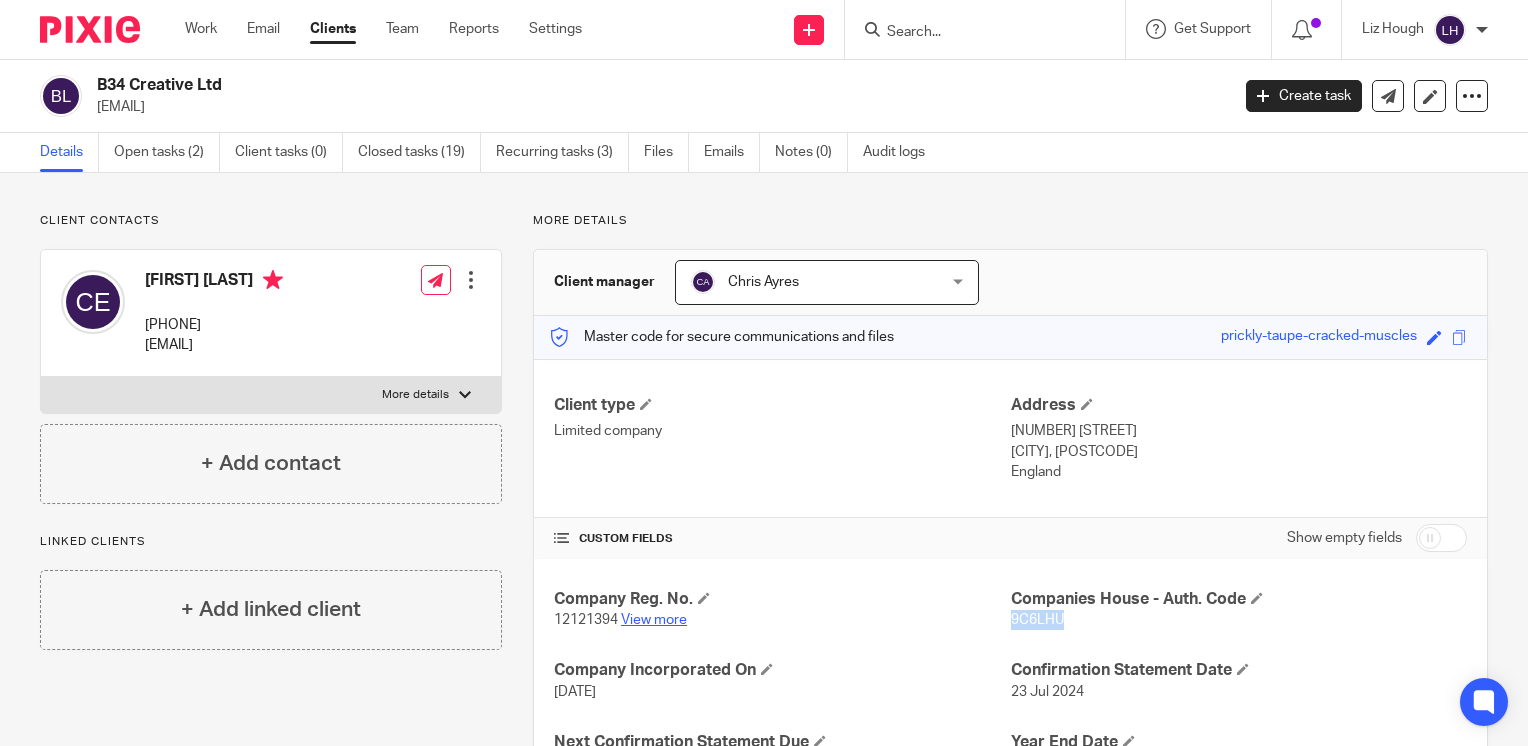 click on "View more" at bounding box center [654, 620] 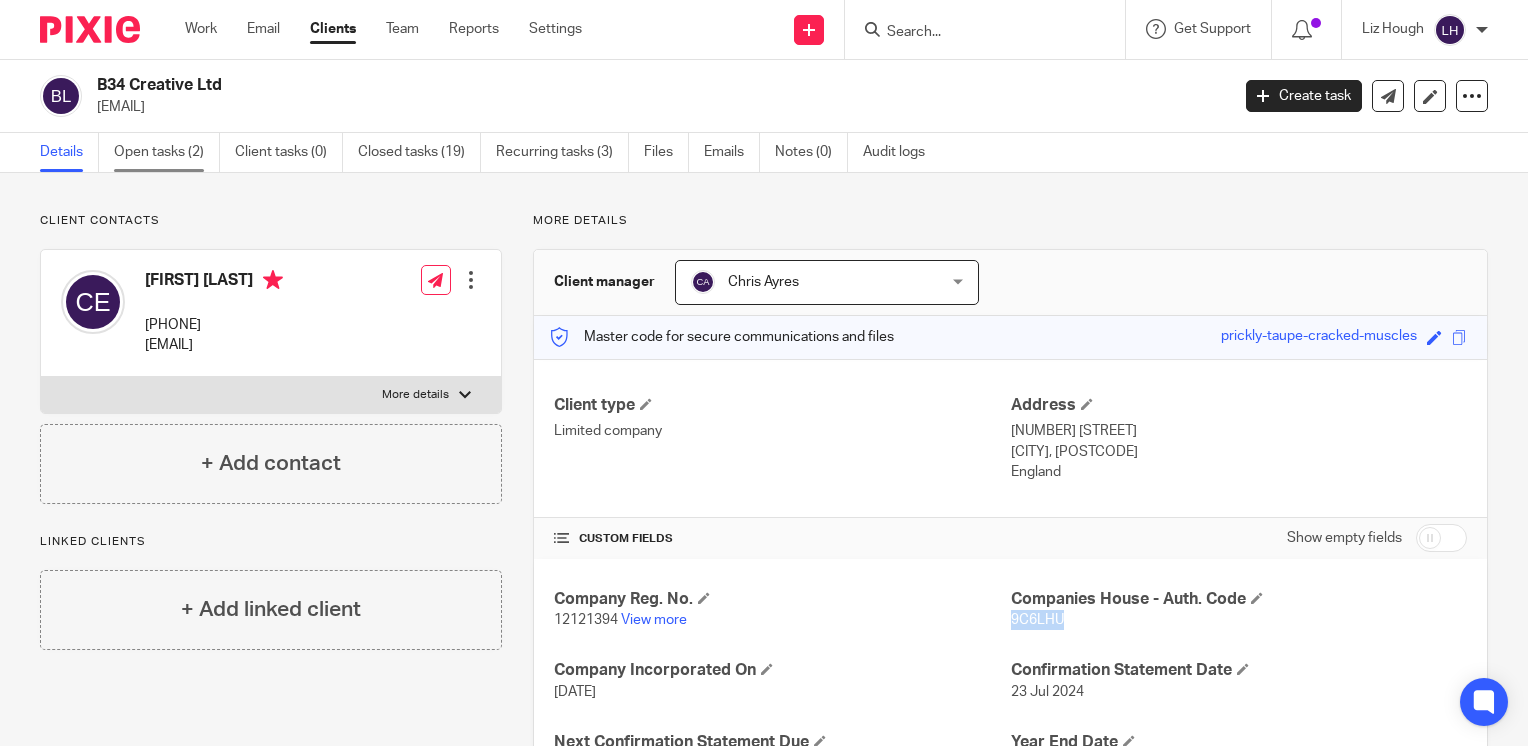click on "Open tasks (2)" at bounding box center [167, 152] 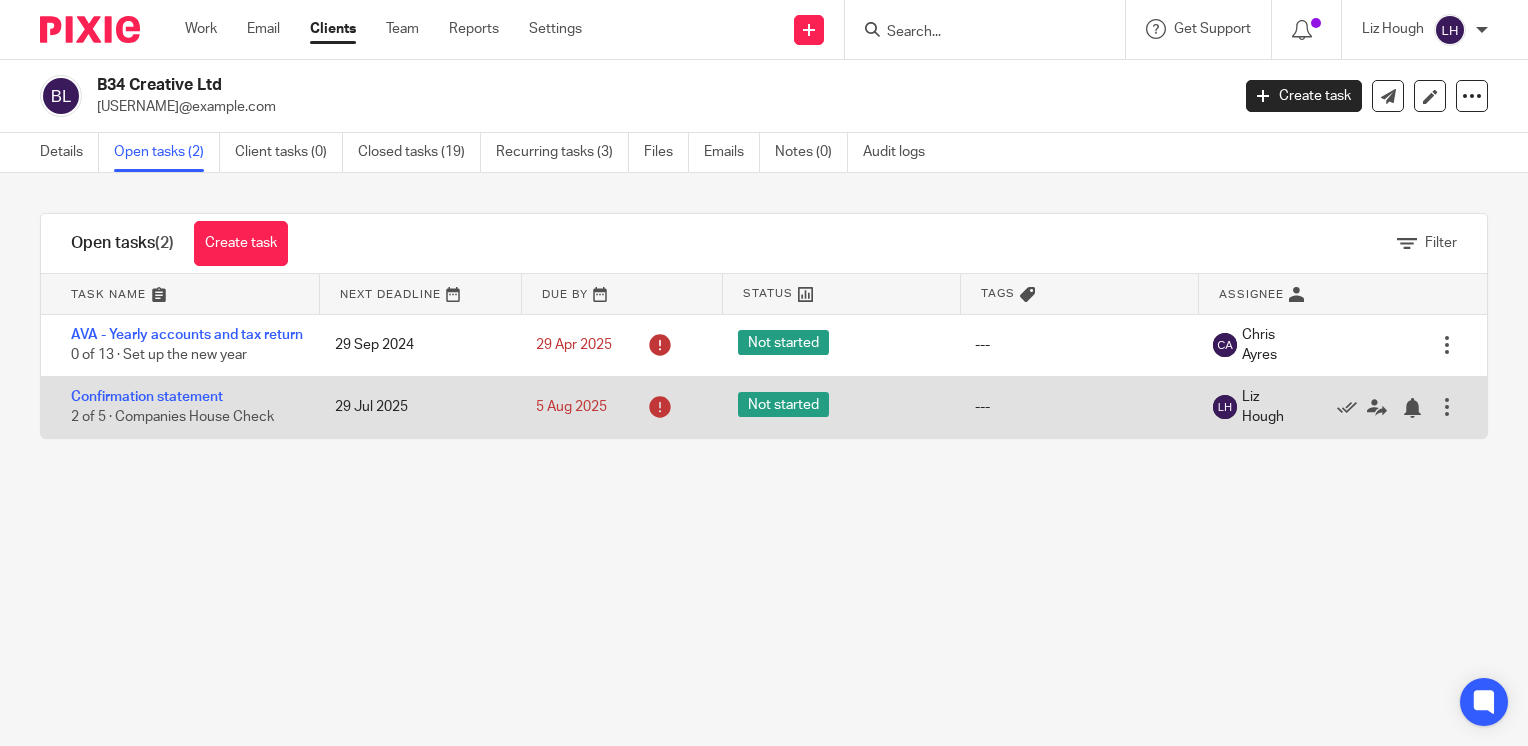 scroll, scrollTop: 0, scrollLeft: 0, axis: both 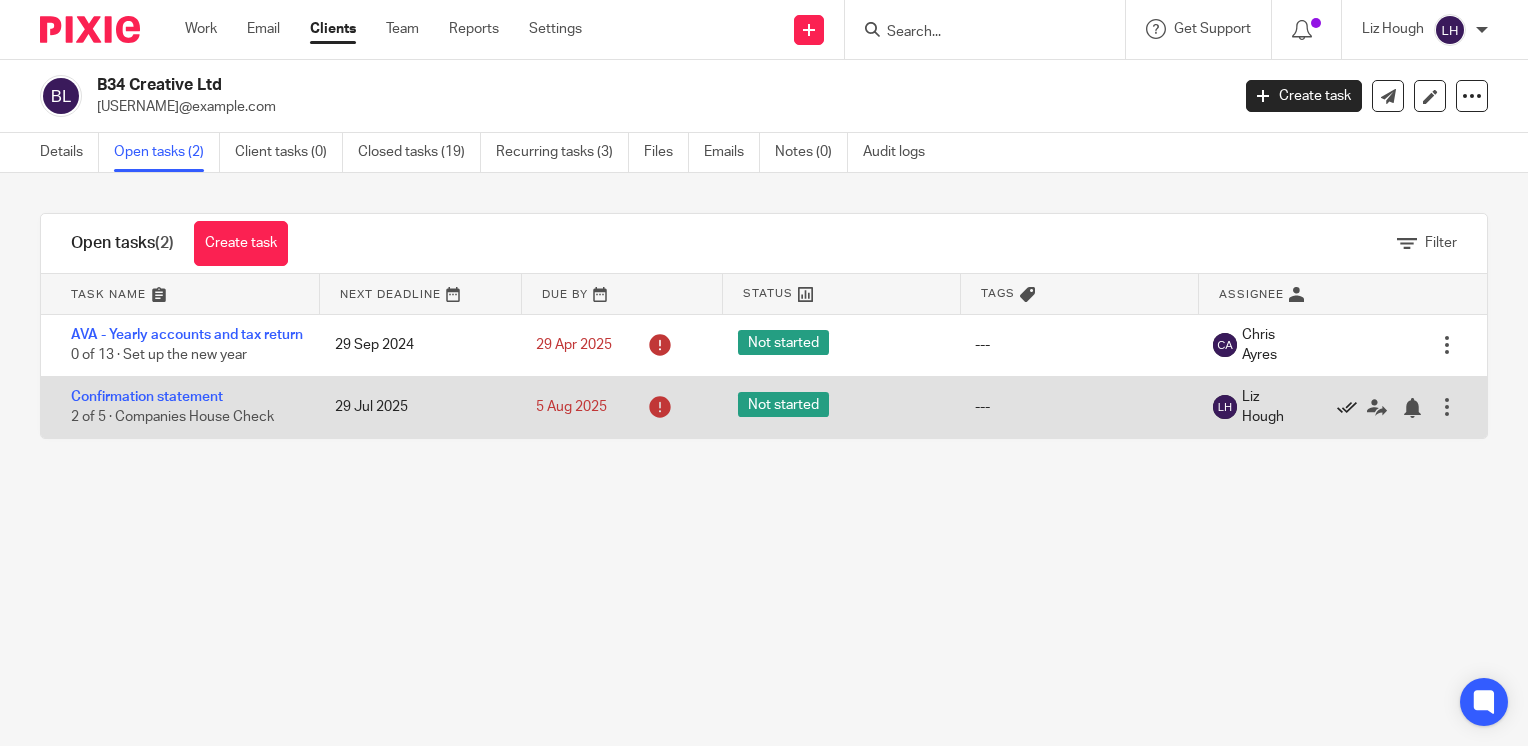 click at bounding box center (1347, 408) 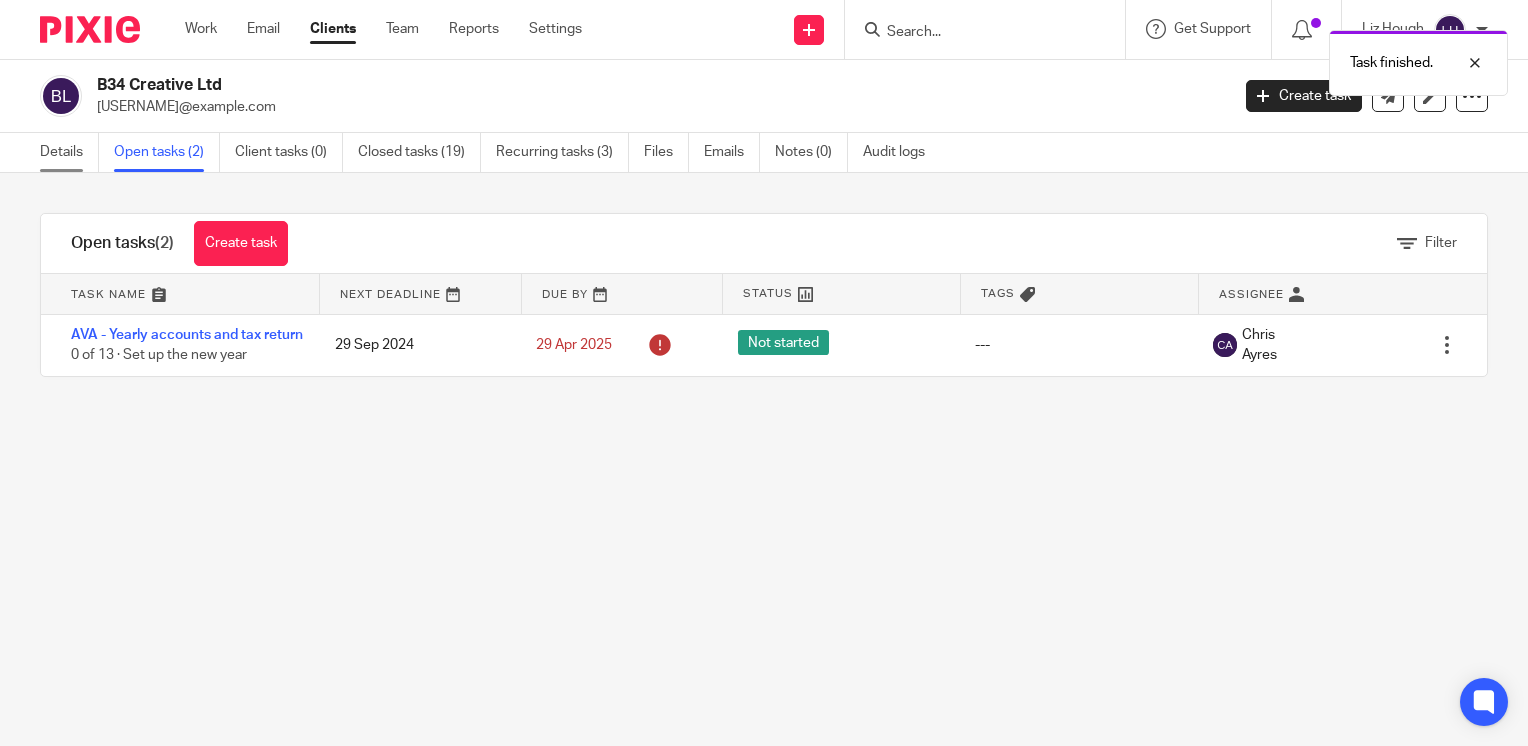 click on "Details" at bounding box center [69, 152] 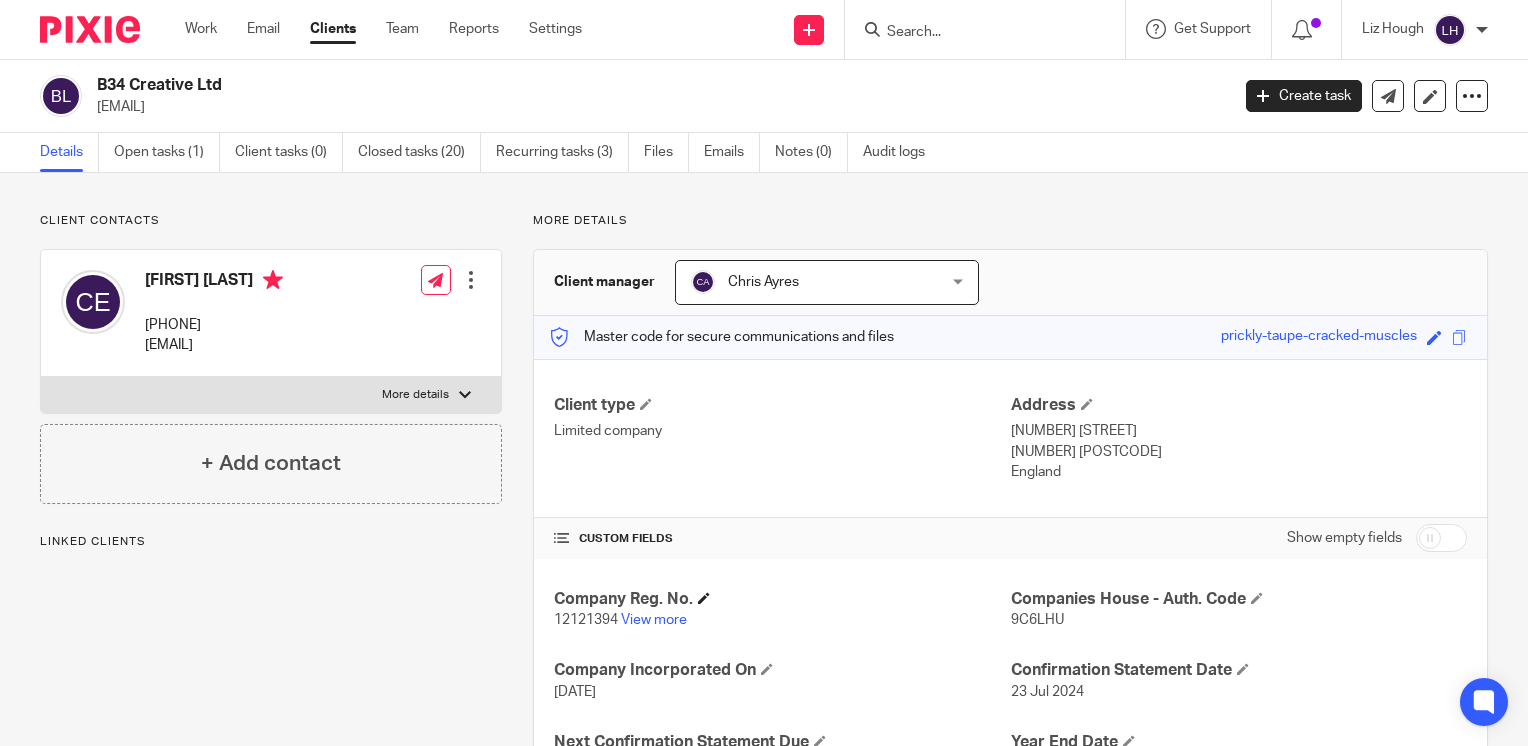 scroll, scrollTop: 0, scrollLeft: 0, axis: both 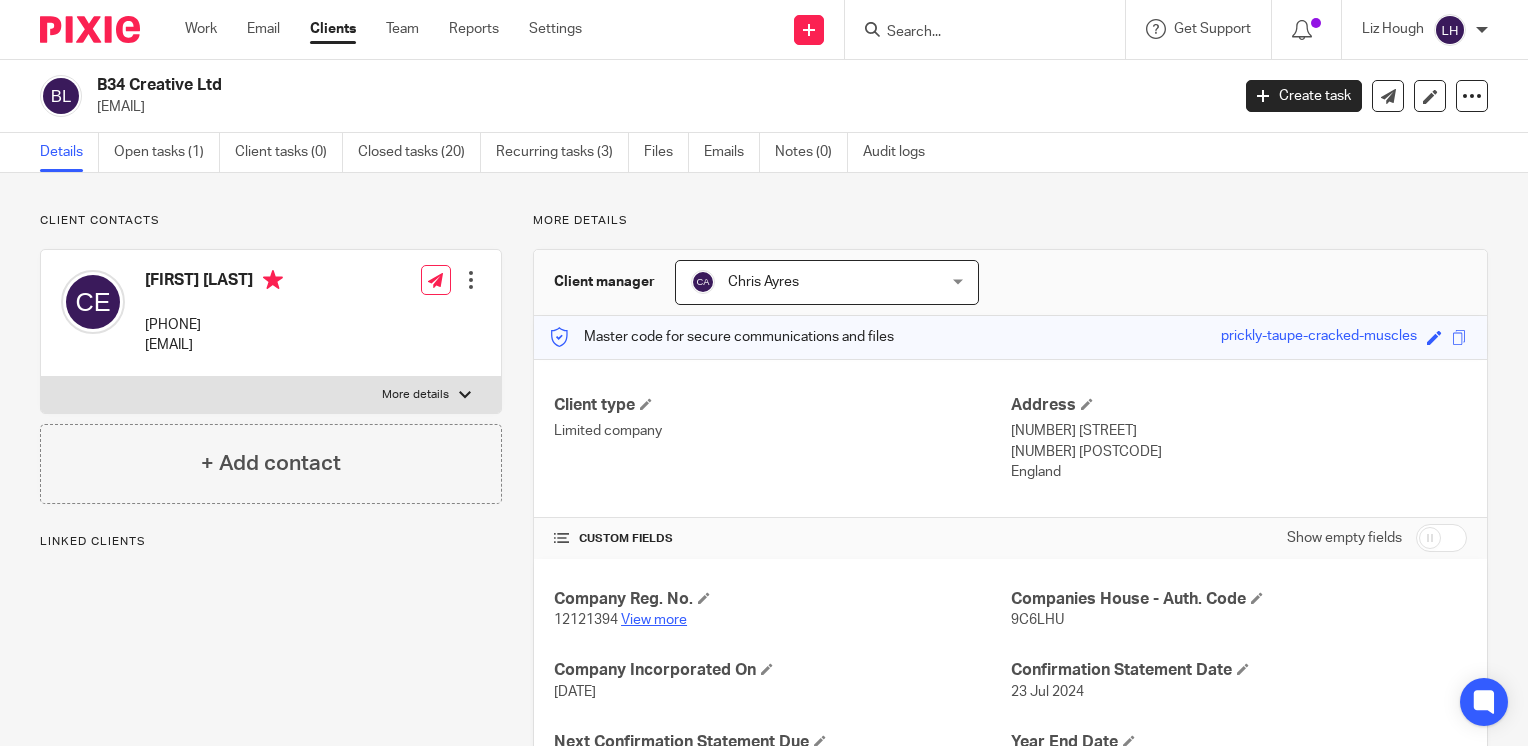 click on "View more" at bounding box center [654, 620] 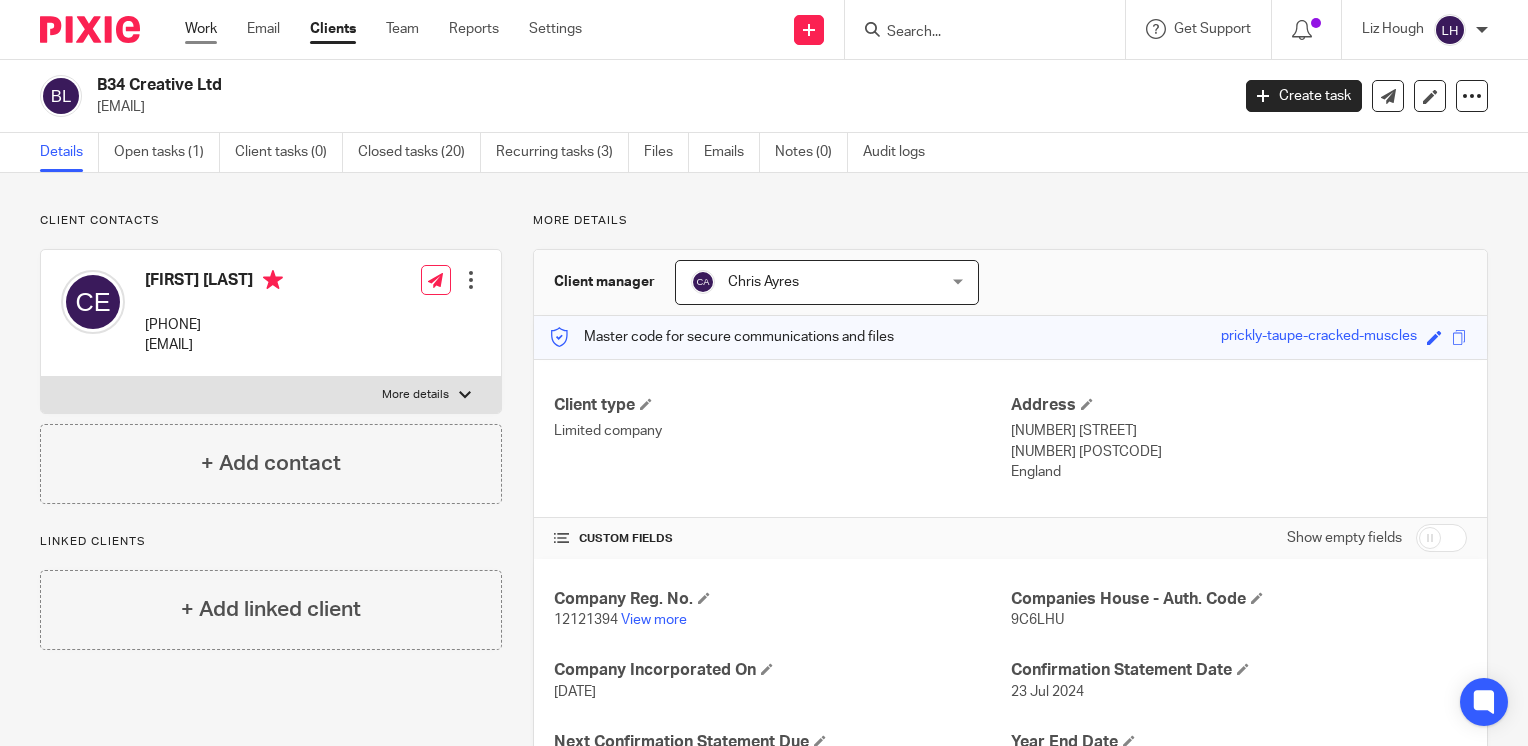 click on "Work" at bounding box center (201, 29) 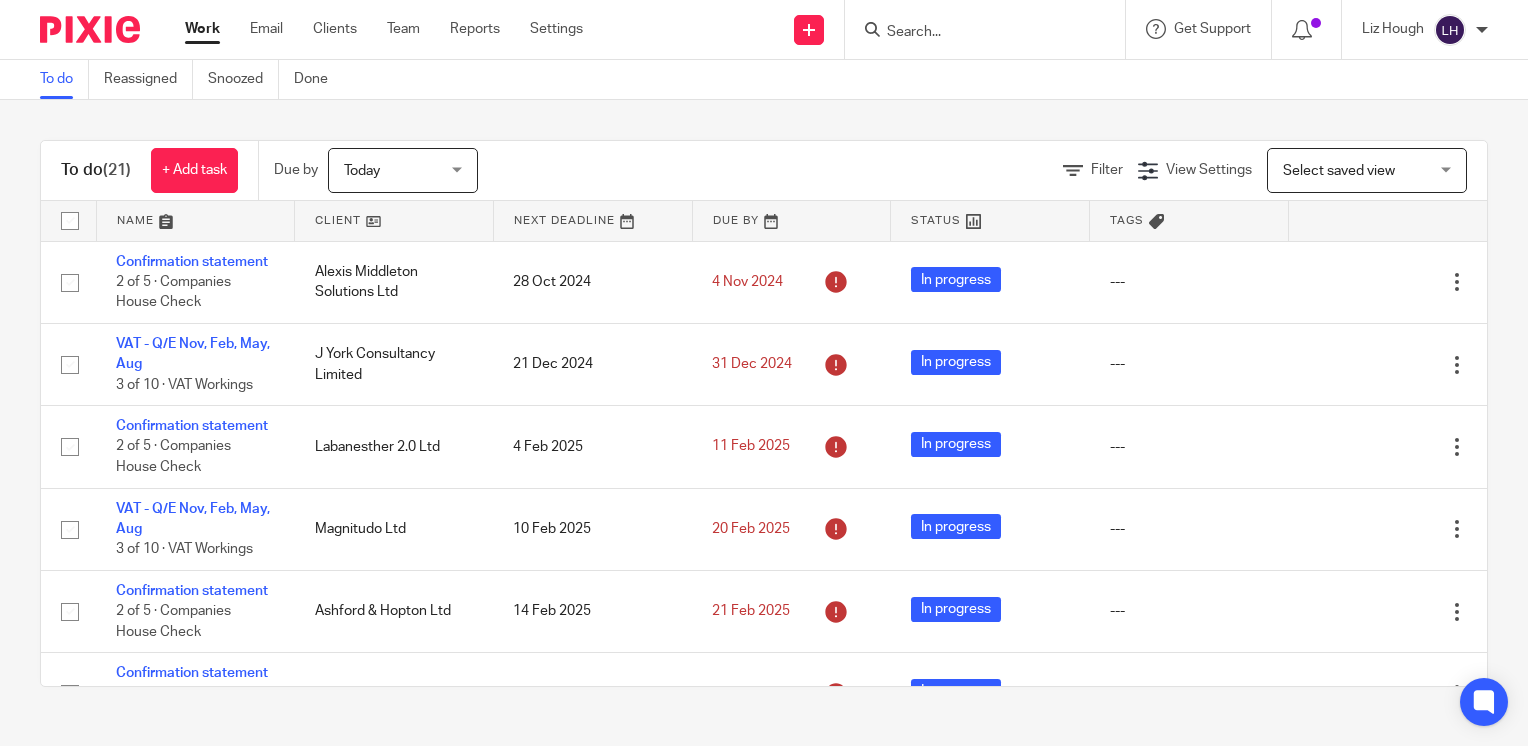 scroll, scrollTop: 0, scrollLeft: 0, axis: both 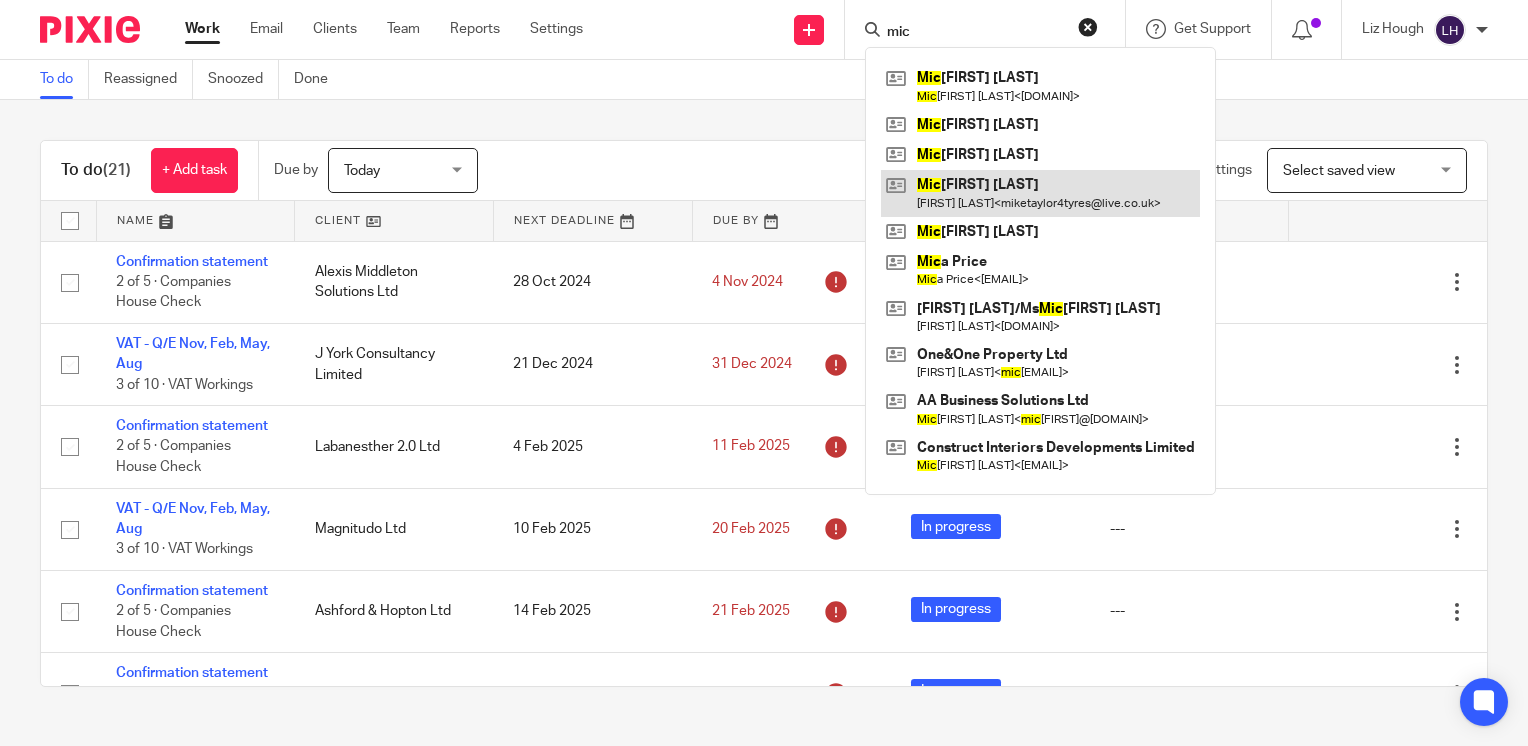 type on "mic" 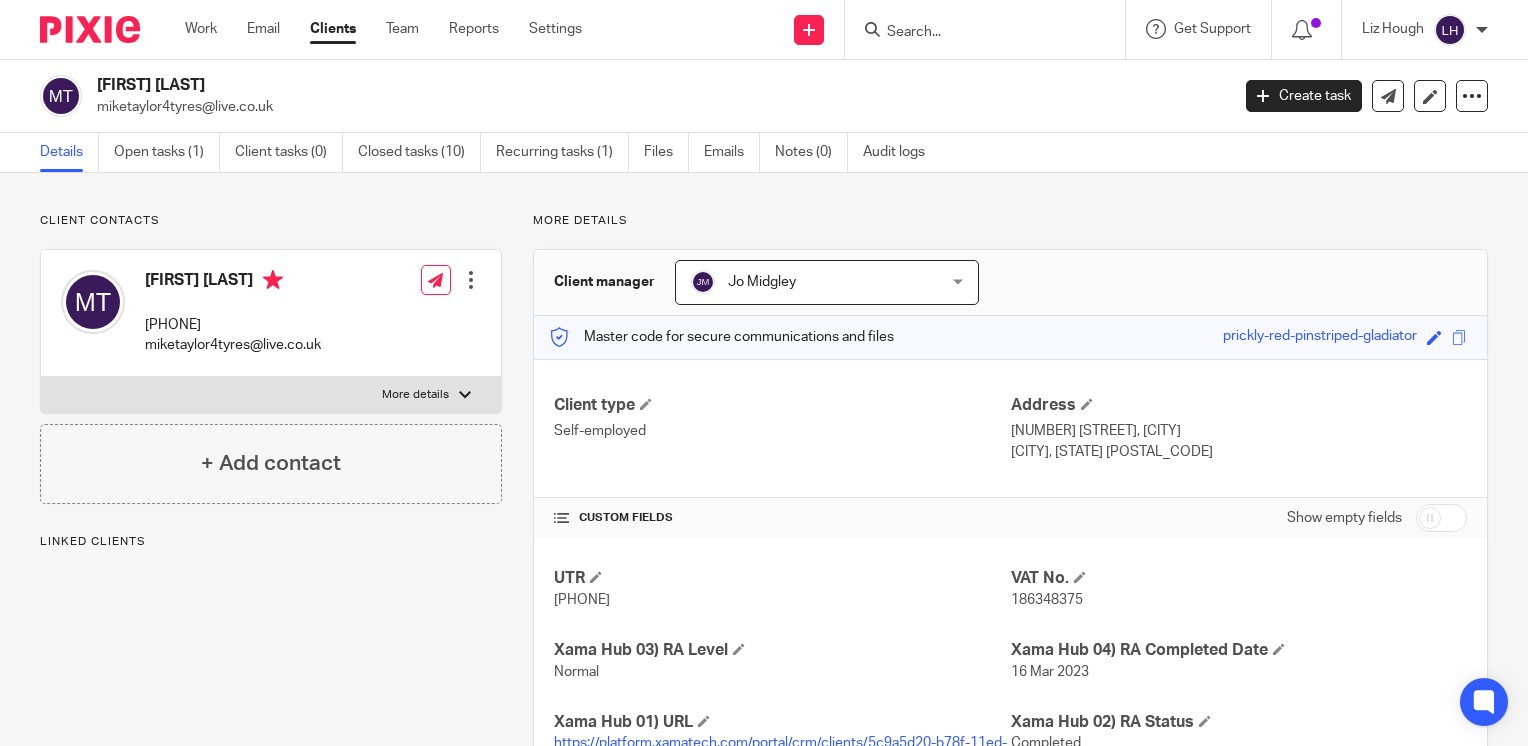 scroll, scrollTop: 0, scrollLeft: 0, axis: both 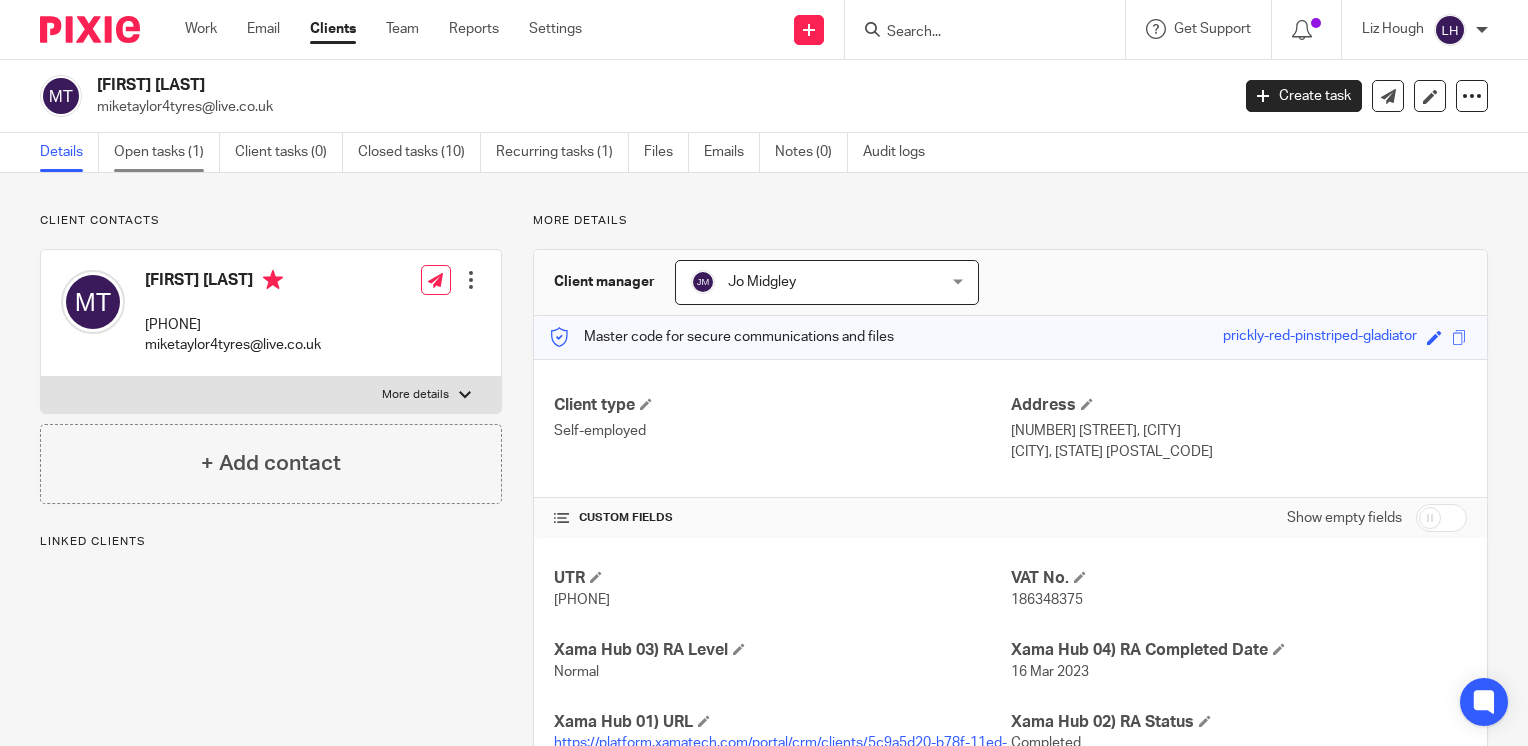 click on "Open tasks (1)" at bounding box center (167, 152) 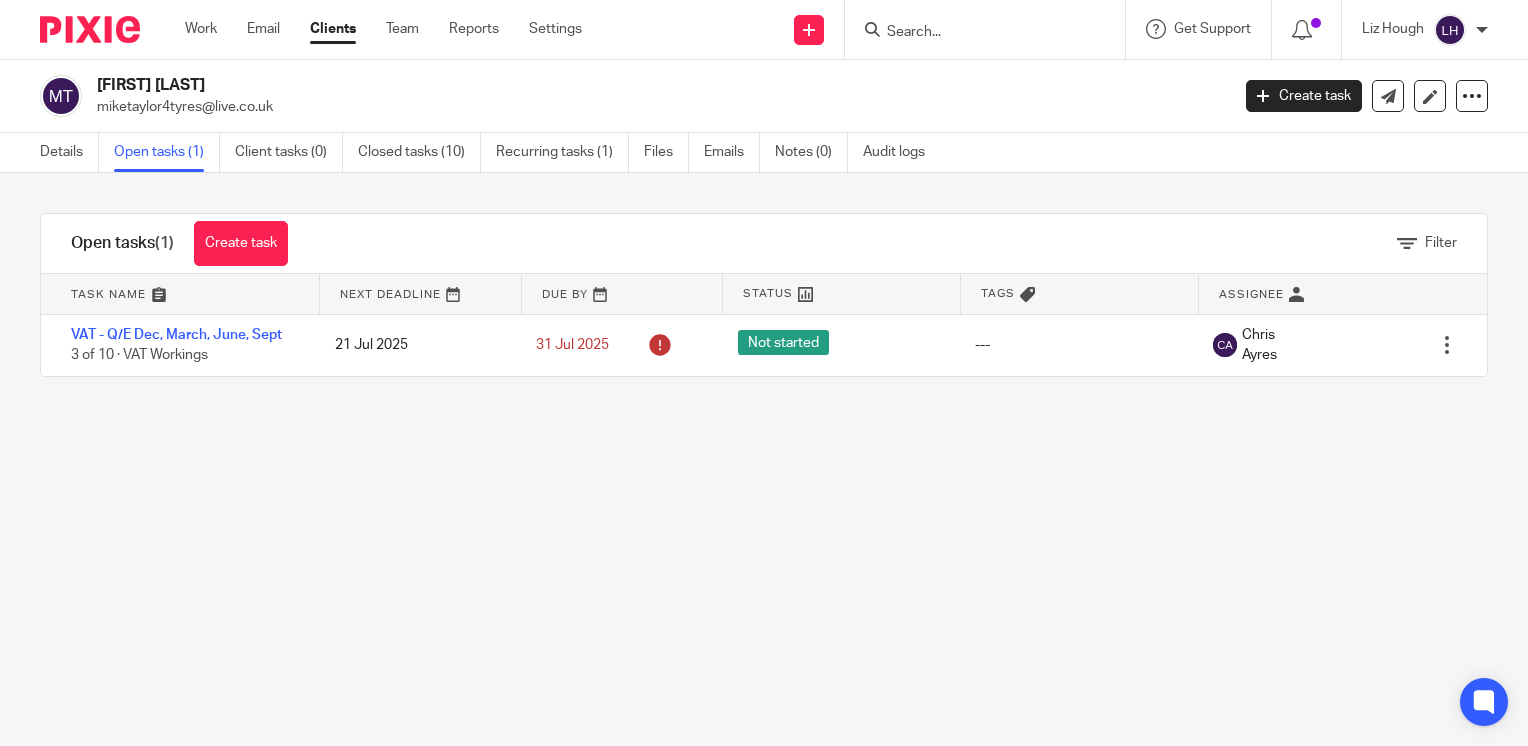 scroll, scrollTop: 0, scrollLeft: 0, axis: both 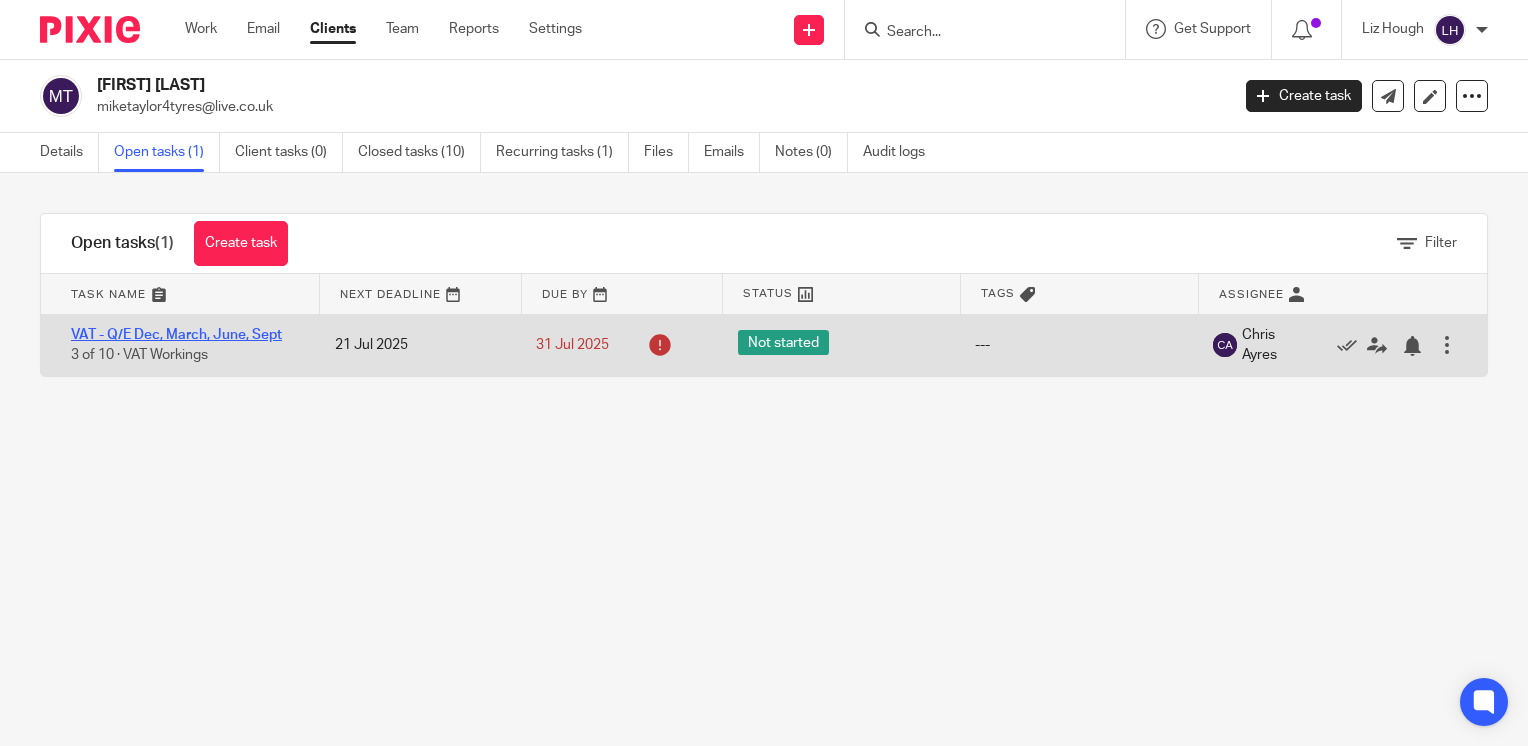 click on "VAT - Q/E Dec, March, June, Sept" at bounding box center (176, 335) 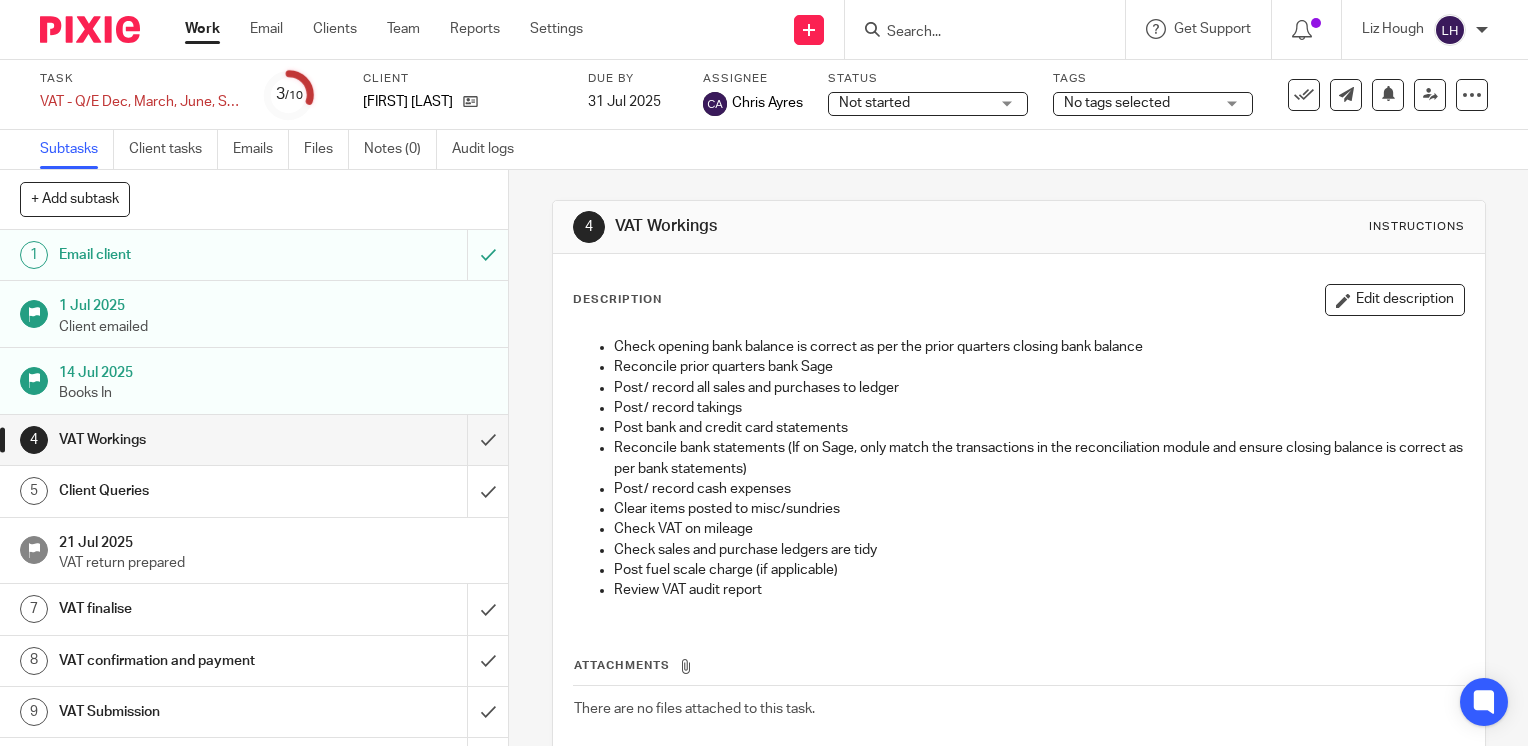 scroll, scrollTop: 0, scrollLeft: 0, axis: both 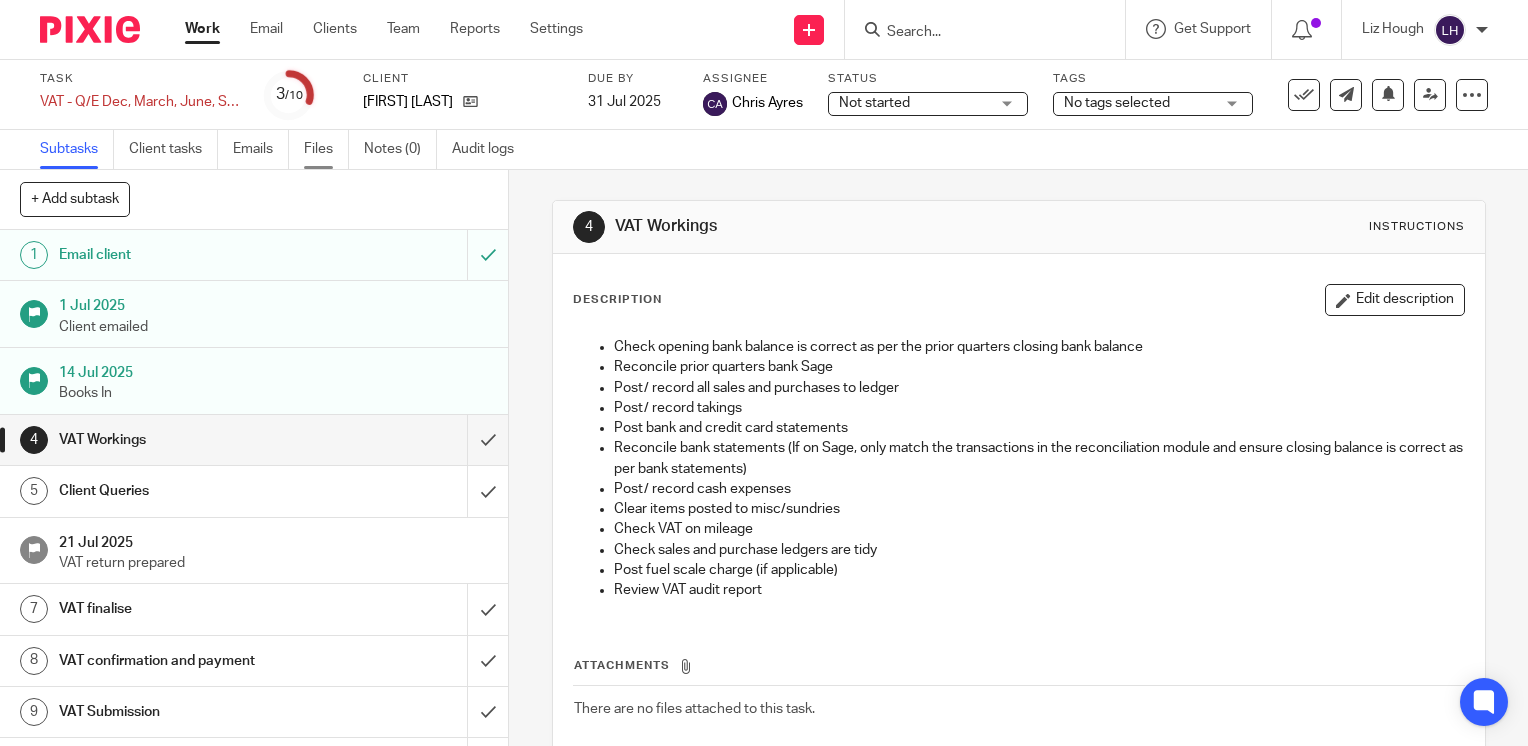 click on "Files" at bounding box center (326, 149) 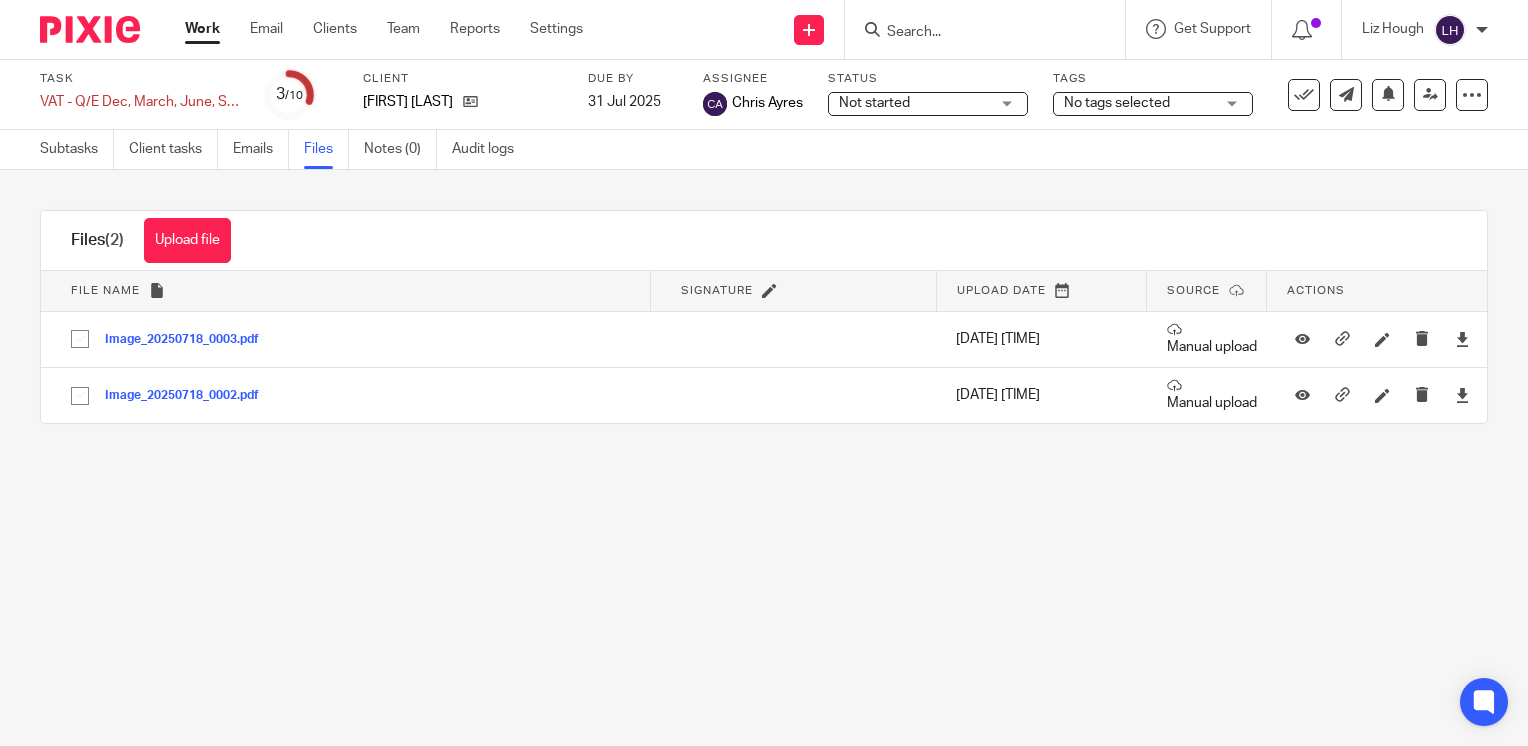 scroll, scrollTop: 0, scrollLeft: 0, axis: both 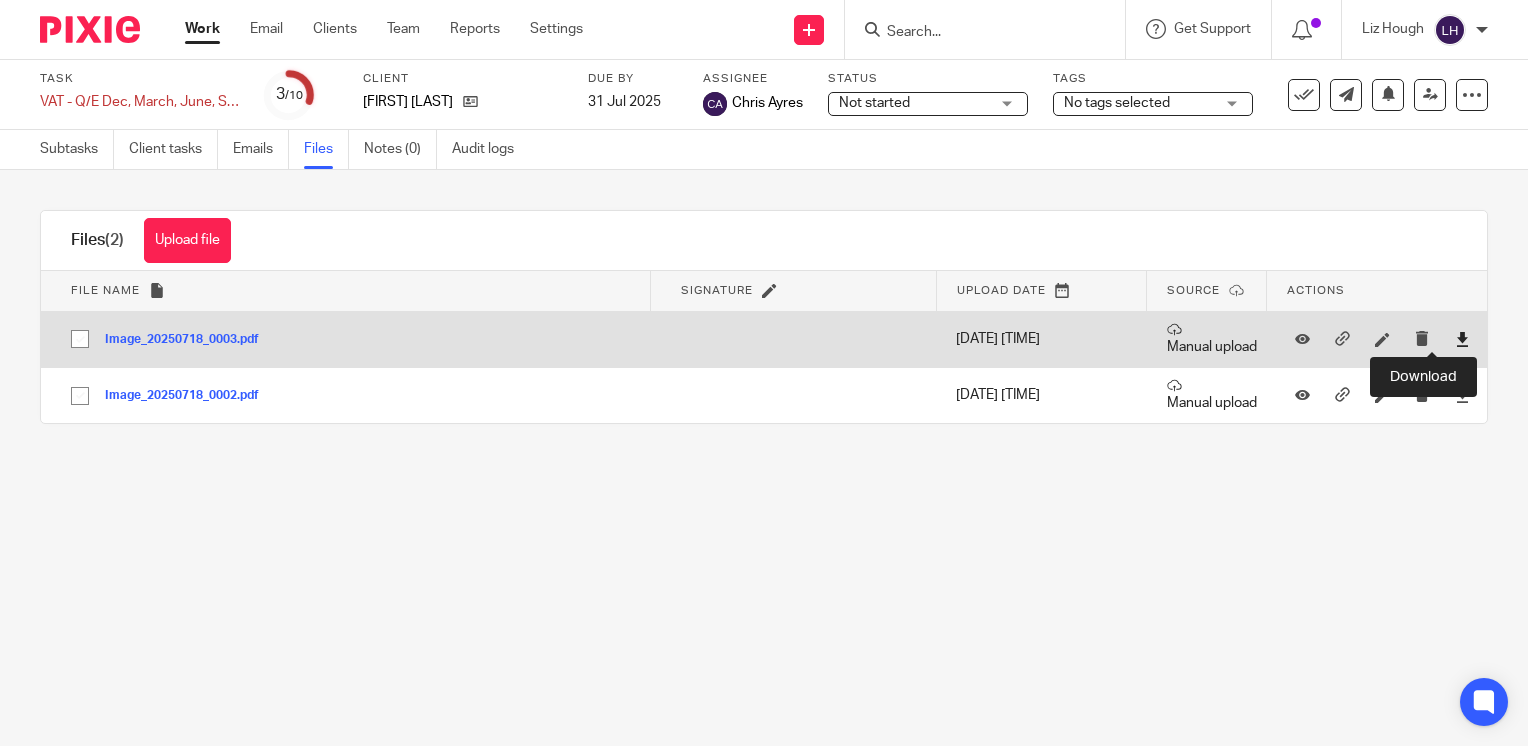 click at bounding box center (1462, 339) 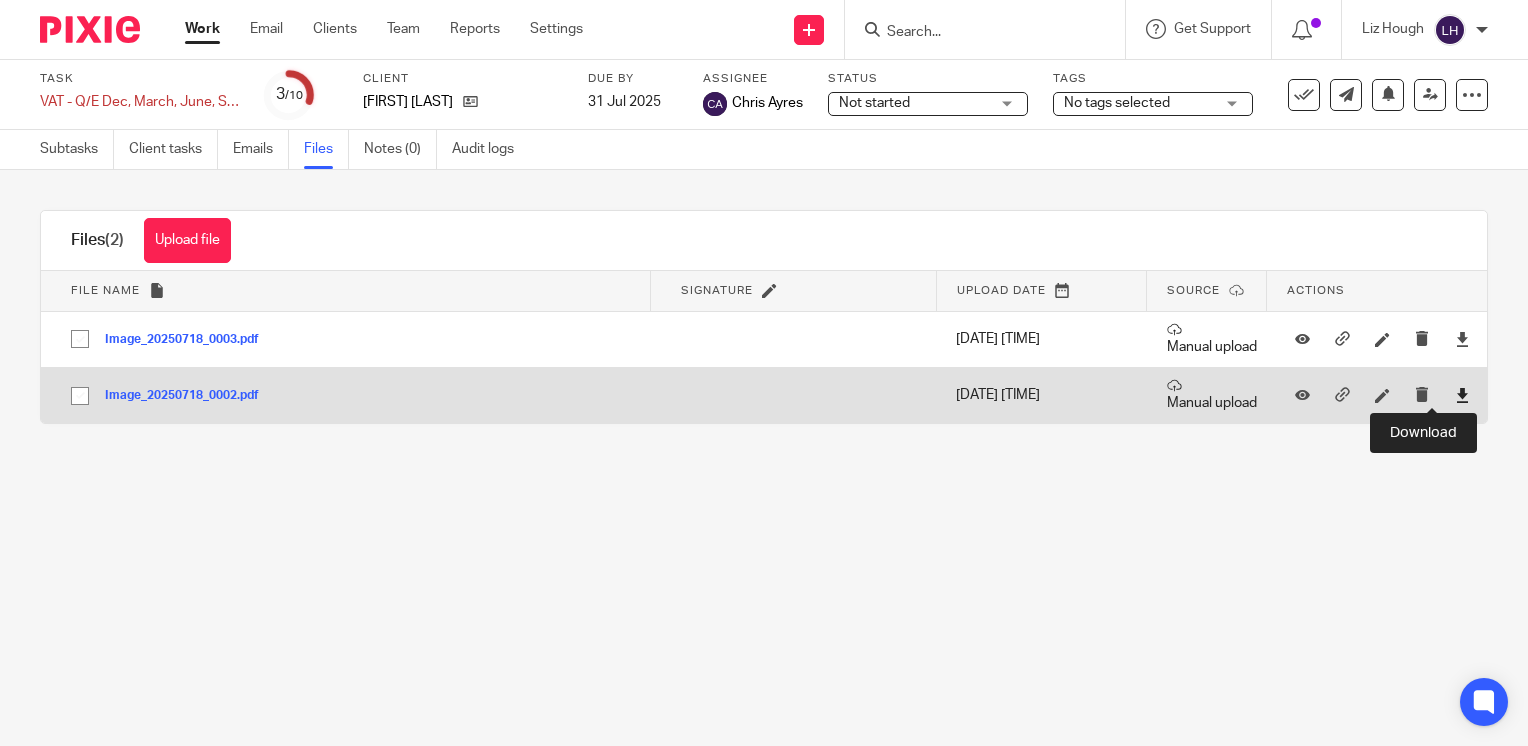 click at bounding box center (1462, 395) 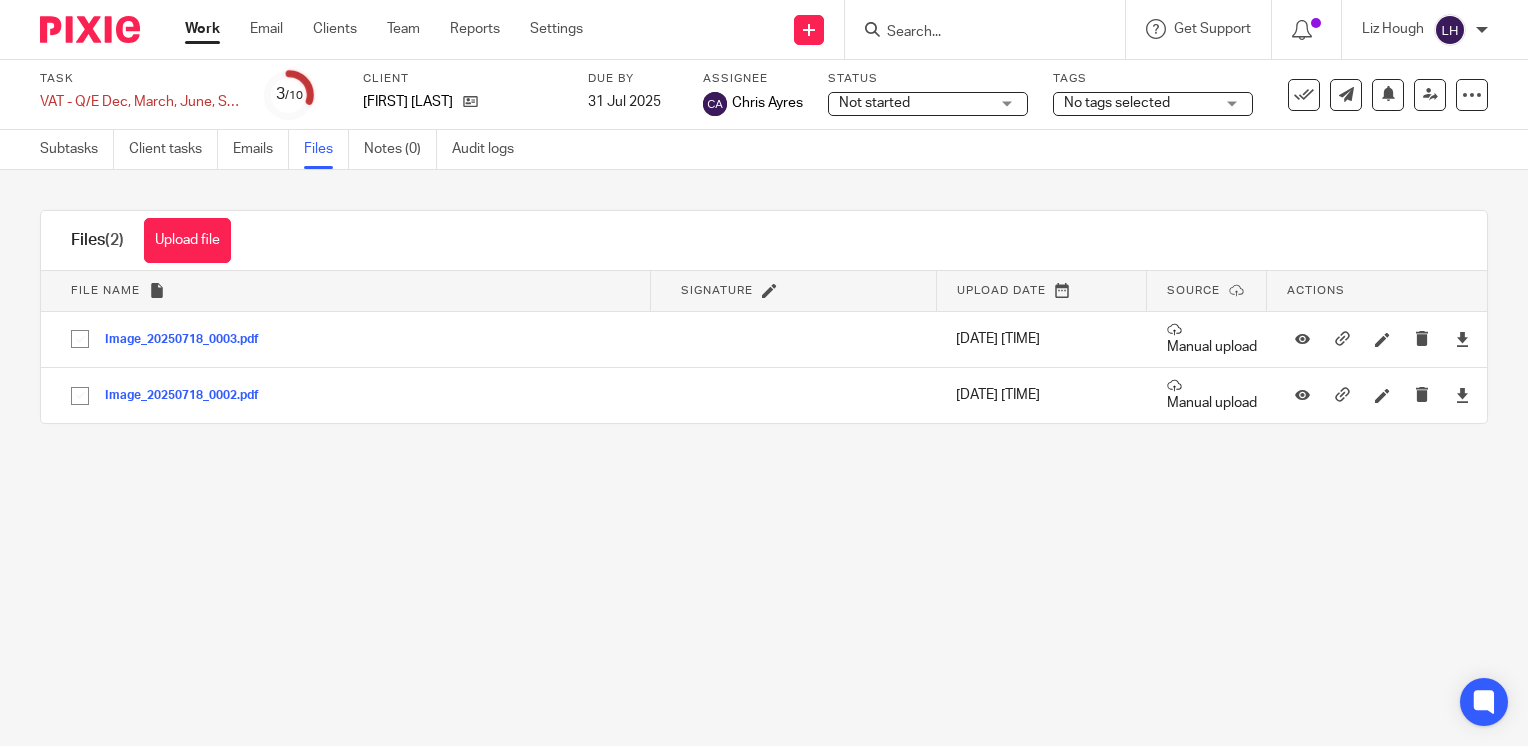 click on "Work" at bounding box center [202, 29] 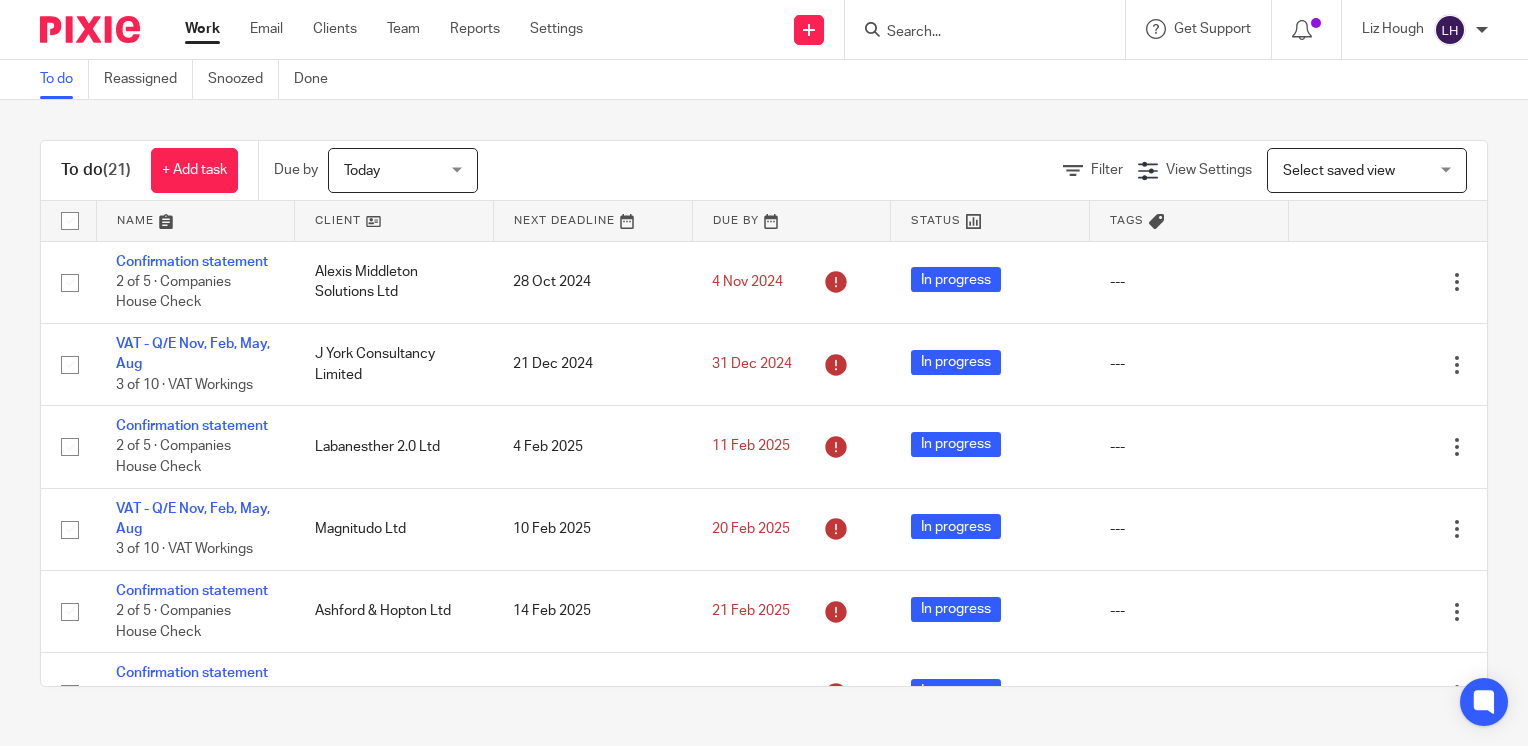 scroll, scrollTop: 0, scrollLeft: 0, axis: both 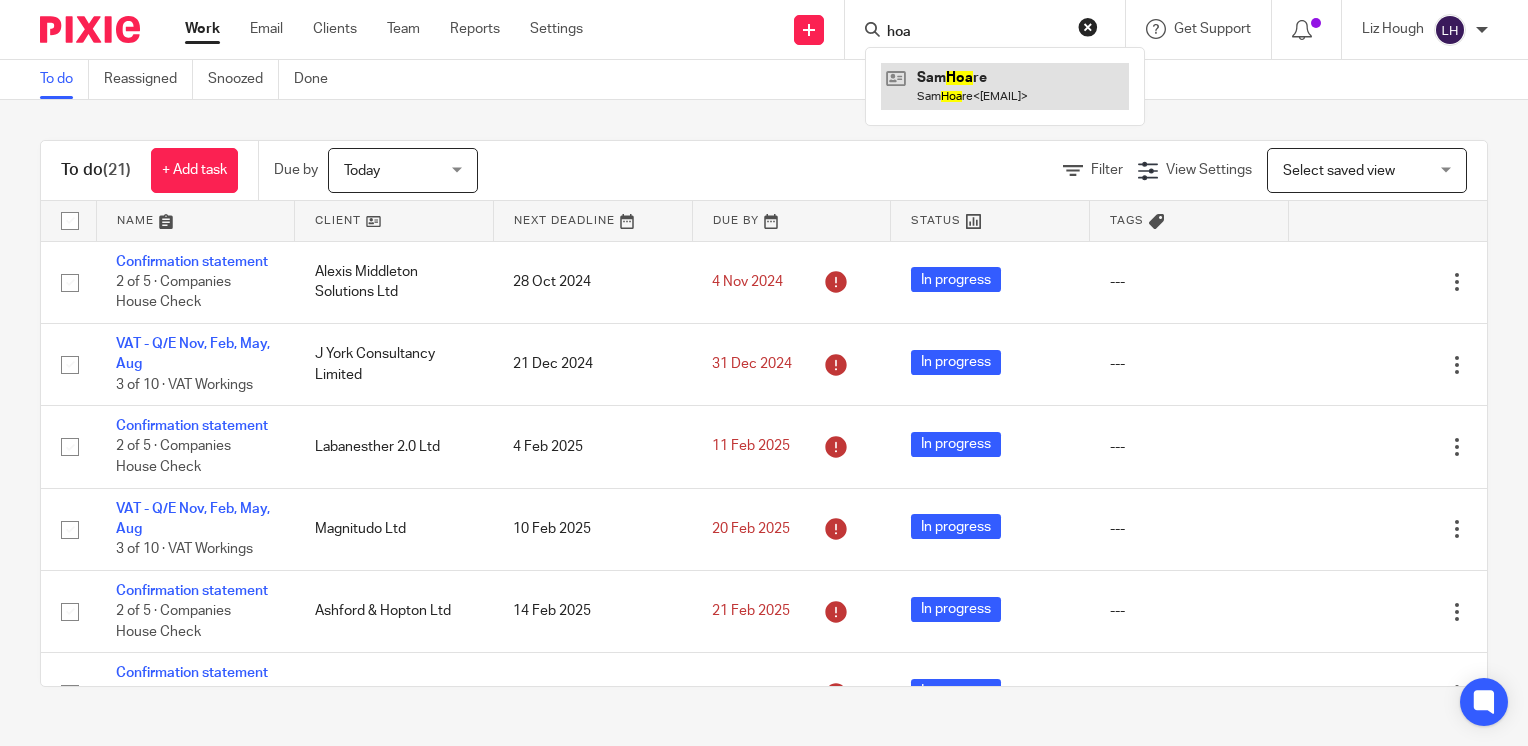 type on "hoa" 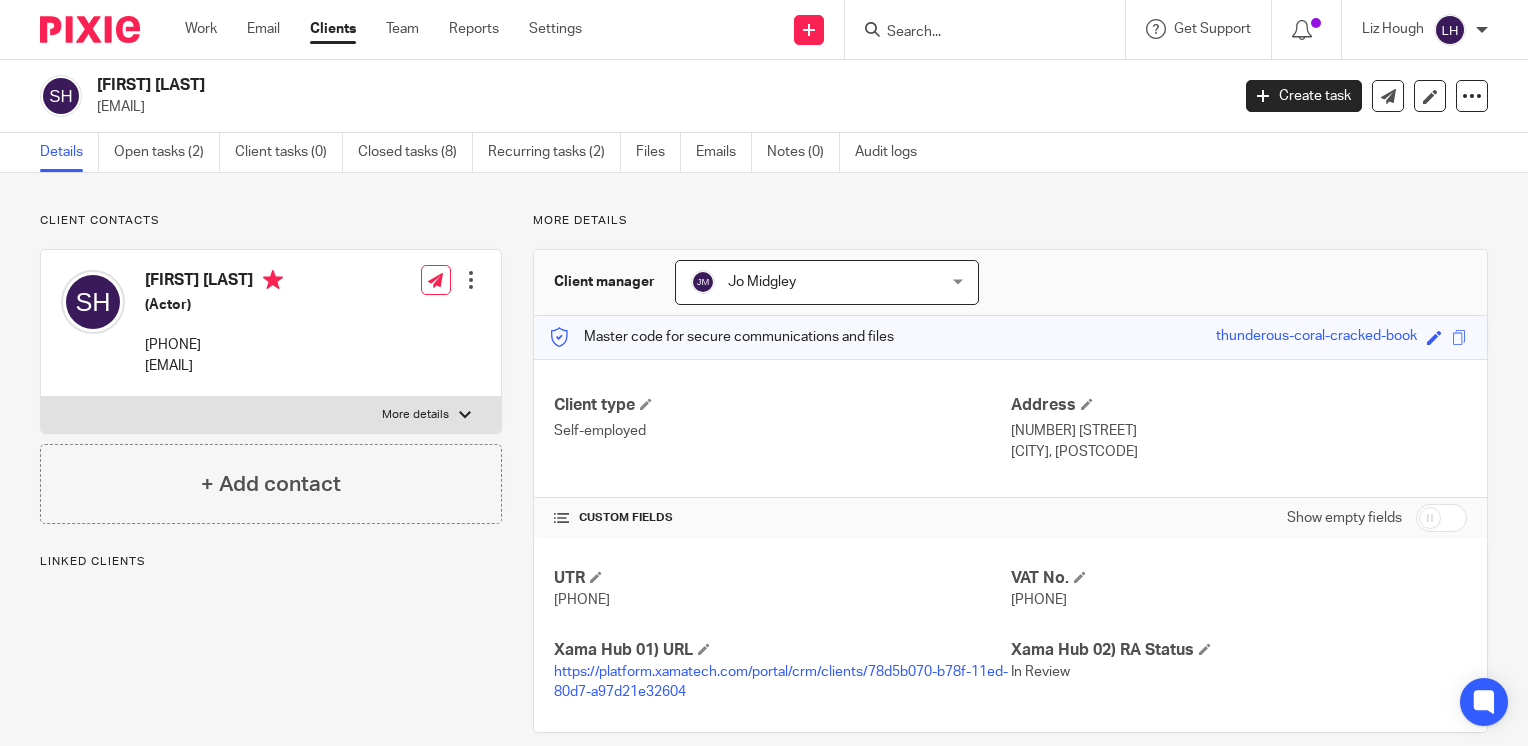 scroll, scrollTop: 0, scrollLeft: 0, axis: both 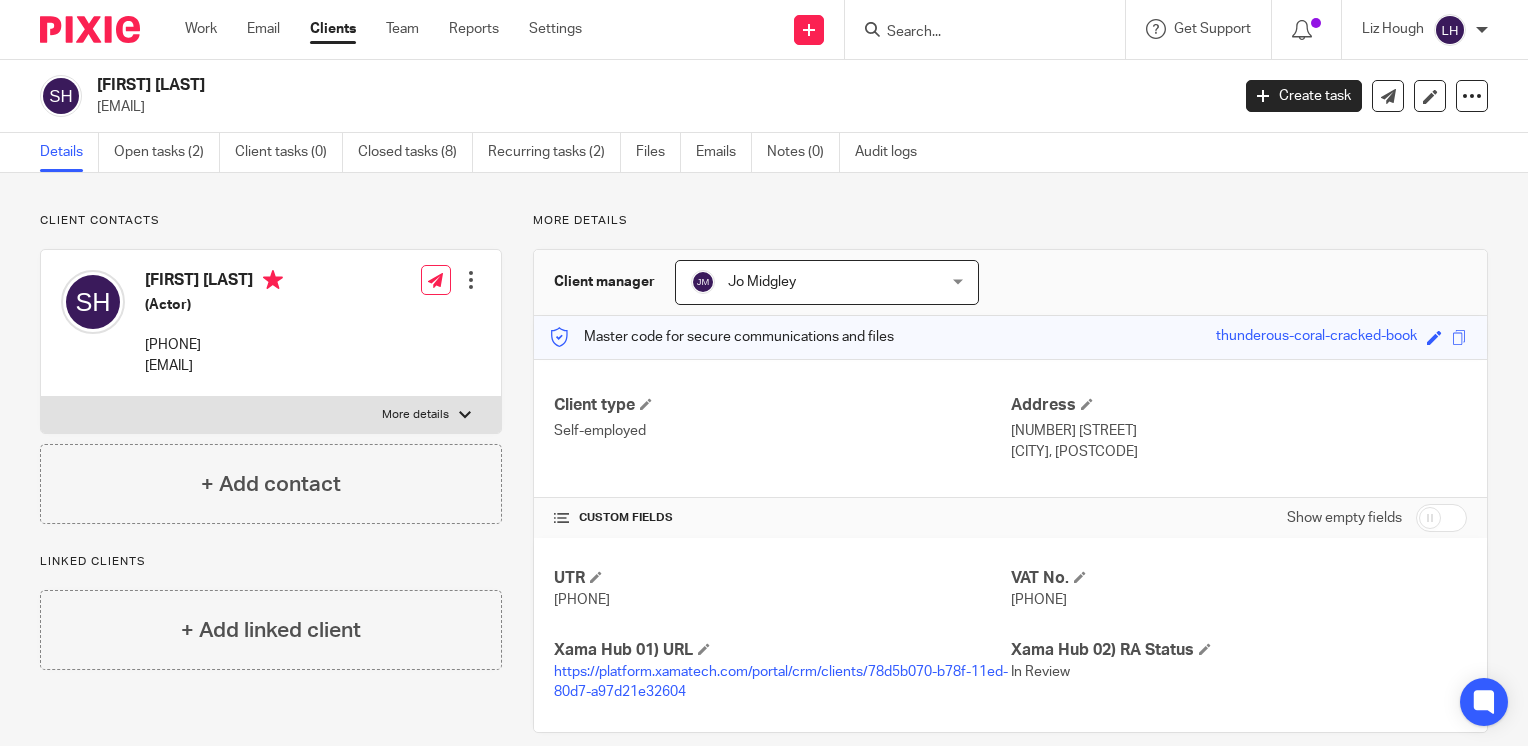 click at bounding box center [985, 29] 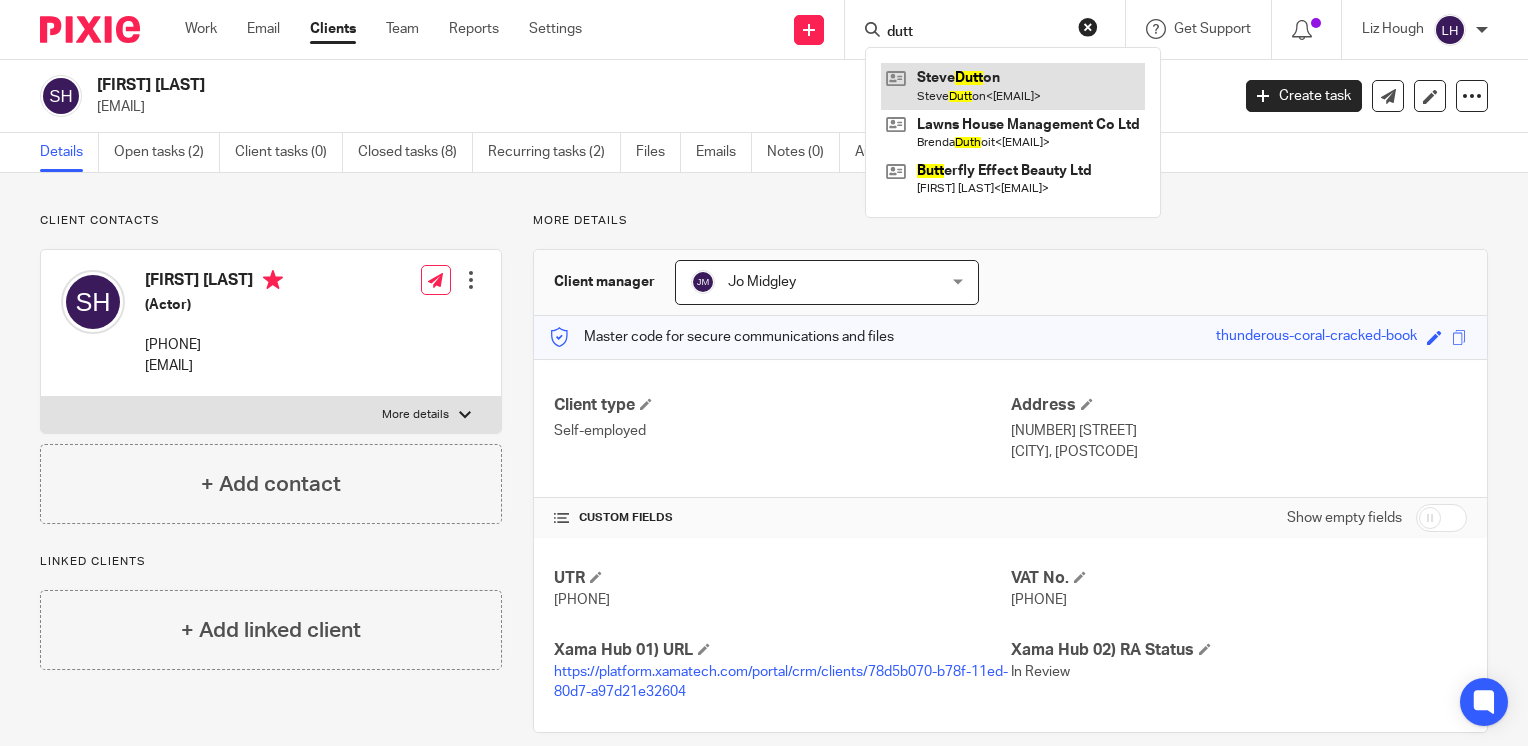 type on "dutt" 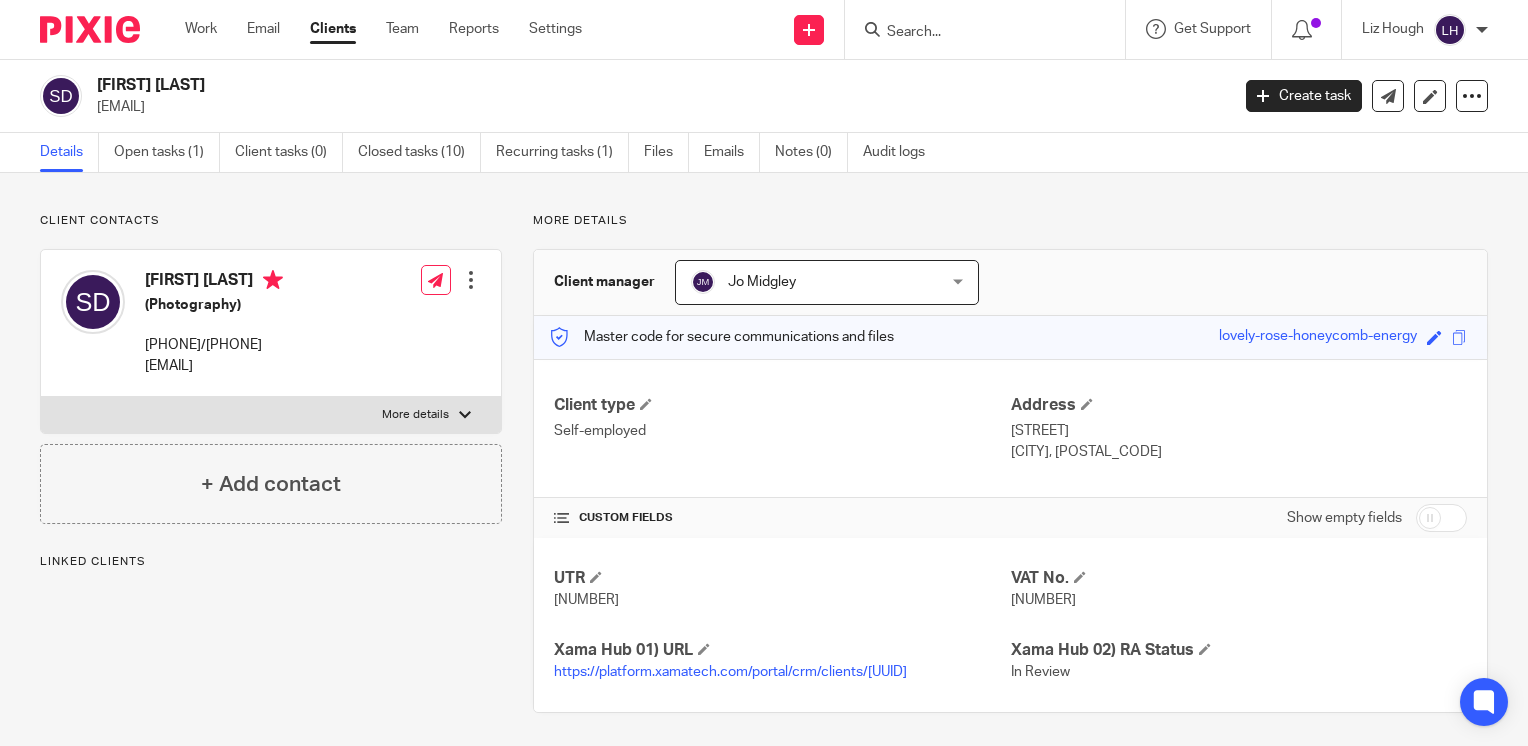scroll, scrollTop: 0, scrollLeft: 0, axis: both 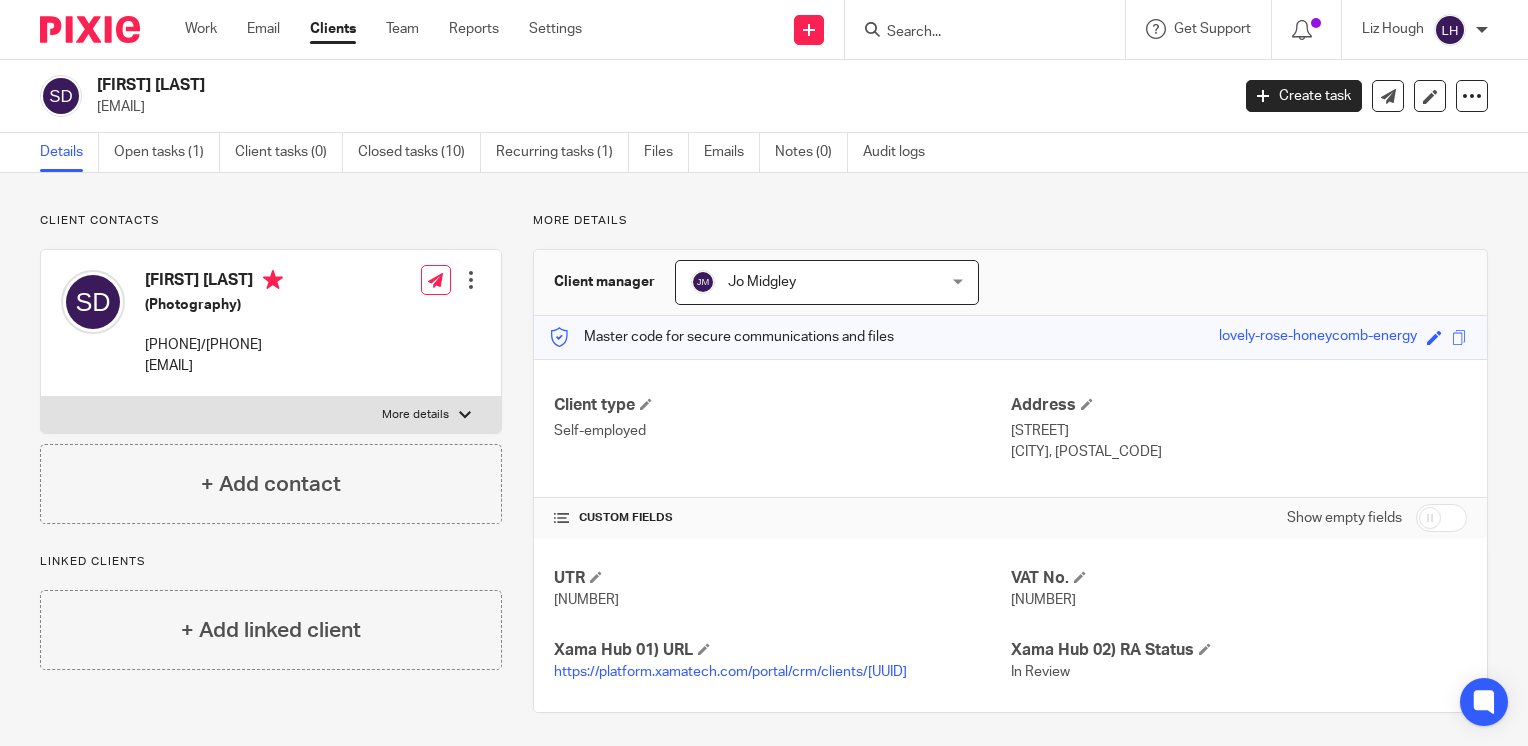drag, startPoint x: 262, startPoint y: 111, endPoint x: 94, endPoint y: 114, distance: 168.02678 